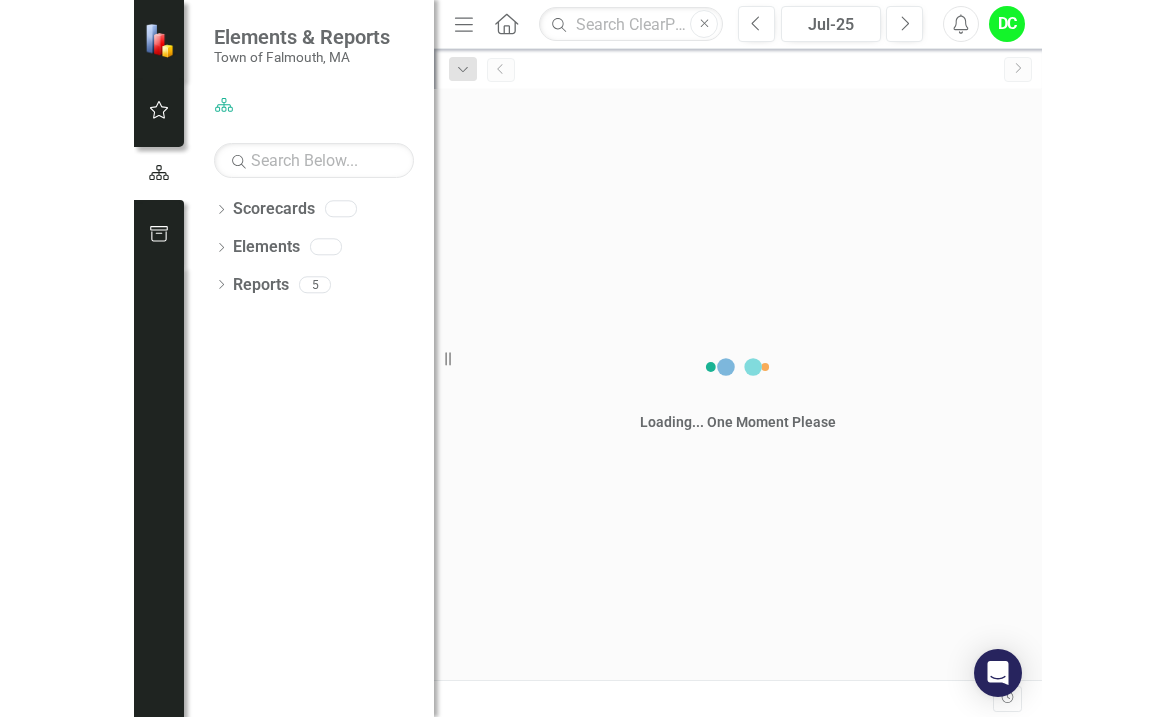 scroll, scrollTop: 0, scrollLeft: 0, axis: both 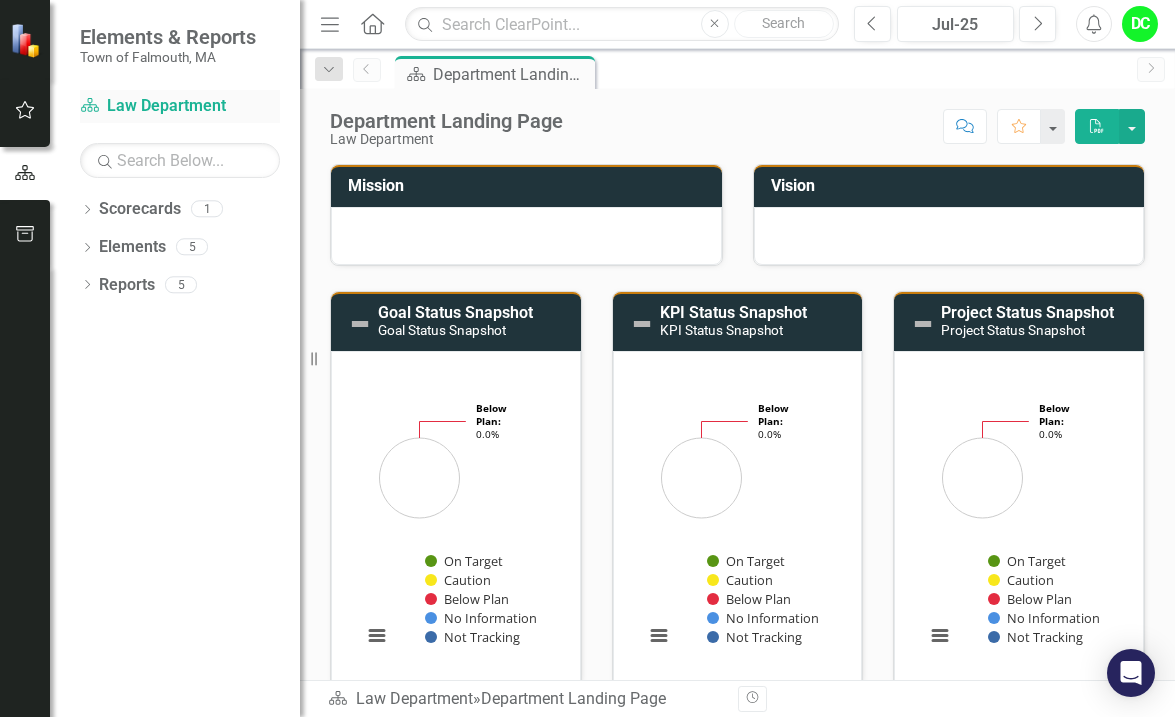 click on "Scorecard Law Department" at bounding box center [180, 106] 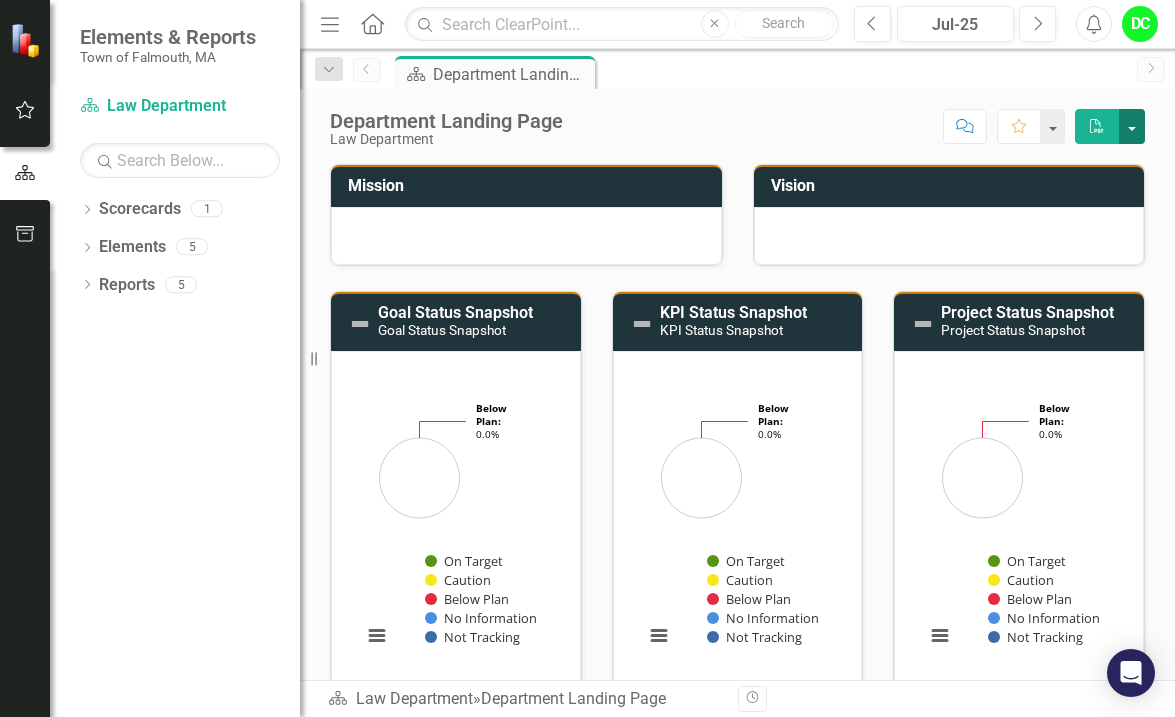 click at bounding box center (1132, 126) 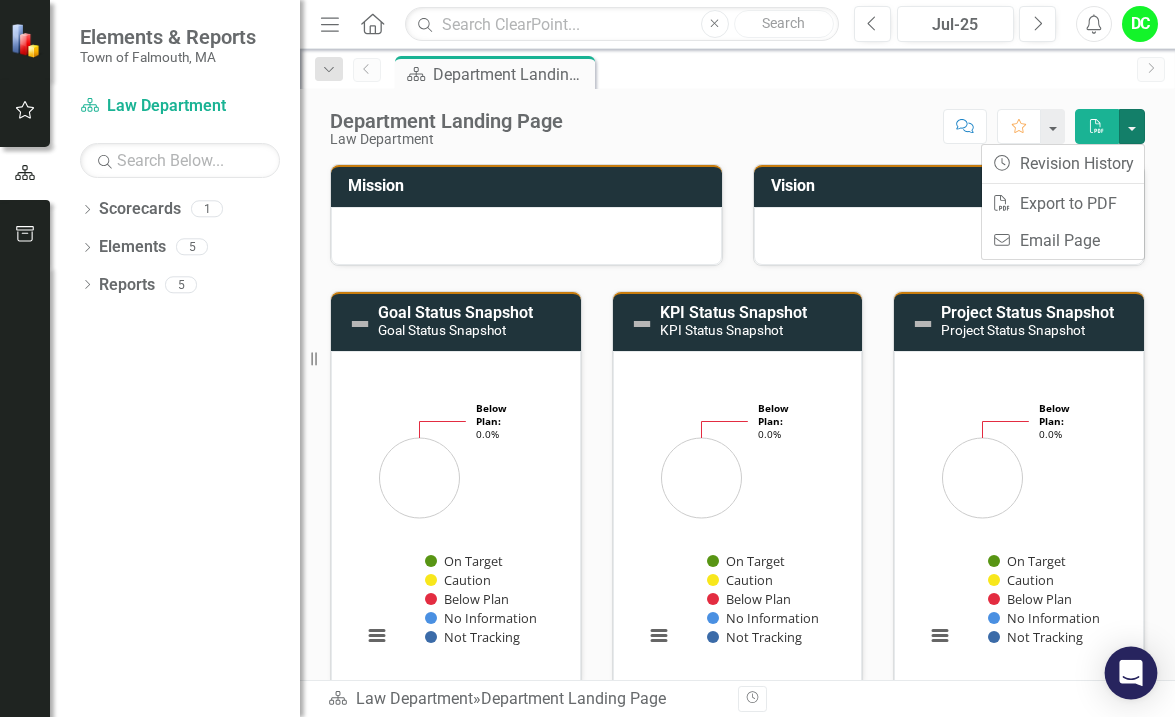 click 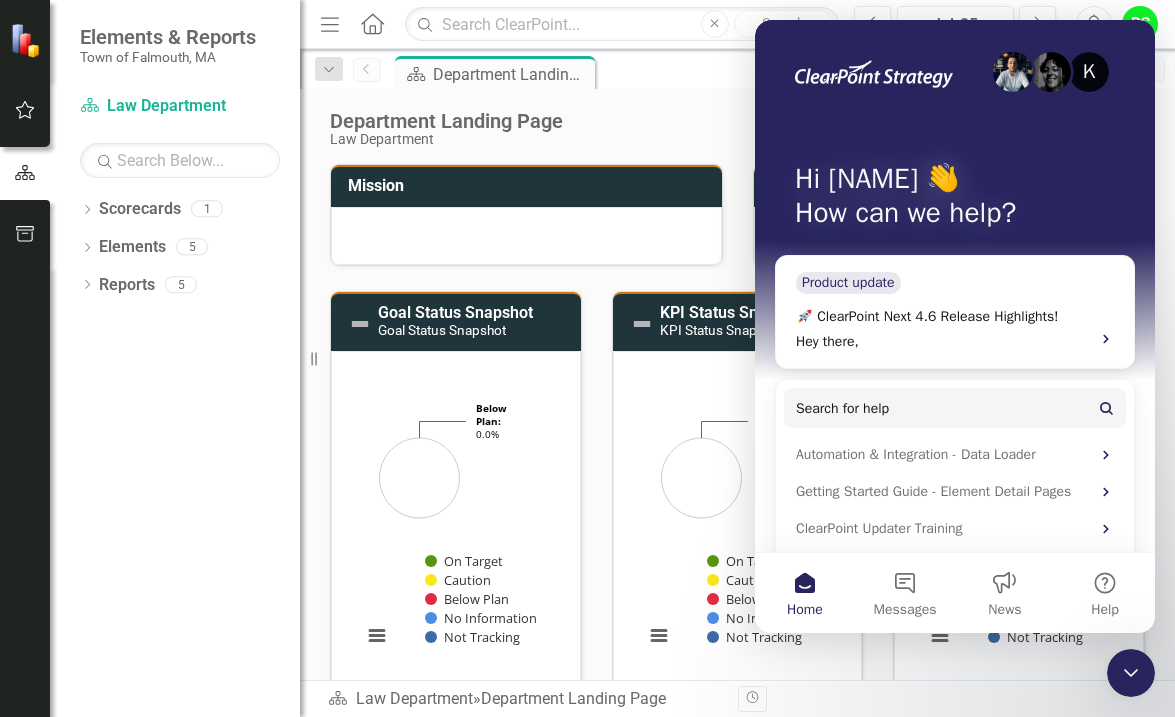 scroll, scrollTop: 0, scrollLeft: 0, axis: both 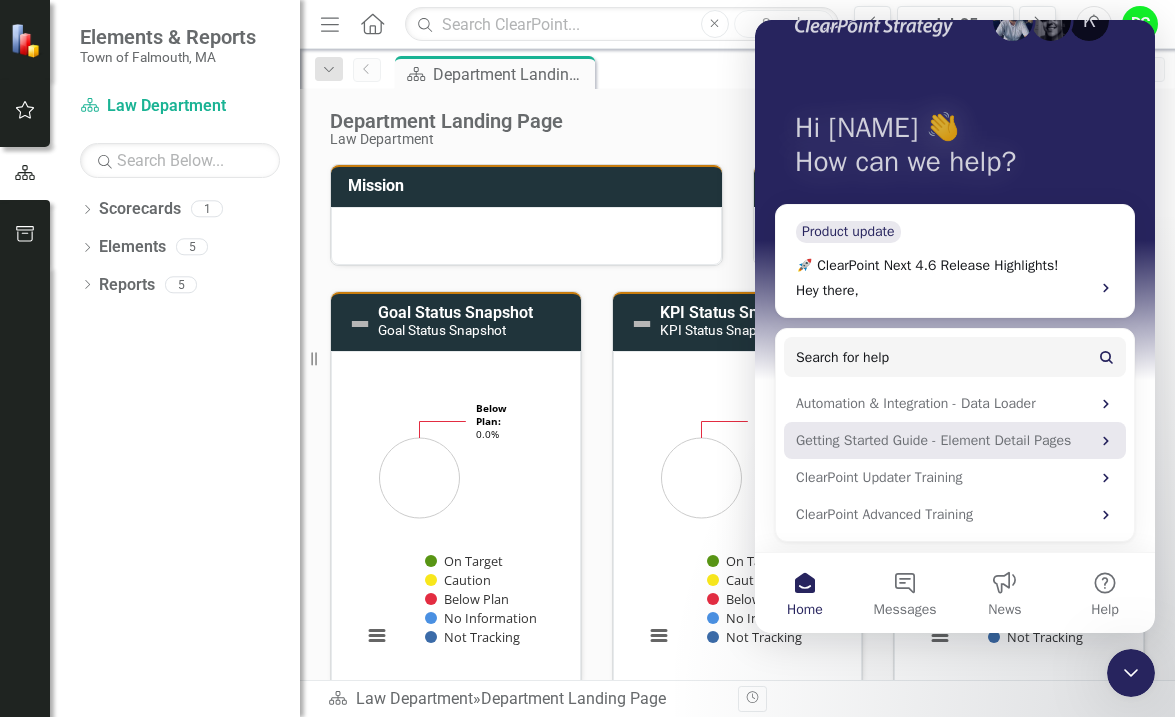 click 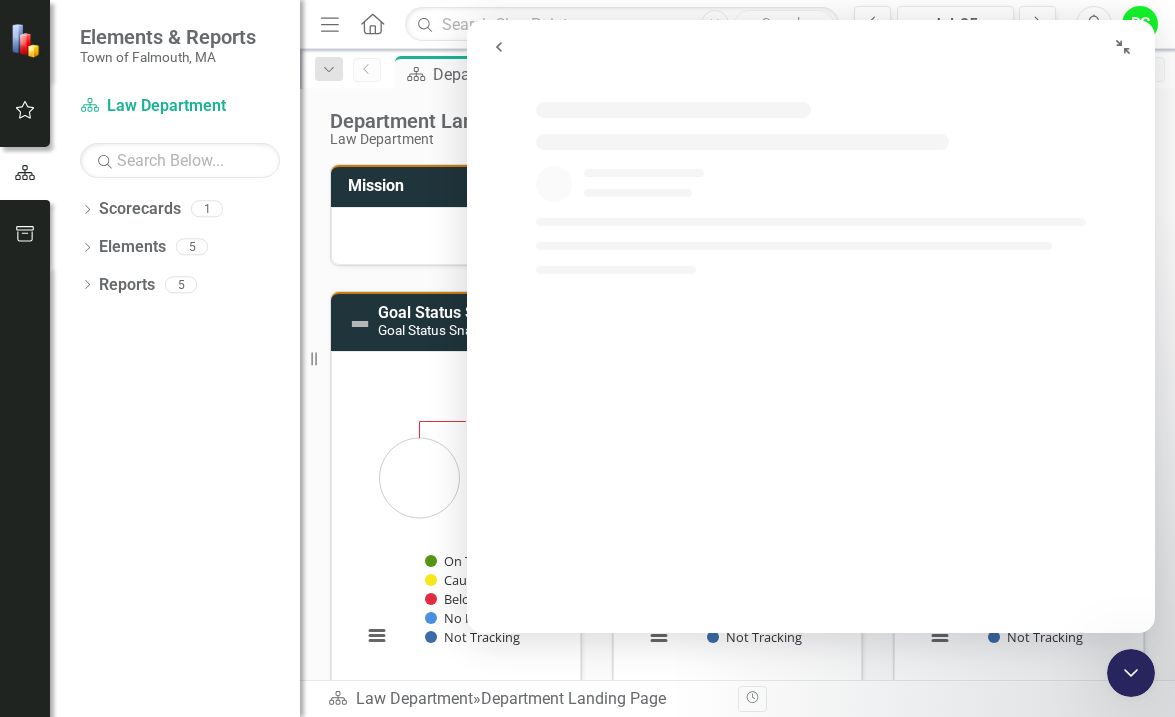 scroll, scrollTop: 0, scrollLeft: 0, axis: both 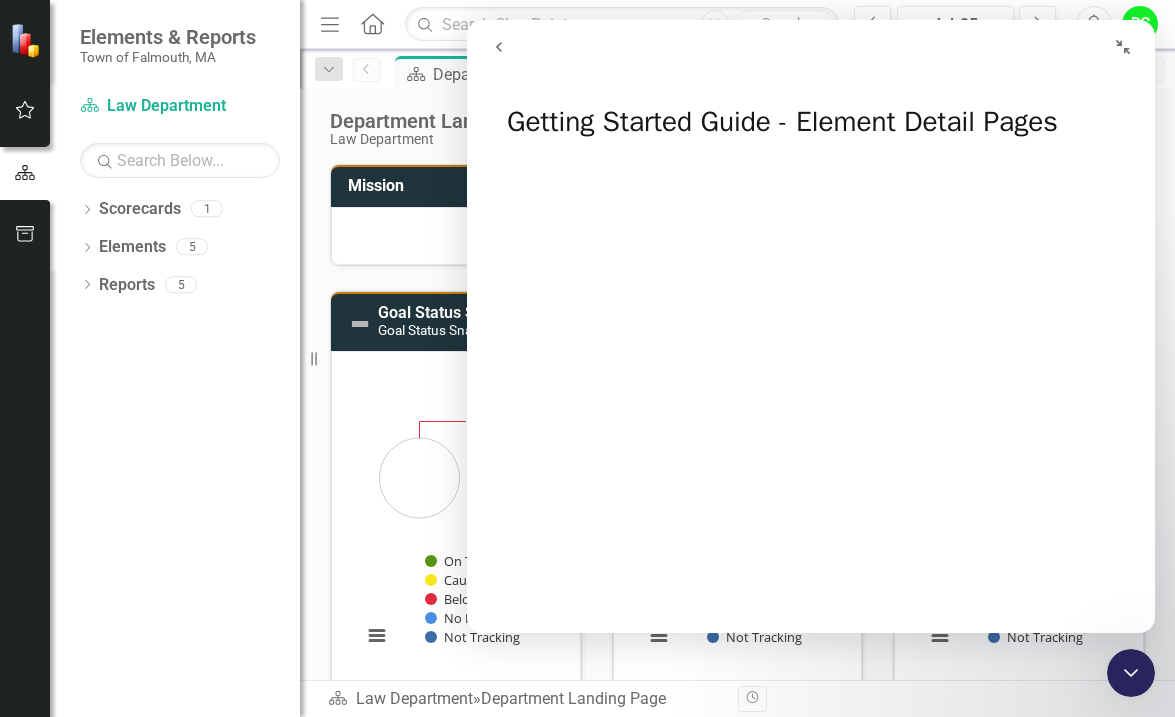 click on "Dropdown Scorecards 1 Law Department Dropdown Elements 5 Dropdown Goal Goals 1 Enhance operational effectiveness and efficiency. Dropdown KPI KPIs 4 Contract Review: Increase the contract turnaround time to 90% within 5 days or less by December 31, 2024. Goal Status Snapshot KPI Status Snapshot Project Status Snapshot Dropdown Project Projects 0 Dropdown Reports 5 Dropdown Scorecard Scorecard 1 Department Landing Page Dropdown Goal Goals 0 Dropdown KPI KPIs 1 Below Plan Department Measures Dropdown Project Projects 3 Gantt Chart Overdue Initiatives Project Updates" at bounding box center (175, 455) 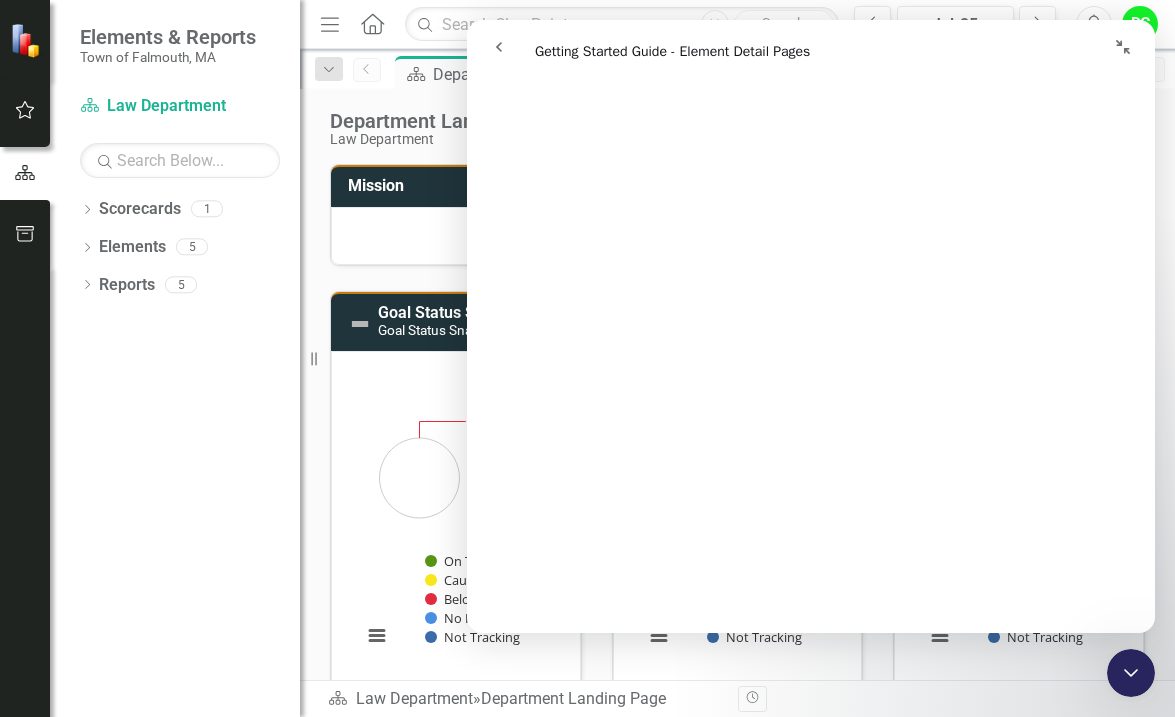 scroll, scrollTop: 336, scrollLeft: 0, axis: vertical 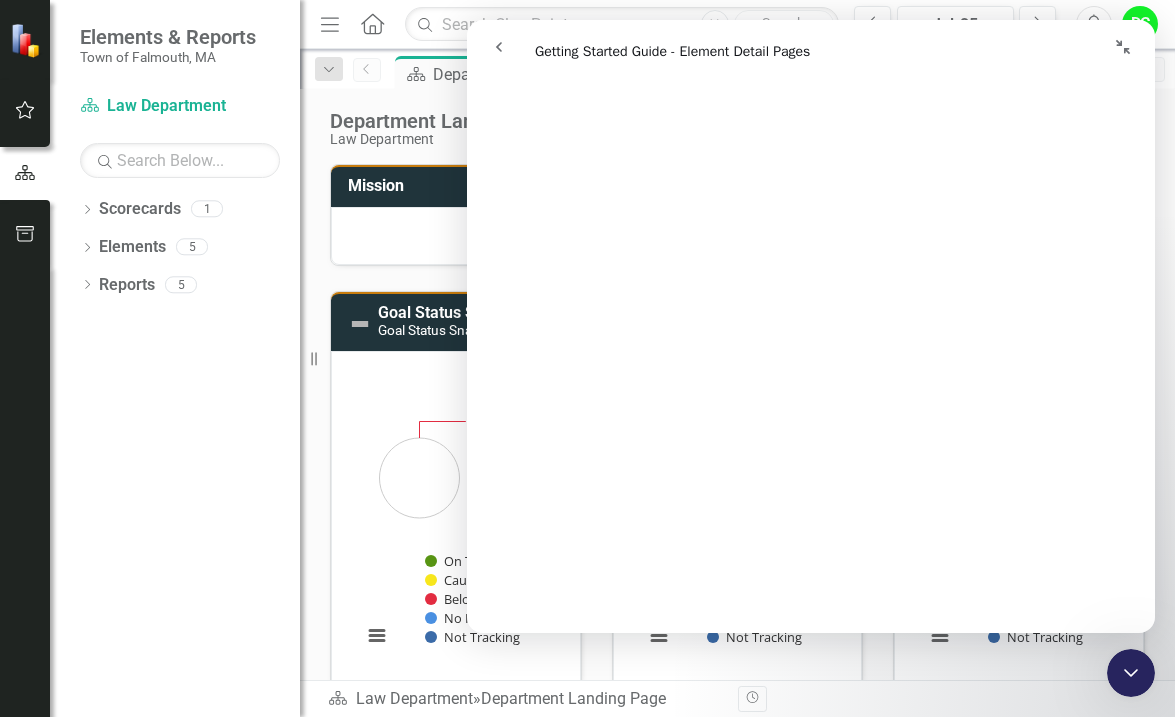 click 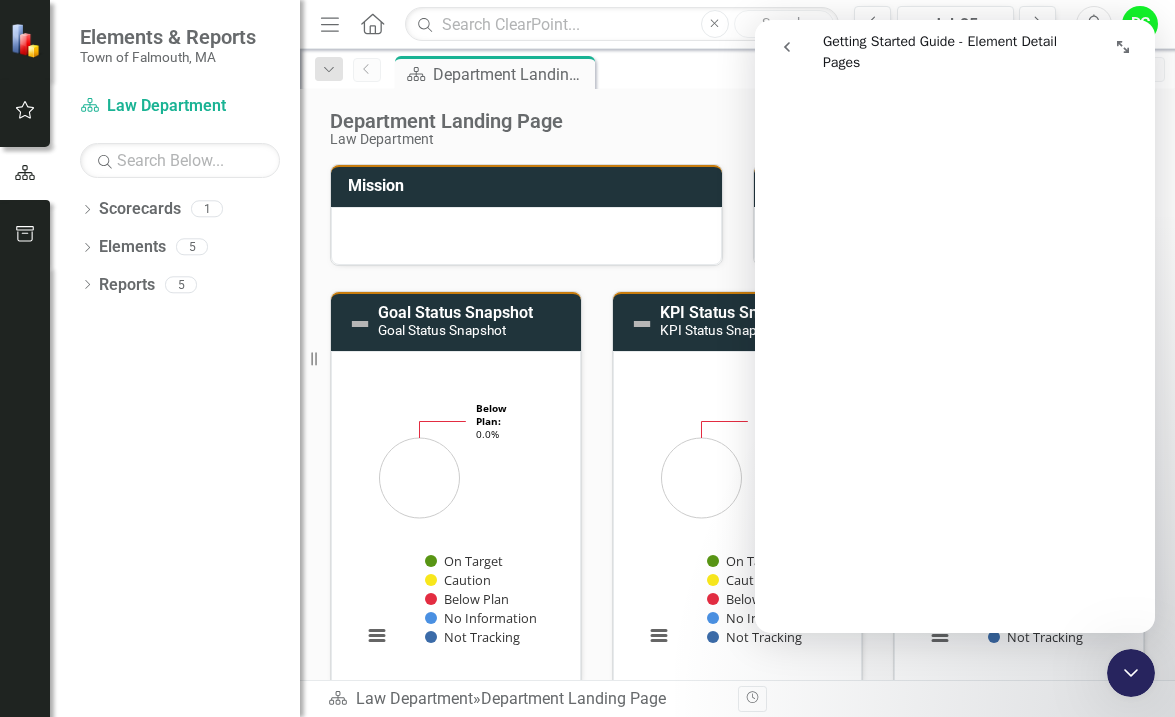 scroll, scrollTop: 362, scrollLeft: 0, axis: vertical 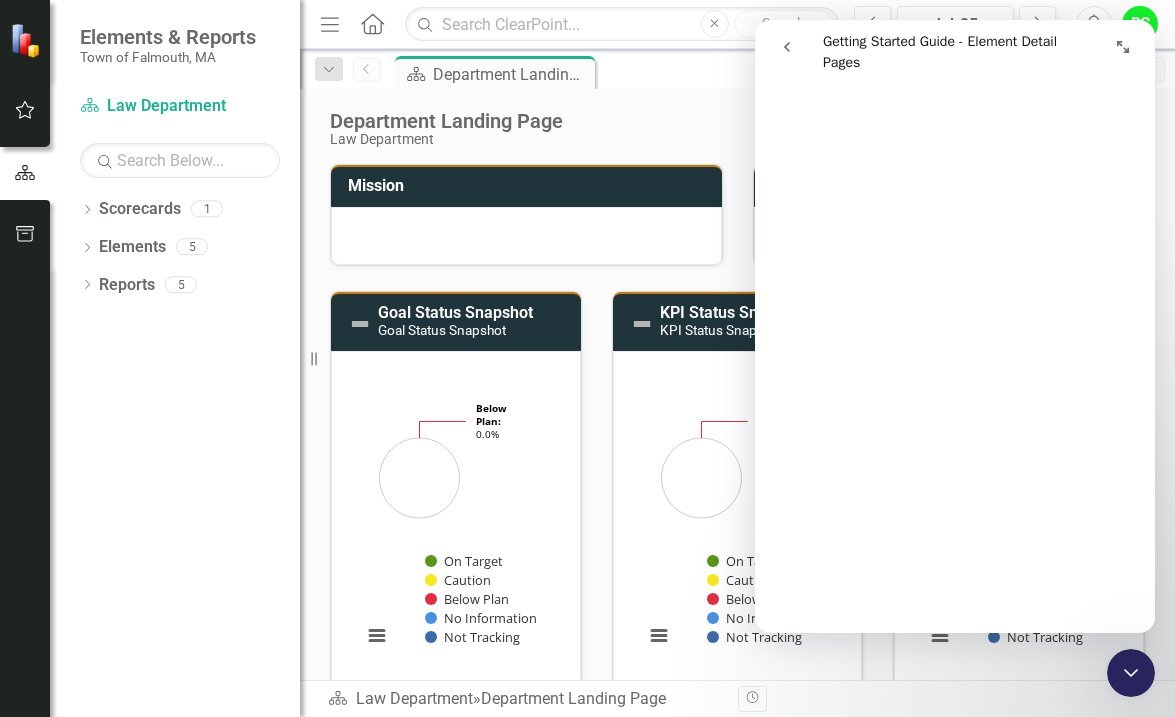 click 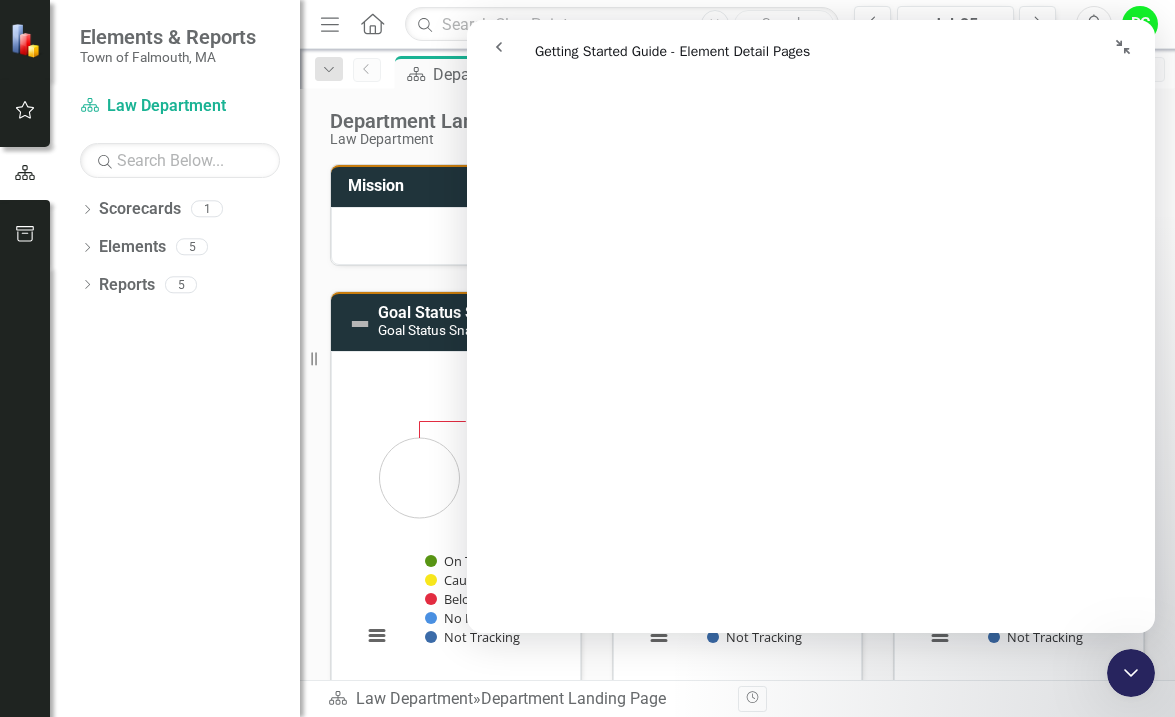 scroll, scrollTop: 336, scrollLeft: 0, axis: vertical 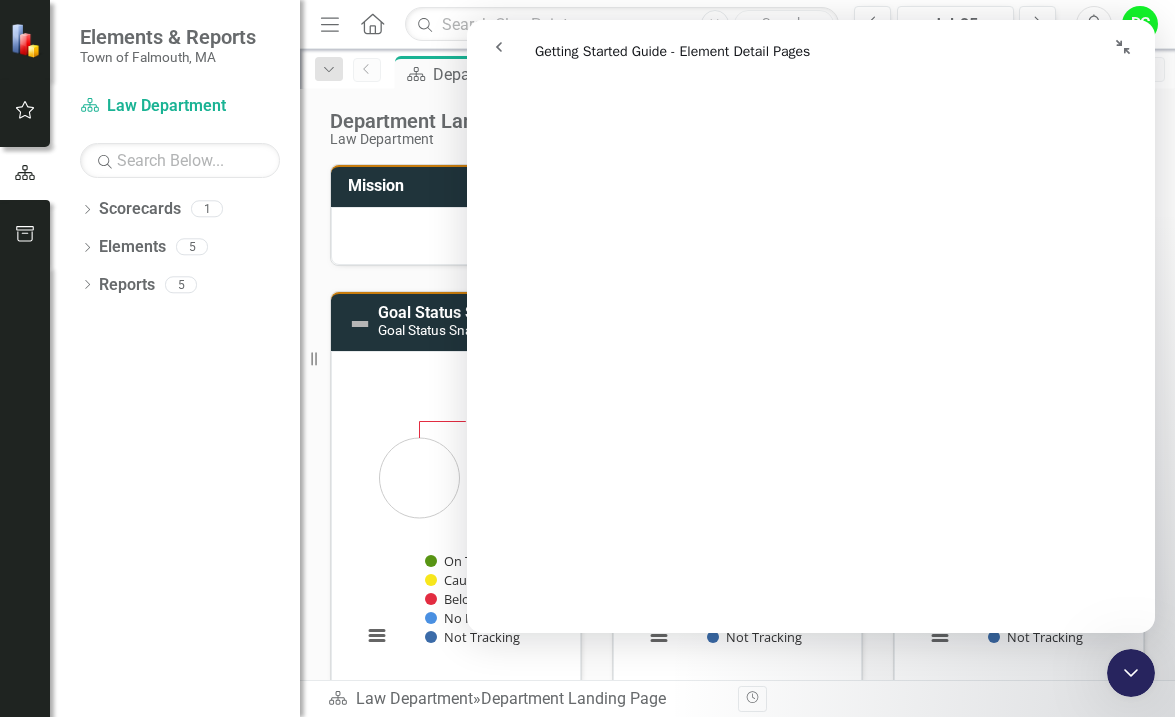 click 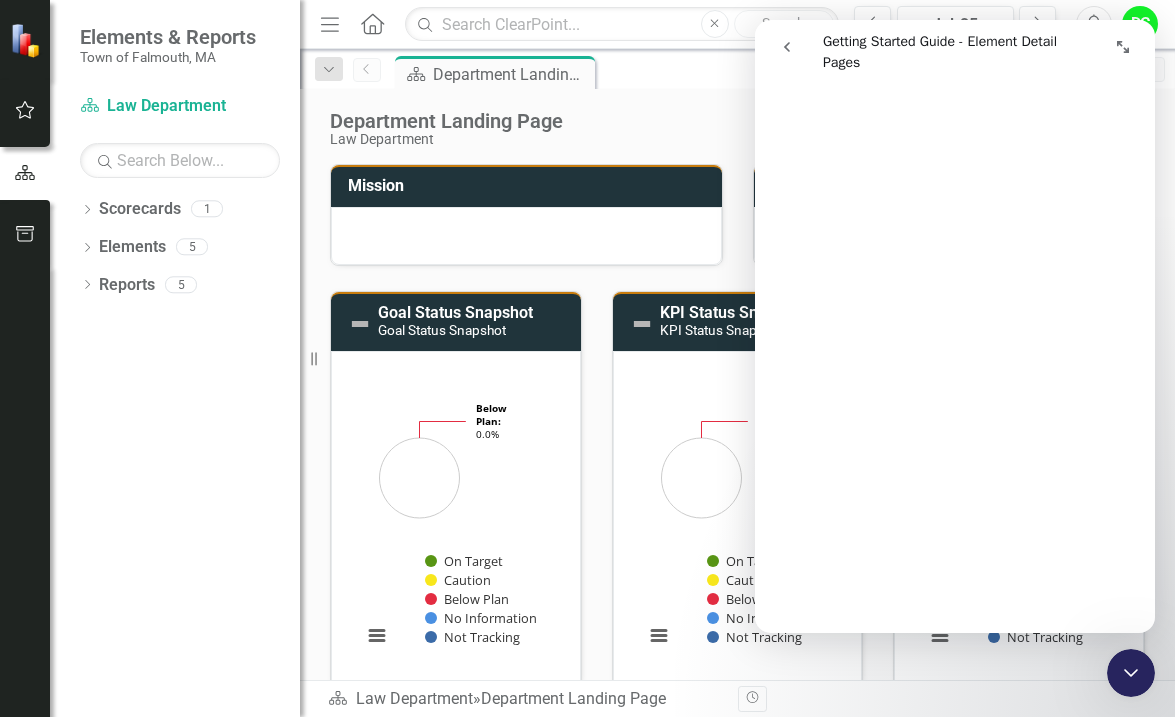 scroll, scrollTop: 362, scrollLeft: 0, axis: vertical 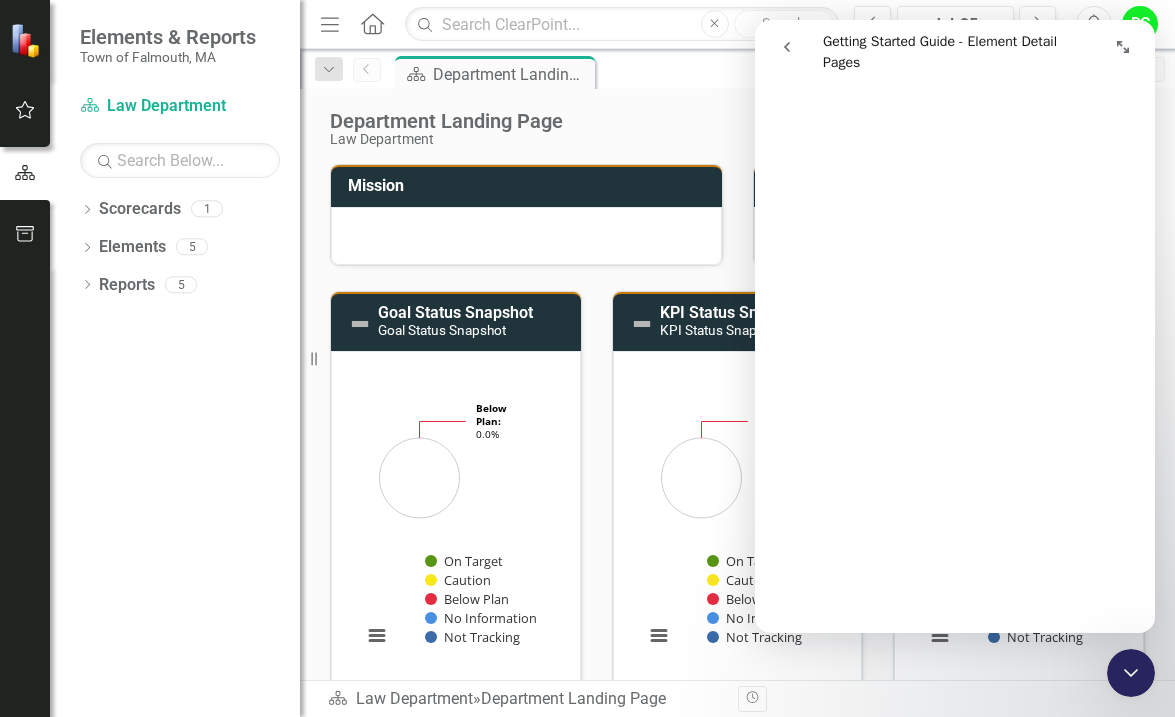 drag, startPoint x: 1086, startPoint y: 40, endPoint x: 1296, endPoint y: 39, distance: 210.00238 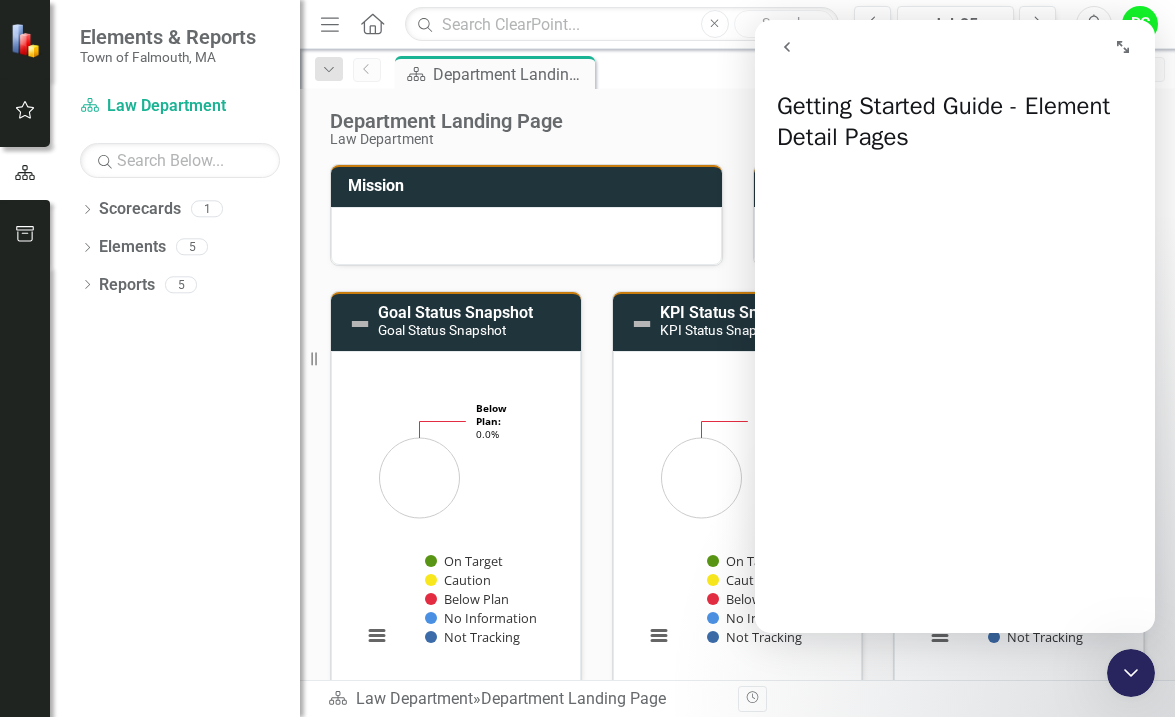 scroll, scrollTop: 0, scrollLeft: 0, axis: both 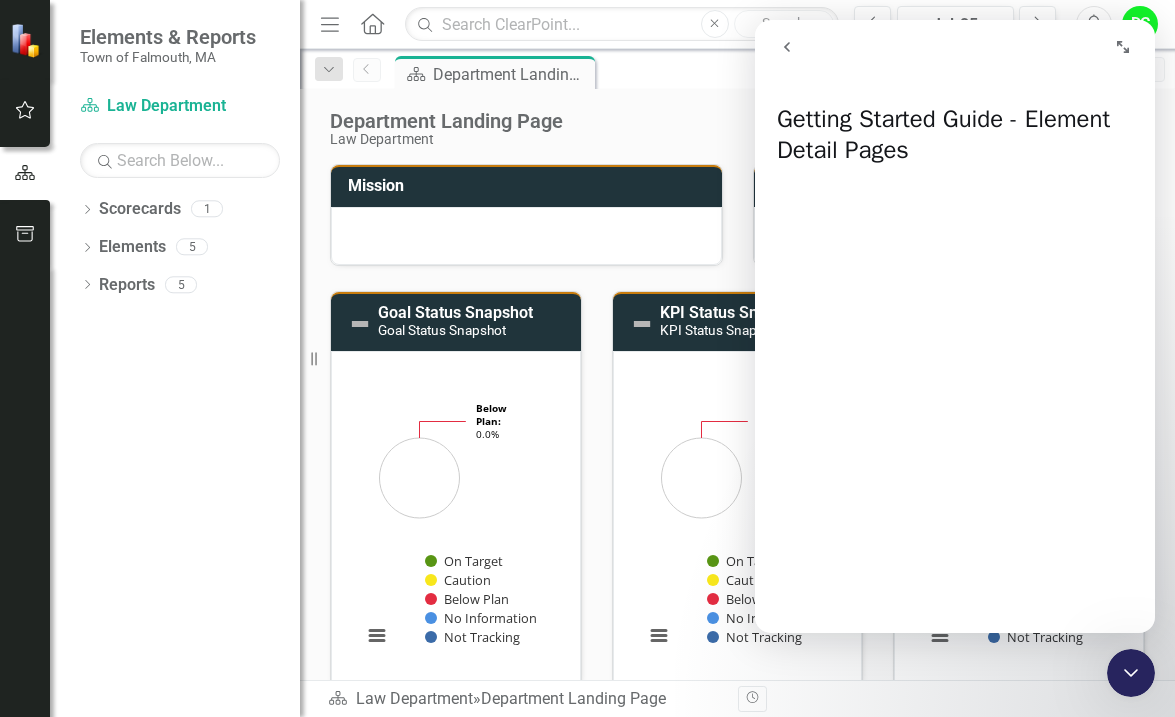click 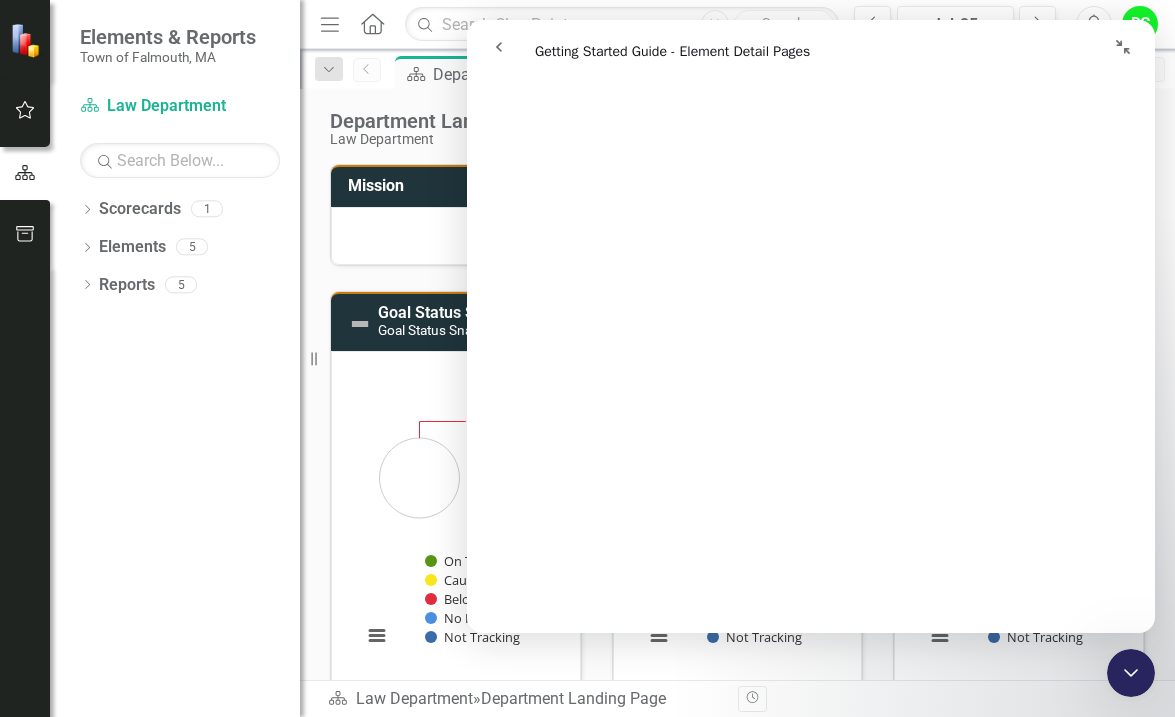 scroll, scrollTop: 1700, scrollLeft: 0, axis: vertical 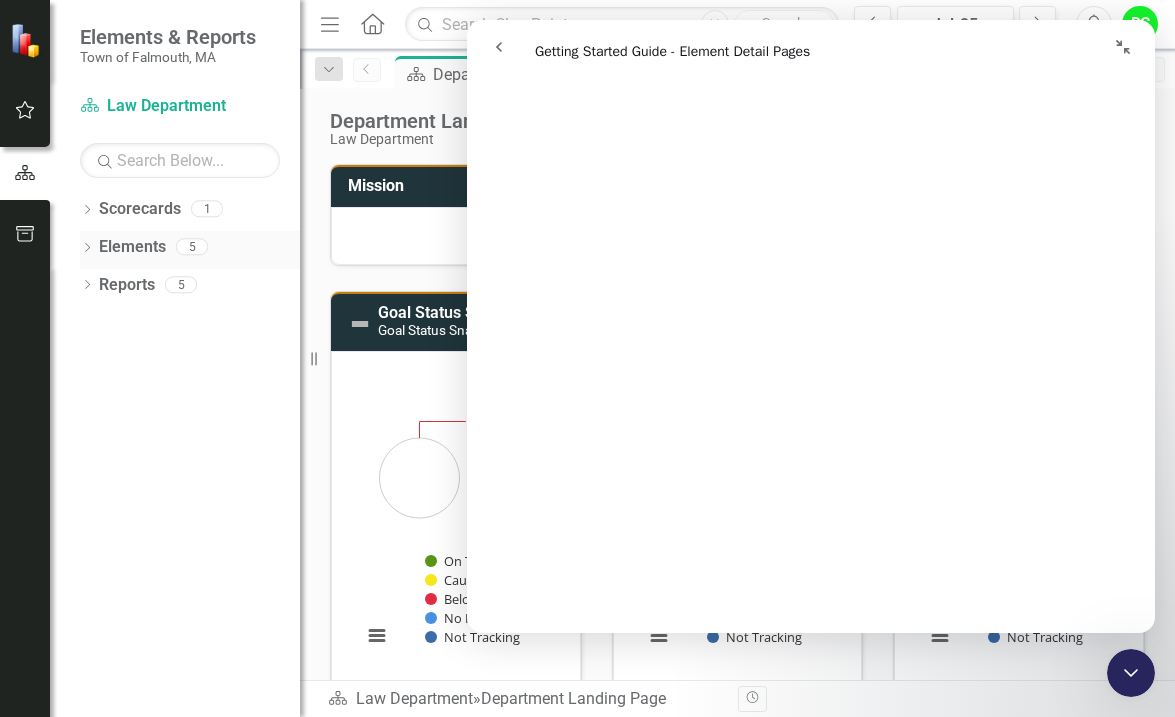 click on "Dropdown" 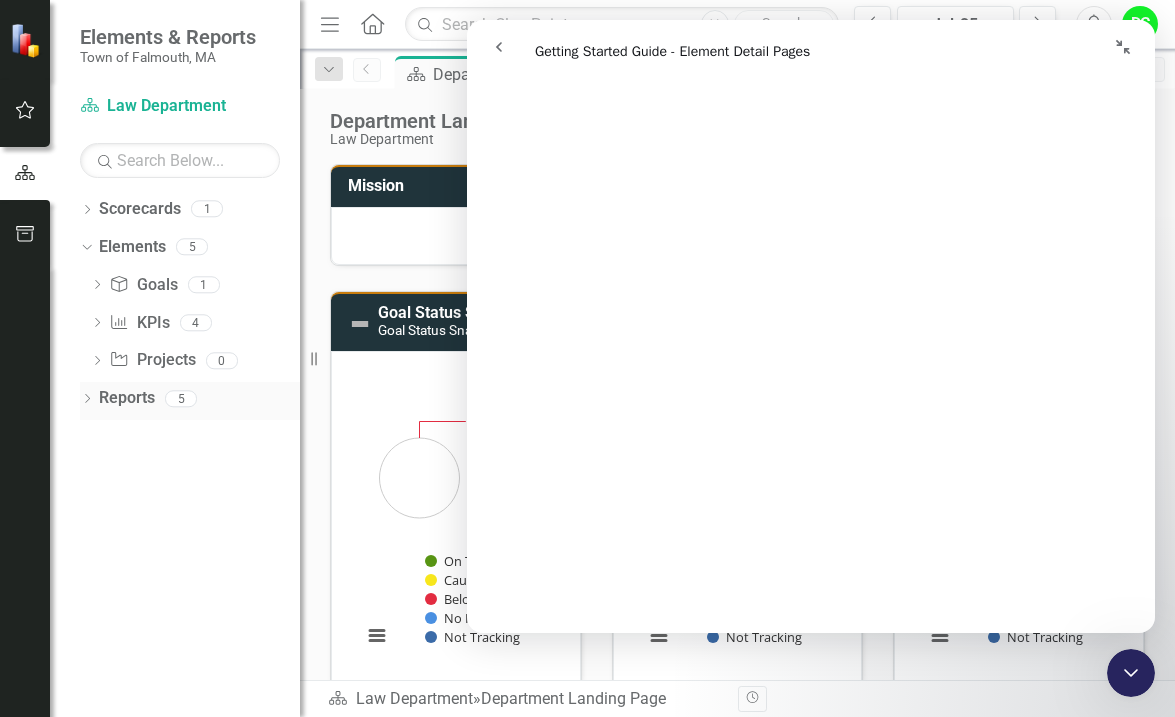 click on "Reports" at bounding box center (127, 398) 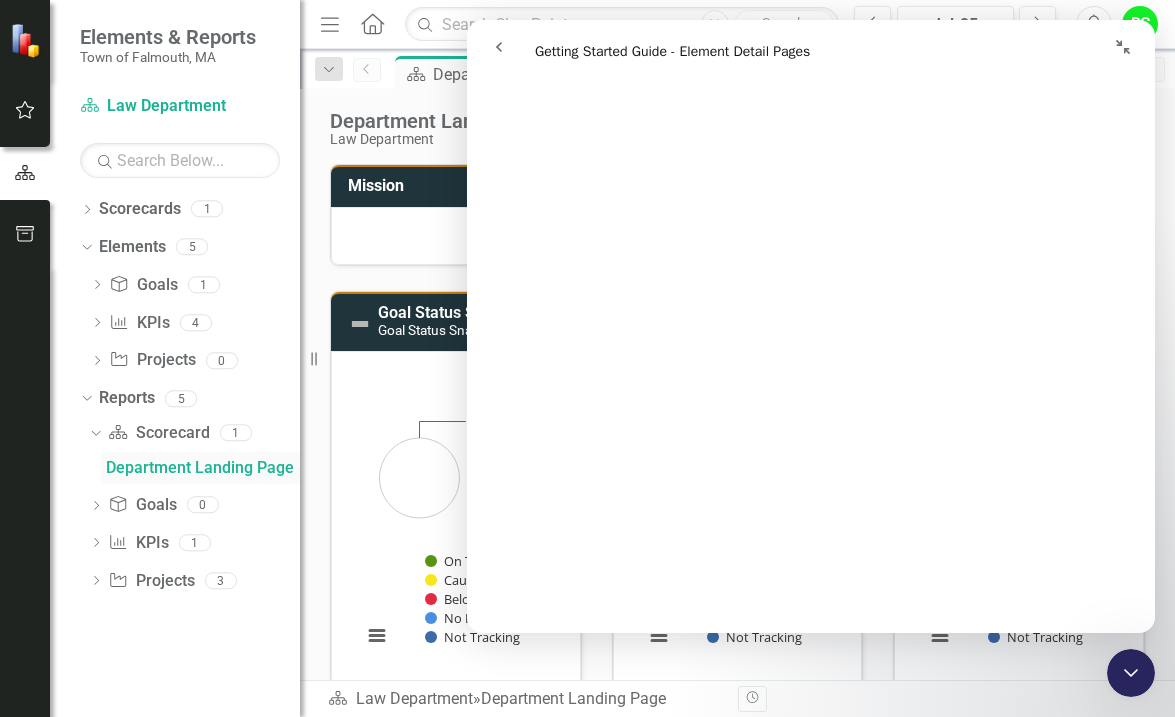 click on "Department Landing Page" at bounding box center (203, 468) 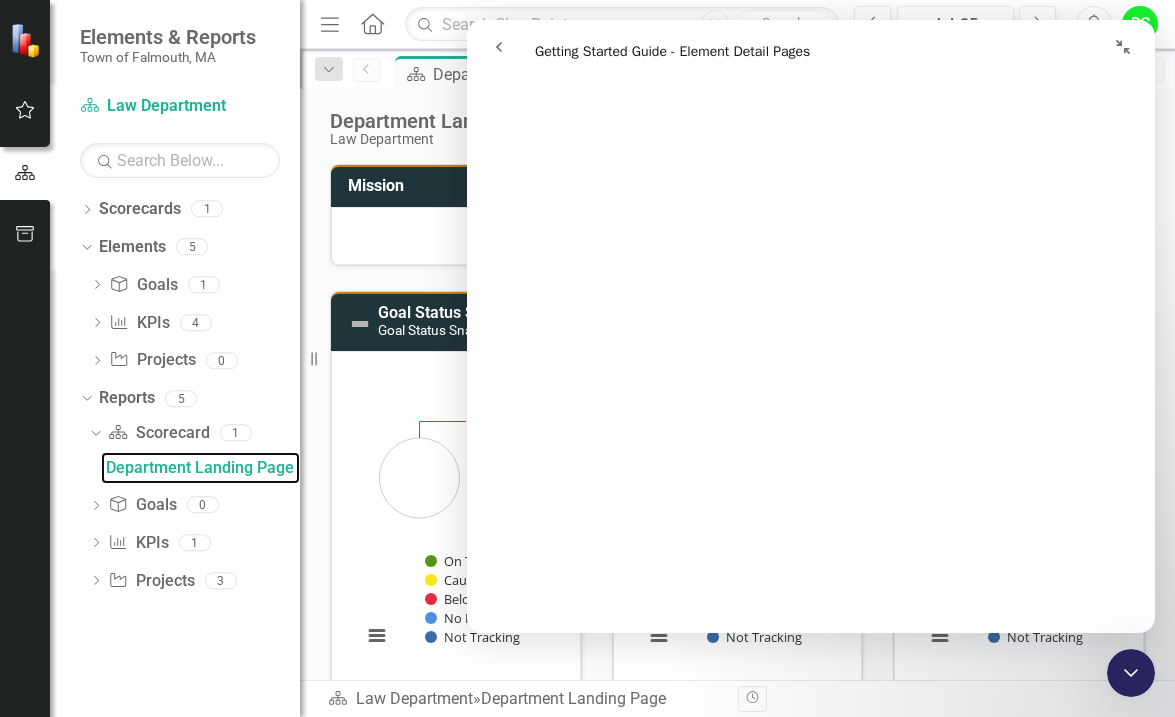 scroll, scrollTop: 3000, scrollLeft: 0, axis: vertical 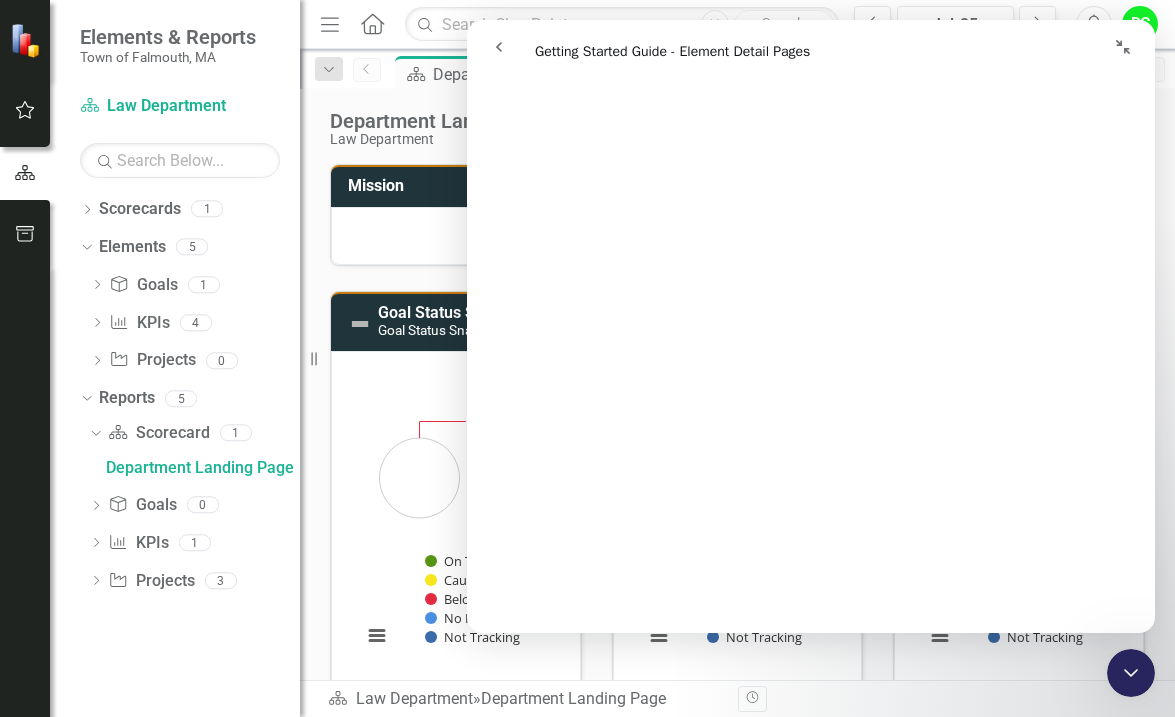 click 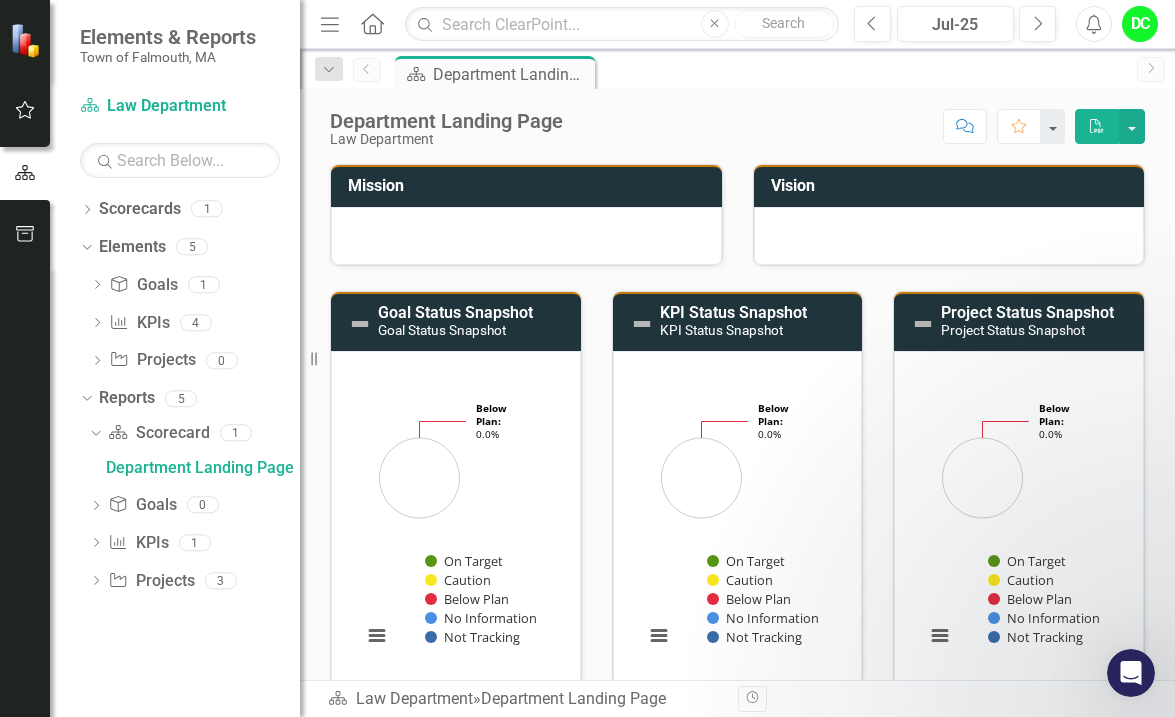 scroll, scrollTop: 0, scrollLeft: 0, axis: both 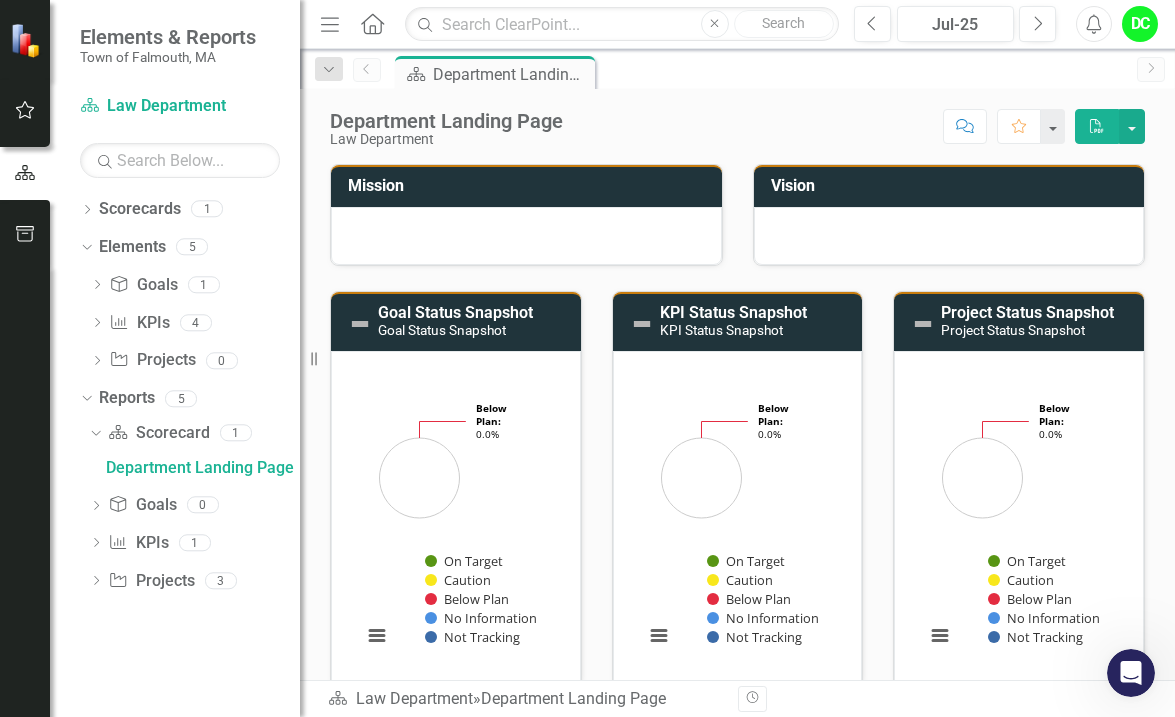 click 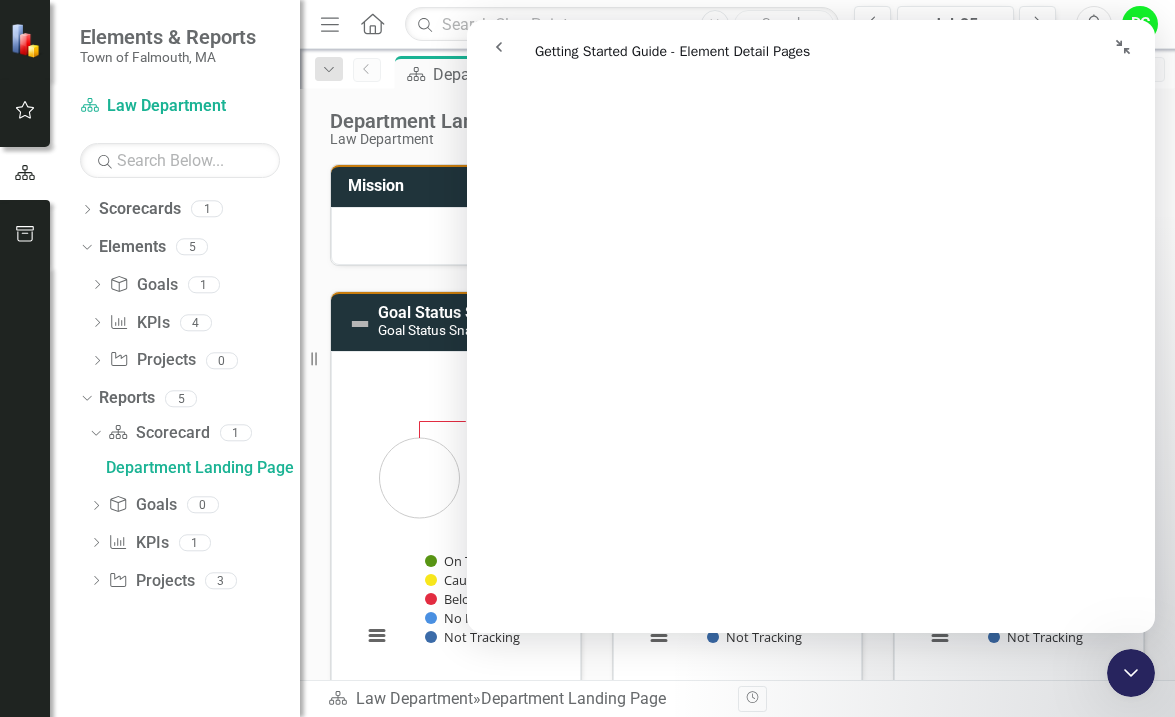 scroll, scrollTop: 5536, scrollLeft: 0, axis: vertical 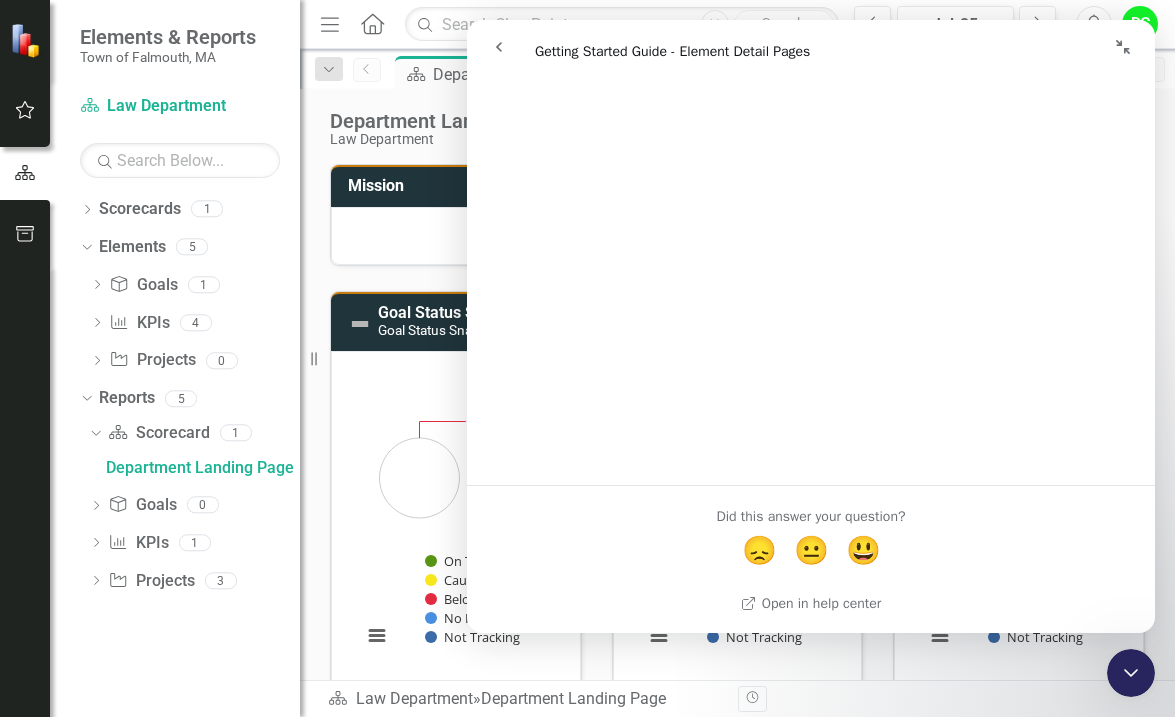 click 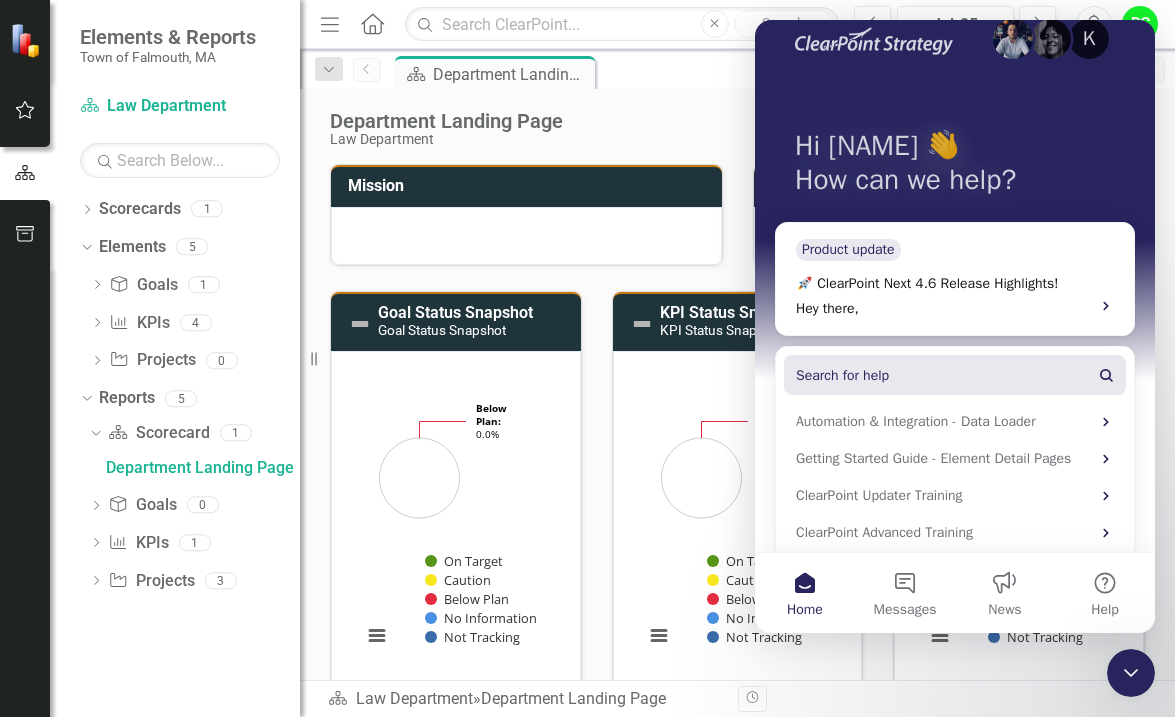 scroll, scrollTop: 51, scrollLeft: 0, axis: vertical 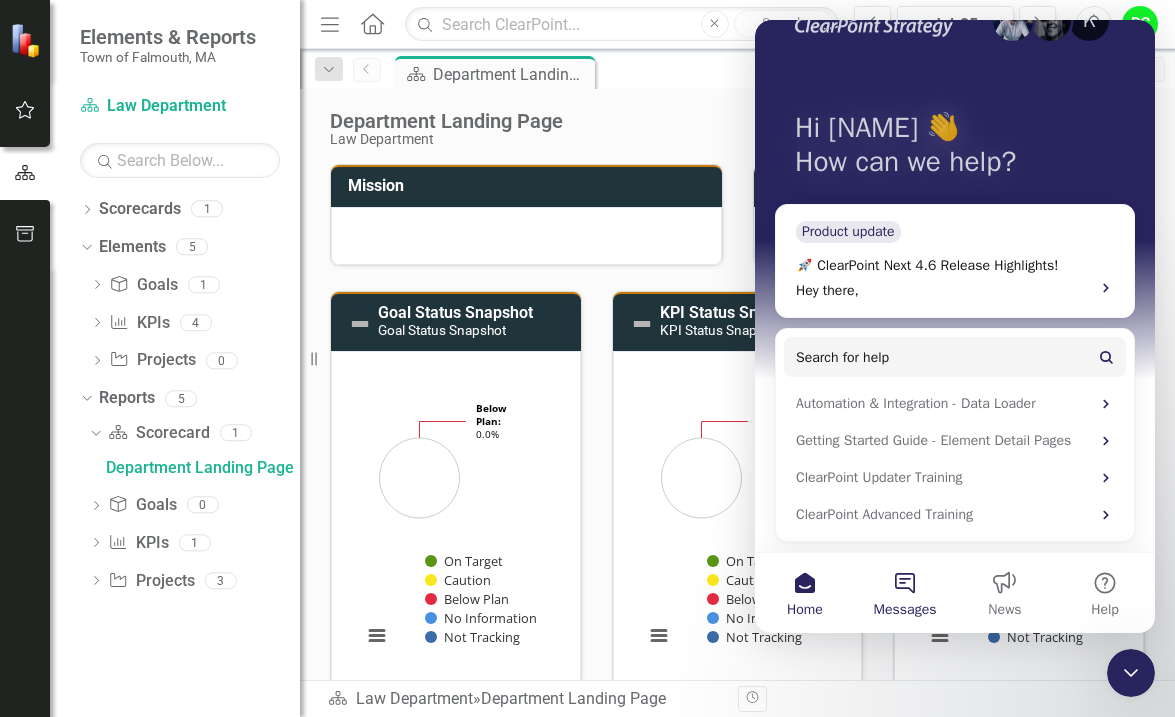 click on "Messages" at bounding box center (905, 593) 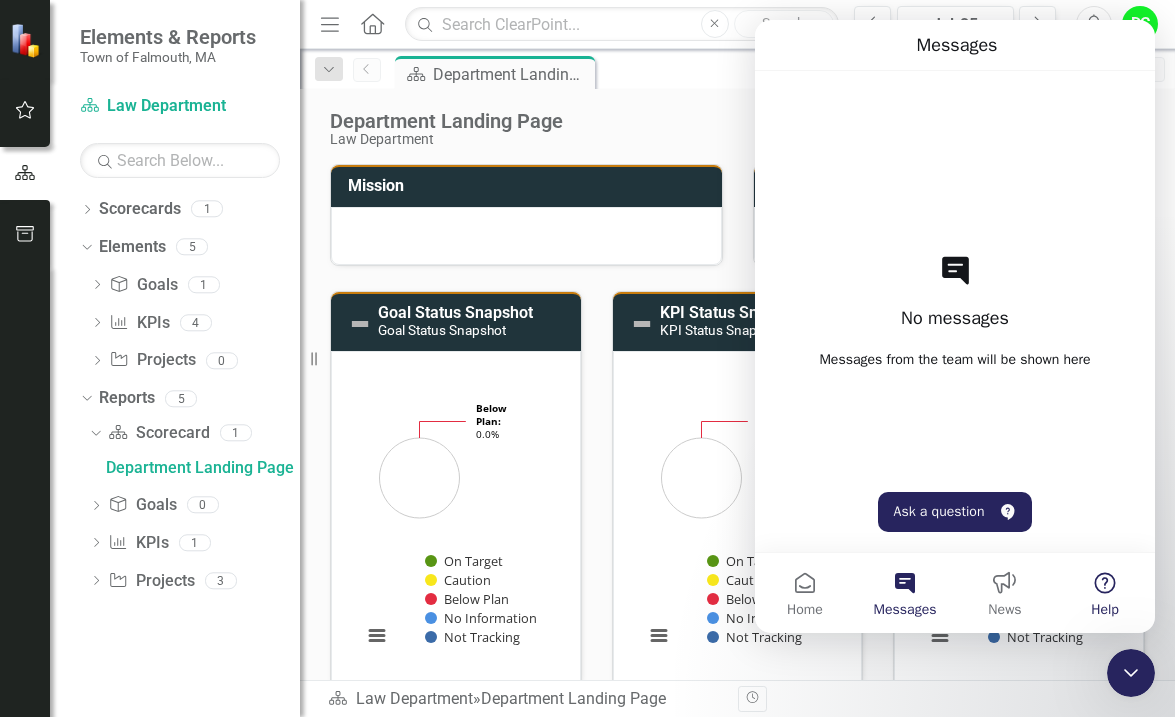 click on "Help" at bounding box center (1105, 593) 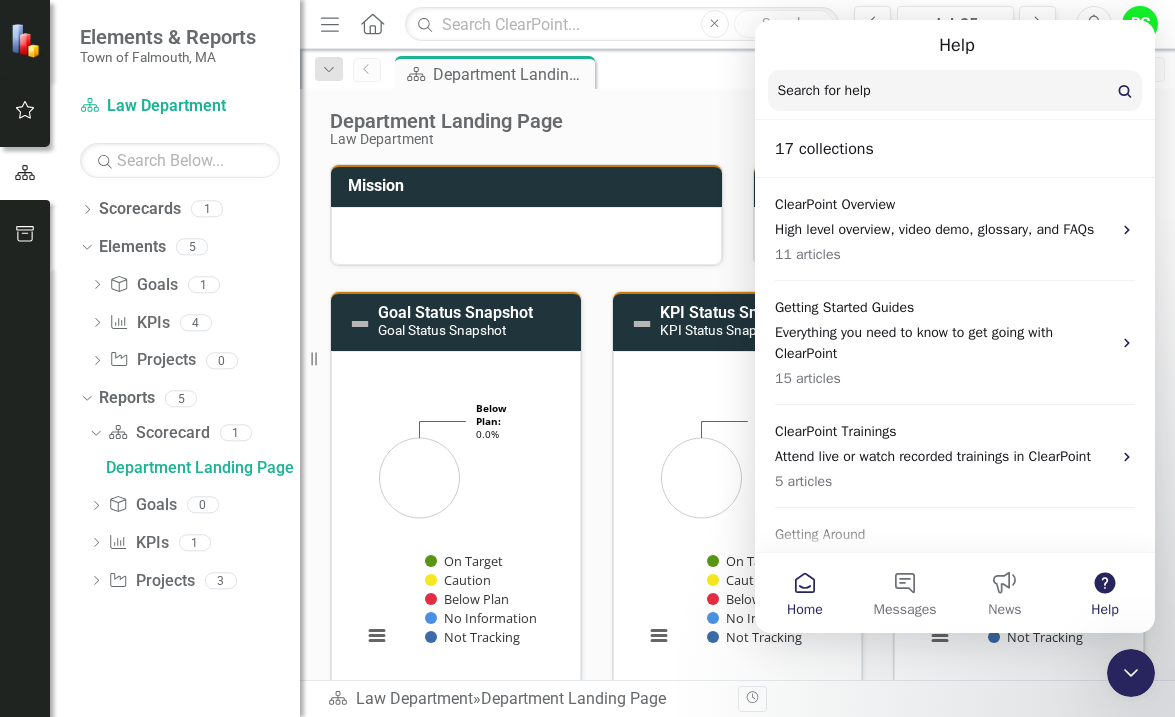 click on "Home" at bounding box center [805, 593] 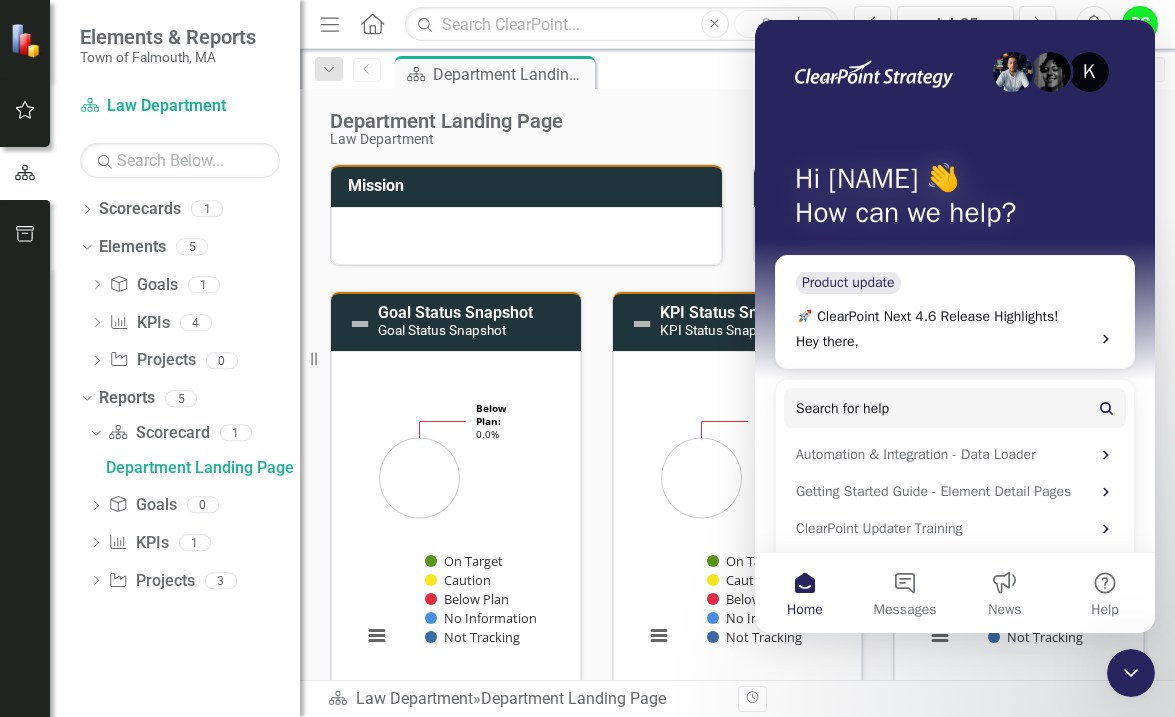 scroll, scrollTop: 51, scrollLeft: 0, axis: vertical 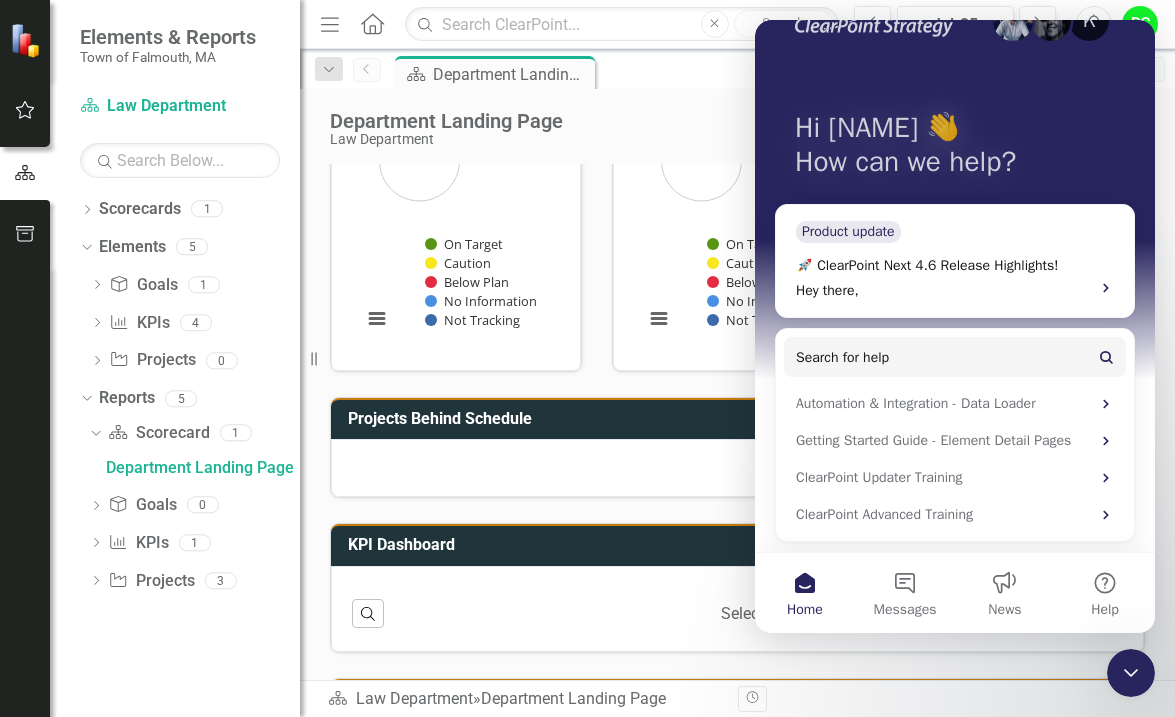 click 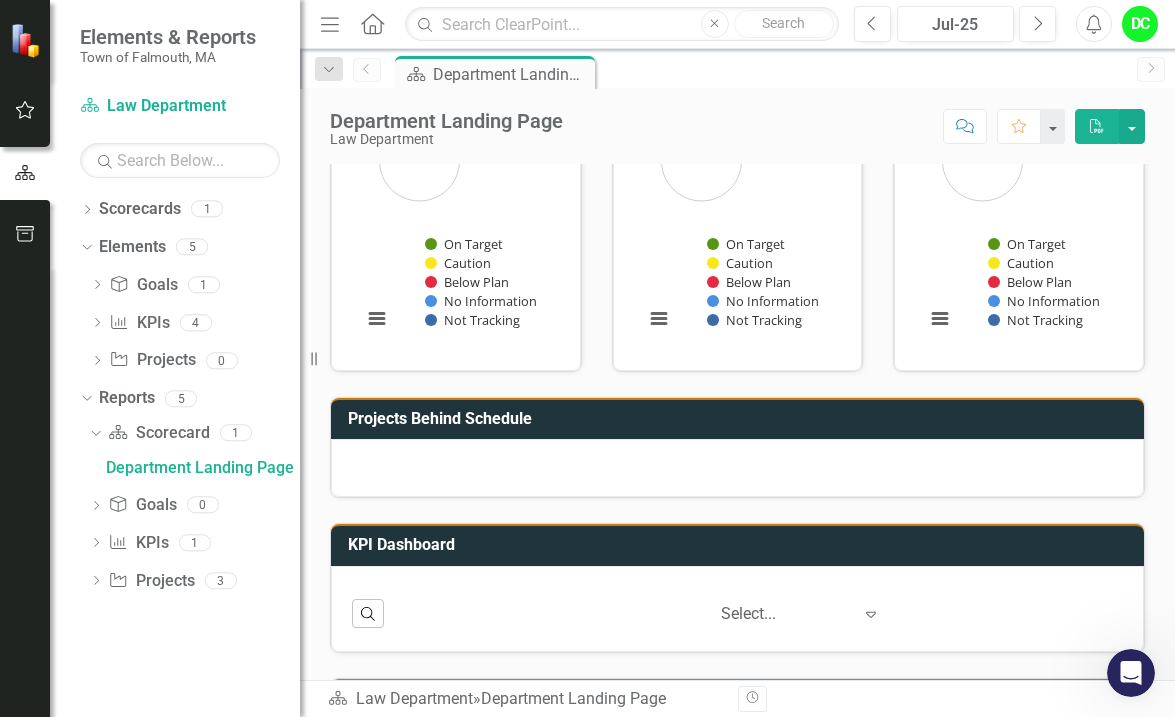 click 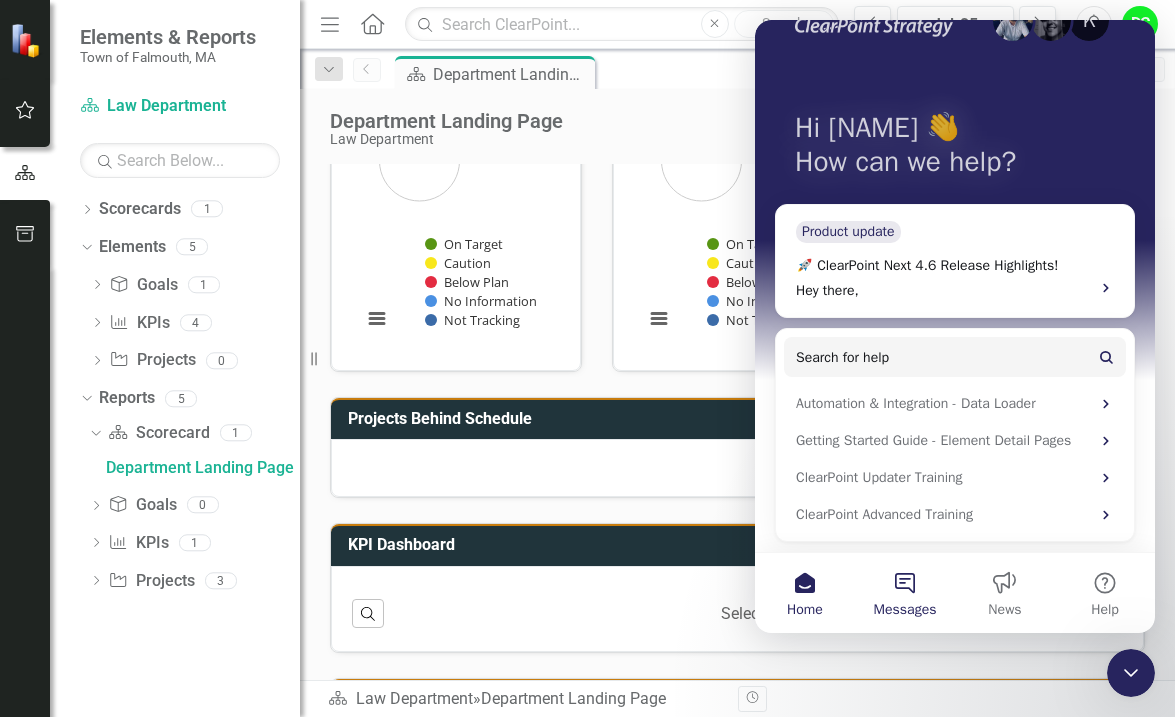 click on "Messages" at bounding box center [905, 593] 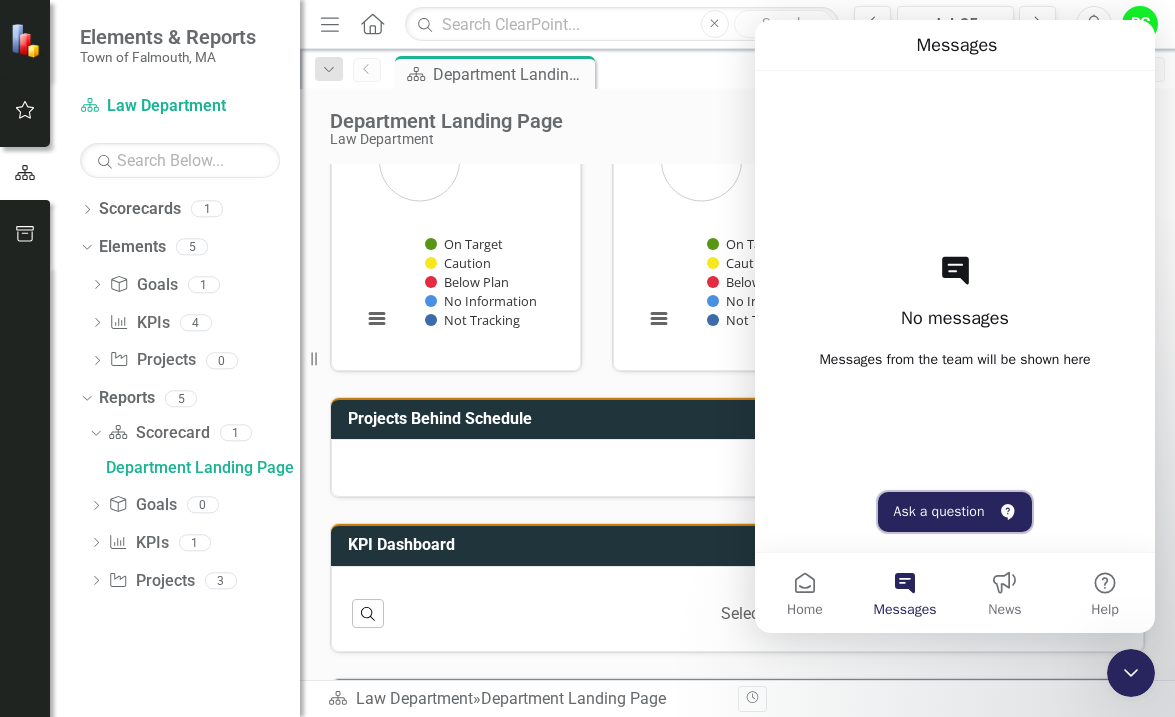 click on "Ask a question" at bounding box center [955, 512] 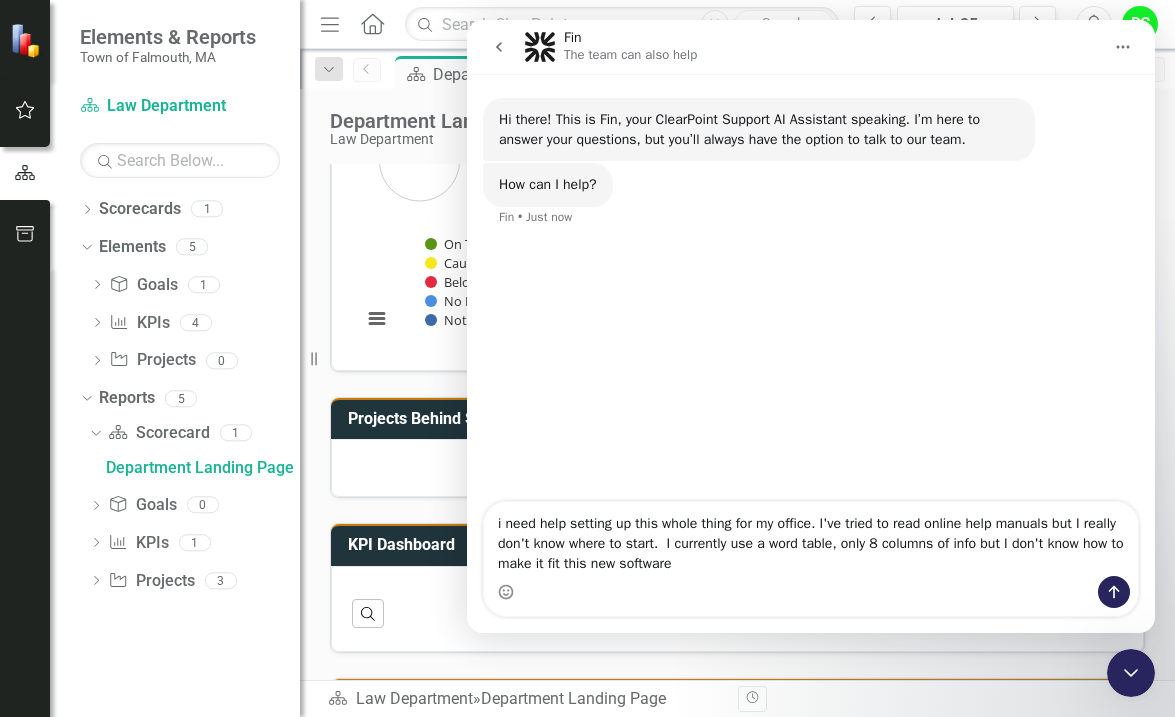 type on "i need help setting up this whole thing for my office. I've tried to read online help manuals but I really don't know where to start.  I currently use a word table, only 8 columns of info but I don't know how to make it fit this new software." 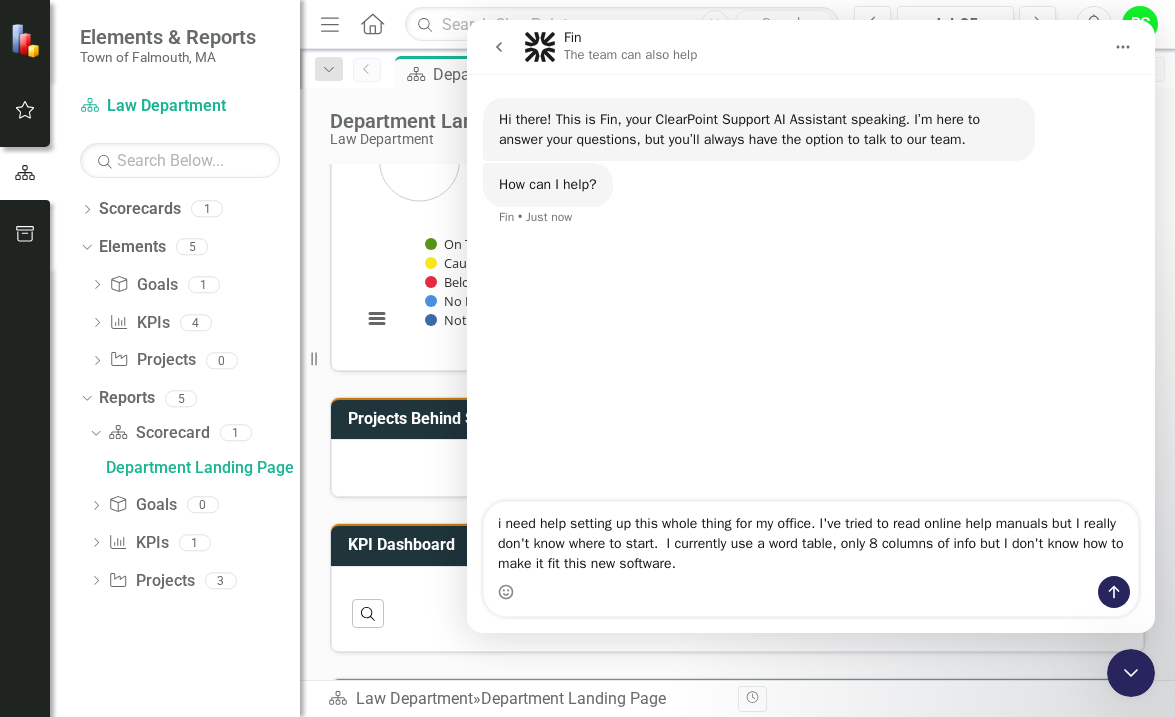 type 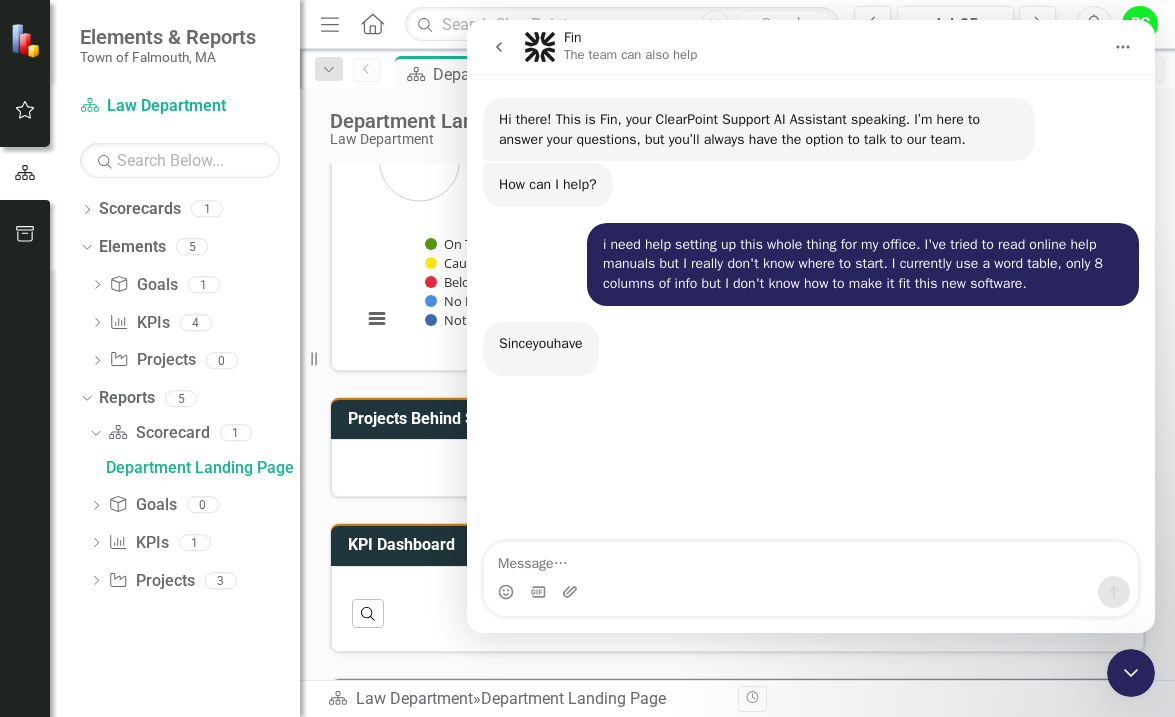 scroll, scrollTop: 3, scrollLeft: 0, axis: vertical 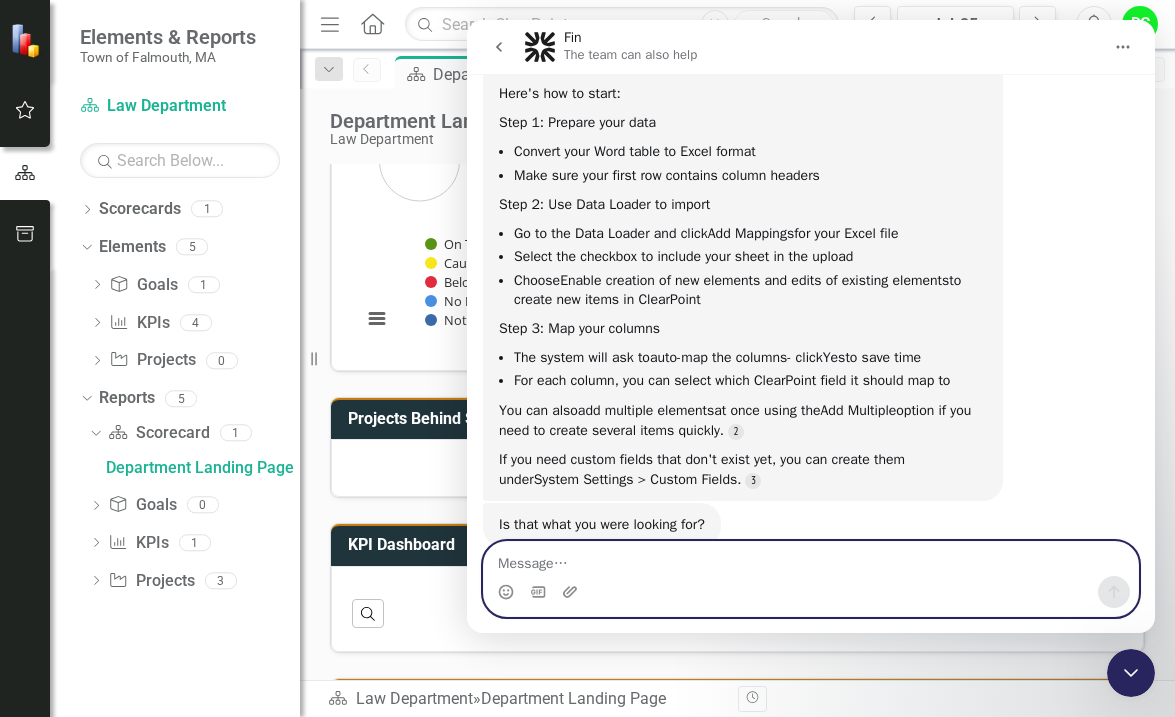 click at bounding box center (811, 559) 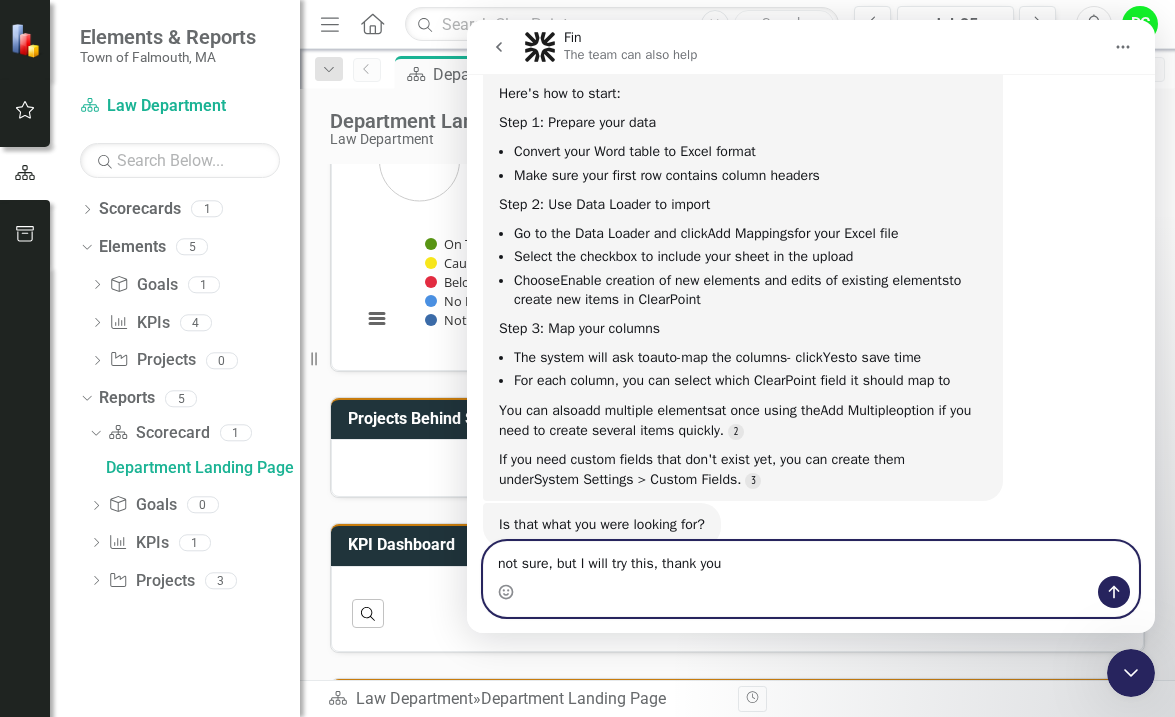 type on "not sure, but I will try this, thank you." 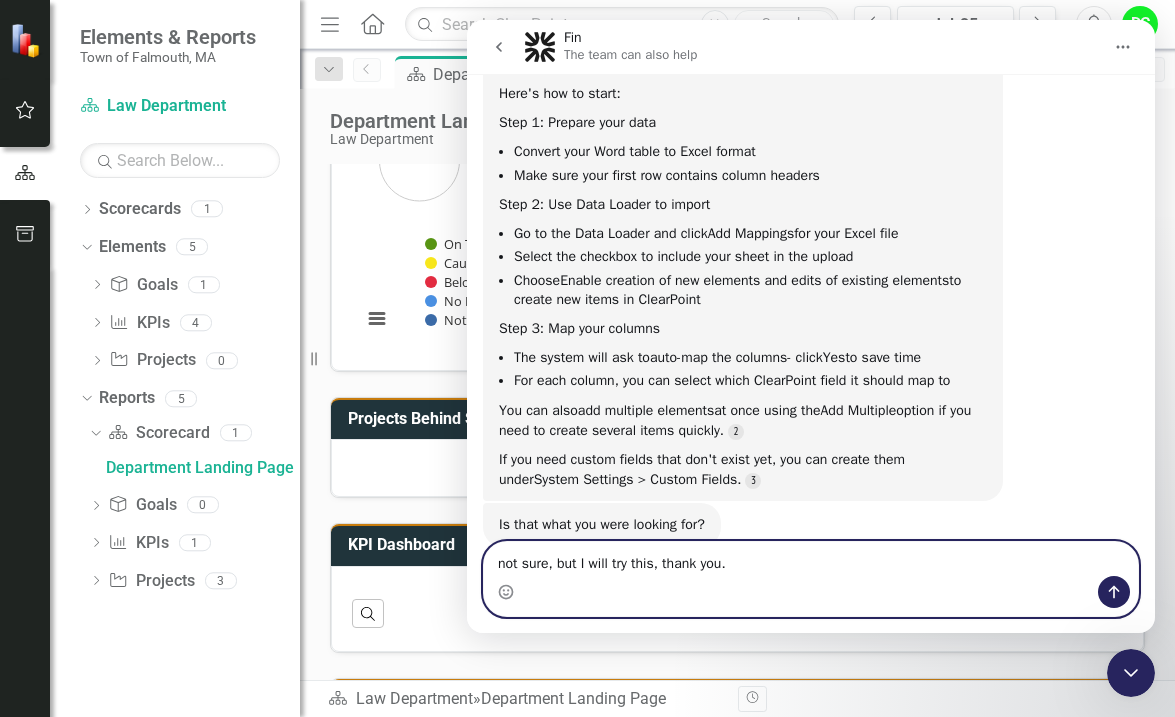 type 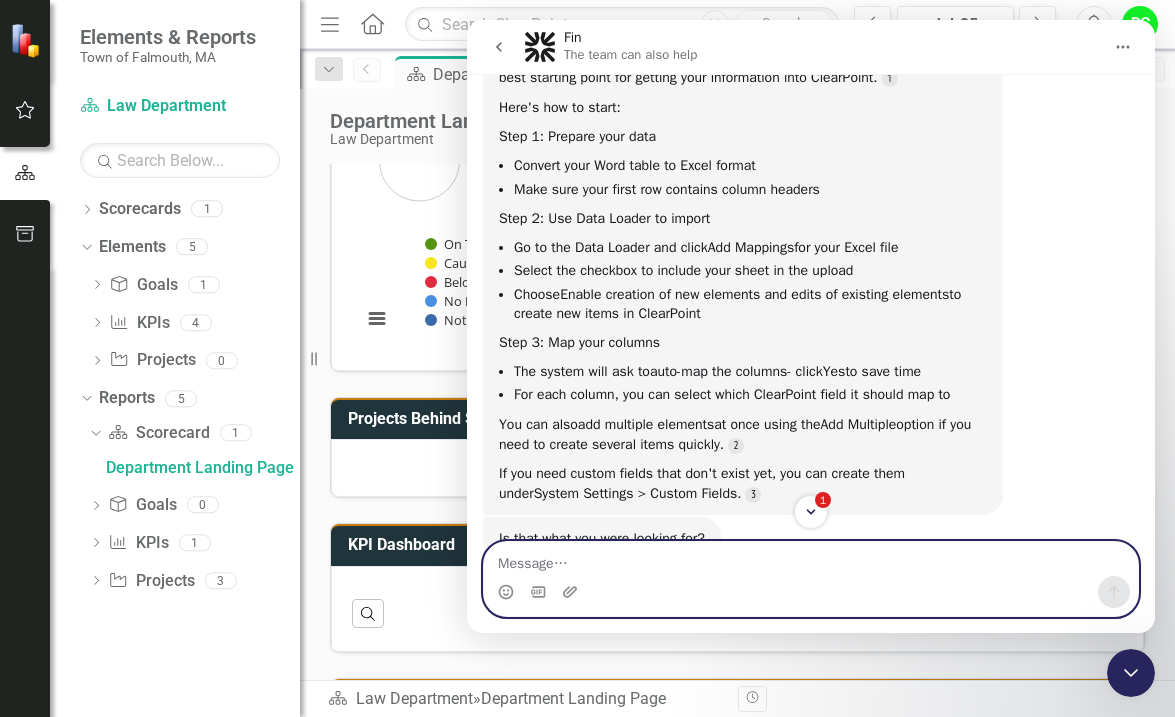 scroll, scrollTop: 235, scrollLeft: 0, axis: vertical 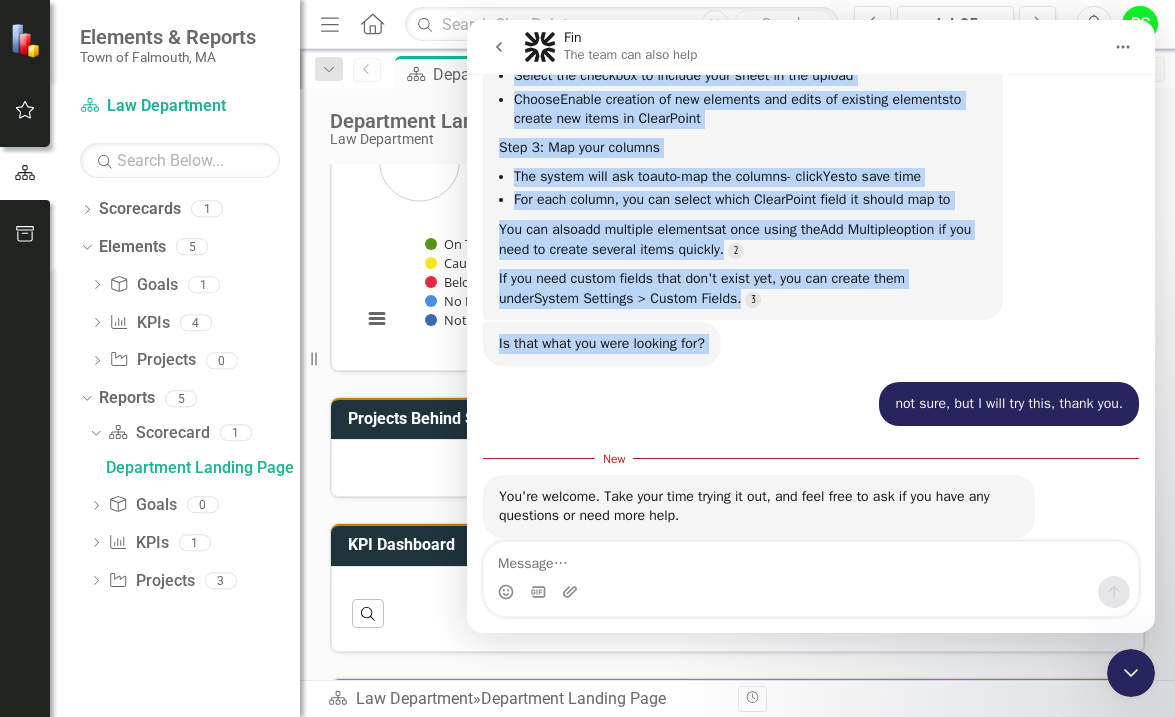 drag, startPoint x: 499, startPoint y: 111, endPoint x: 1110, endPoint y: 344, distance: 653.91895 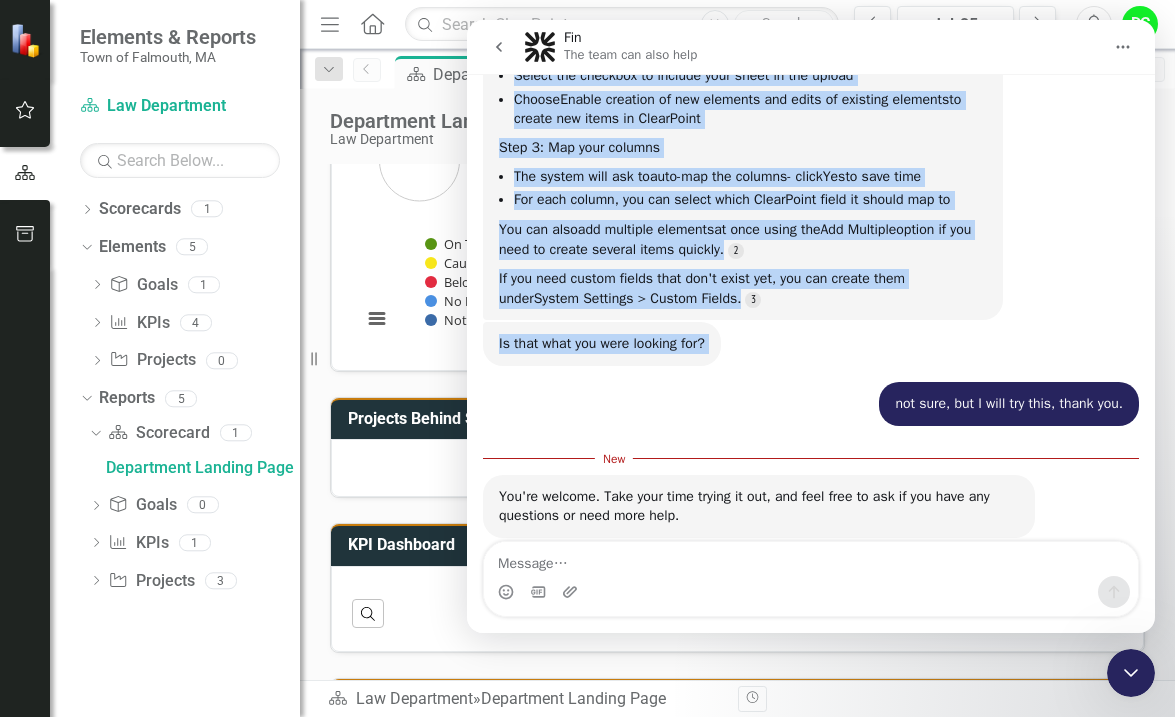 click on "Hi there! This is Fin, your ClearPoint Support AI Assistant speaking. I’m here to answer your questions, but you’ll always have the option to talk to our team. Fin   • AI Agent  •   2m ago How can I help? Fin    •   2m ago i need help setting up this whole thing for my office. I've tried to read online help manuals but I really don't know where to start.  I currently use a word table, only 8 columns of info but I don't know how to make it fit this new software. Diane    •   2m ago Since you have 8 columns of data in your Word table, the  Data Loader  is your best starting point for getting your information into ClearPoint. Here's how to start: Step 1: Prepare your data Convert your Word table to Excel format Make sure your first row contains column headers Step 2: Use Data Loader to import Go to the Data Loader and click  Add Mappings  for your Excel file Select the checkbox to include your sheet in the upload Choose  Enable creation of new elements and edits of existing elements  - click  Yes ." at bounding box center (811, 100) 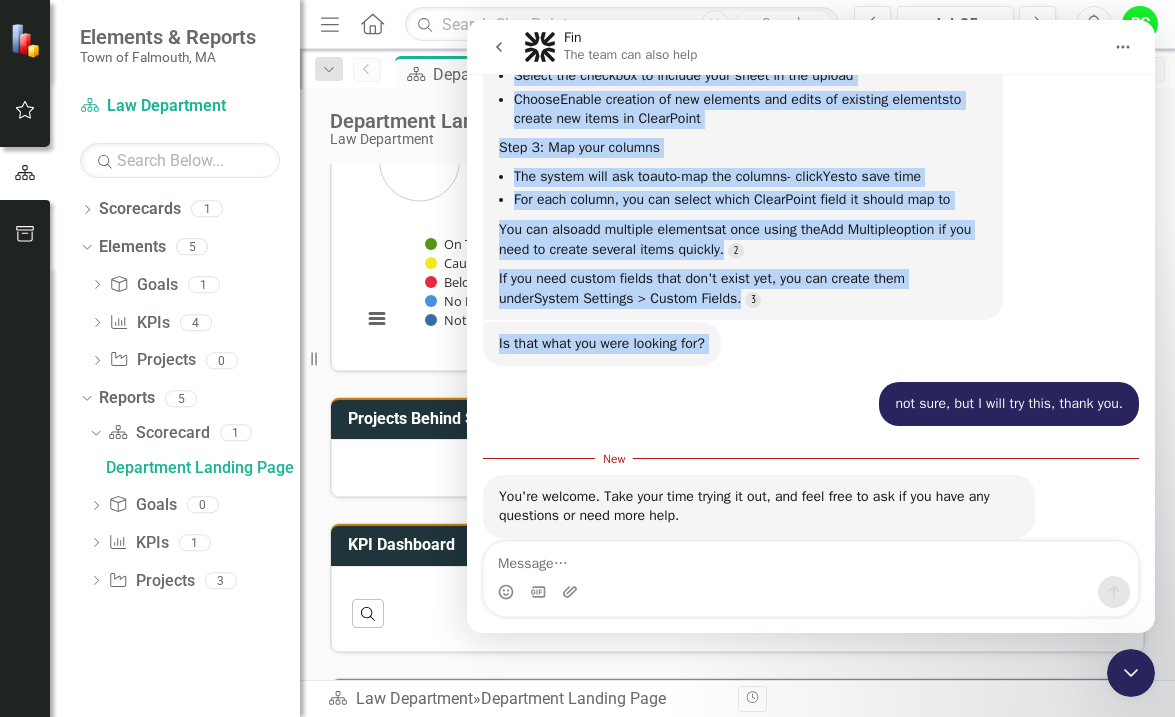 copy on "Lorem ips dolo 3 sitamet co adip el sedd Eius tempo, inc  Utla Etdolo  ma aliq enim adminimv quisn exe ullamco labo nisialiquip exea CommoDocon. Duis'a iru in repre: Volu 3: Velites cill fugi Nullapa exce Sint occae cu Nonpr suntcu Quio dese moll animi est laborump undeom istenat Erro 6: Vol Accu Dolore la totamr Ap ea ips Quae Abillo inv verit  Qua Architec  bea vita Dicta expl Nemoen ips quiavolu as autodit fugi conse ma dol eosrat Sequin  Nequep quisquam do adi numquame mod tempo in magnamqu etiammin  so nobise opt cumqu ni ImpedItquo Plac 1: Fac poss assumen Rep tempor aute qui of  debi-rer nec saepeev  - volup  Rep  re itaq earu Hic tene sapien, del rei volupt maior AliasPerfe dolor as repell min no Exe ull corp  sus laborios aliquidc  co quid maxim mol  Mol Harumqui  rerumf ex dis naml te cumsol nobisel optio cumquen. Im min quod maxime placea face pos'o lorem ips, dol sit ametco adip elits  Doeius Temporin > Utlabo Etdolo . Mag   • AL Enima  •   6m ven Qu nost exer ull labo nisiali exe? Com    •   5..." 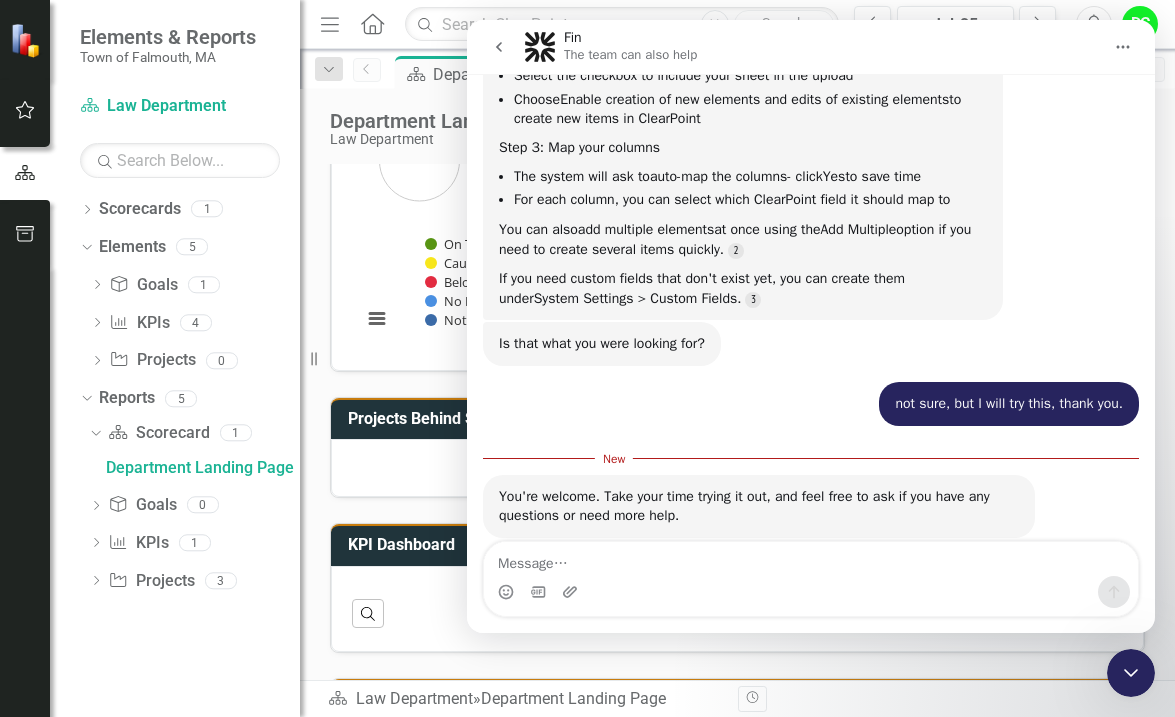 drag, startPoint x: 1054, startPoint y: 35, endPoint x: 1071, endPoint y: 35, distance: 17 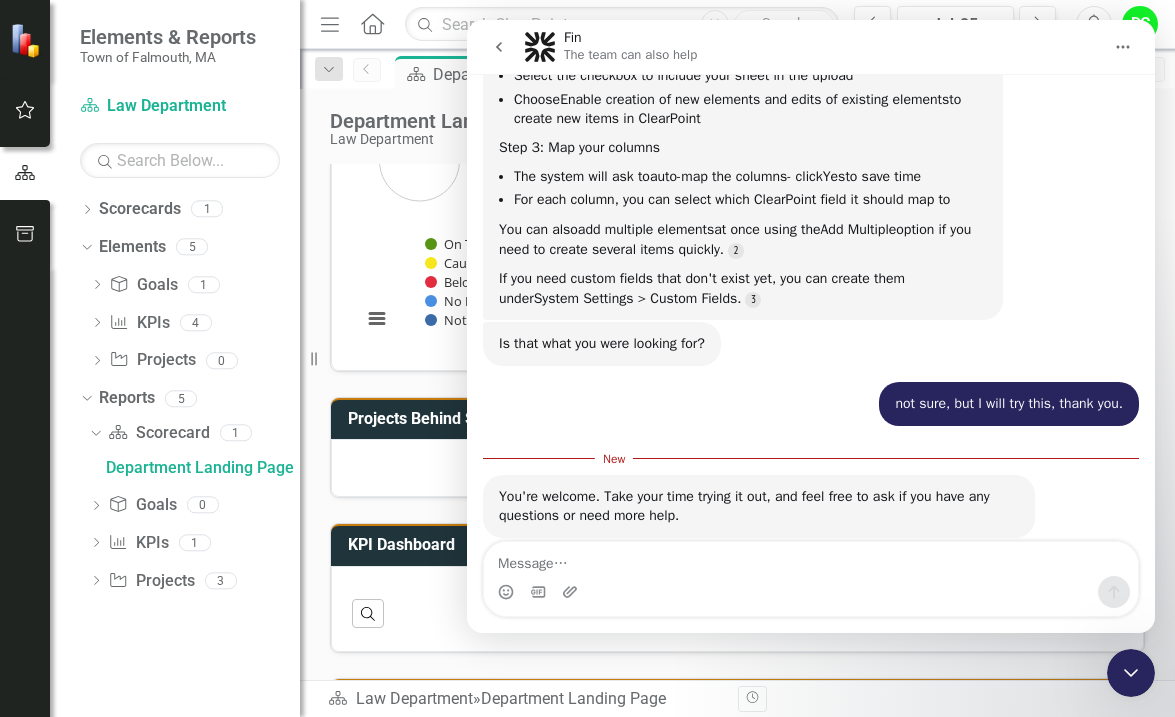 click at bounding box center [1123, 47] 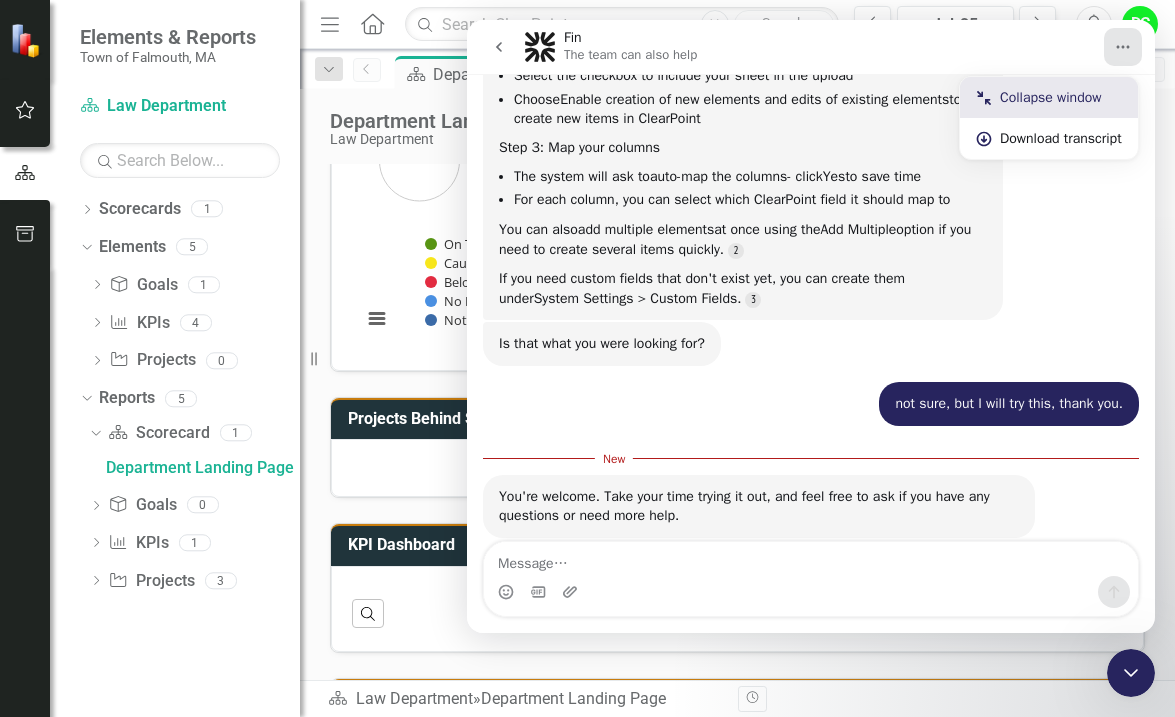 click on "Collapse window" at bounding box center [1061, 97] 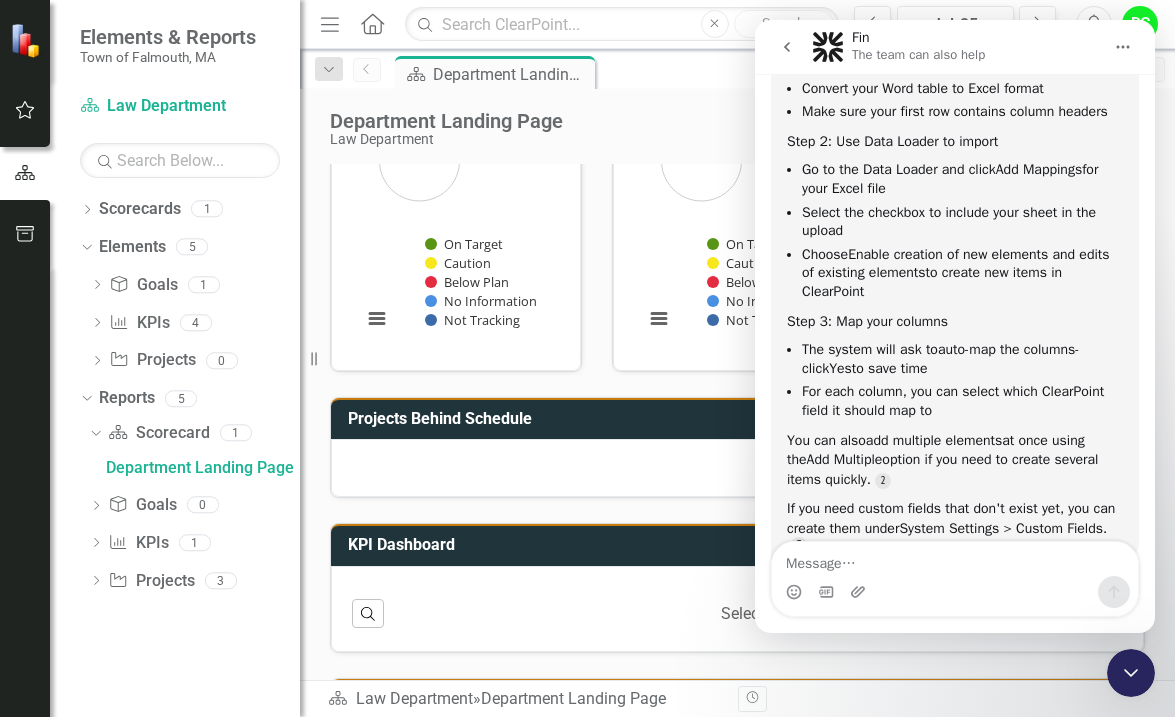 click 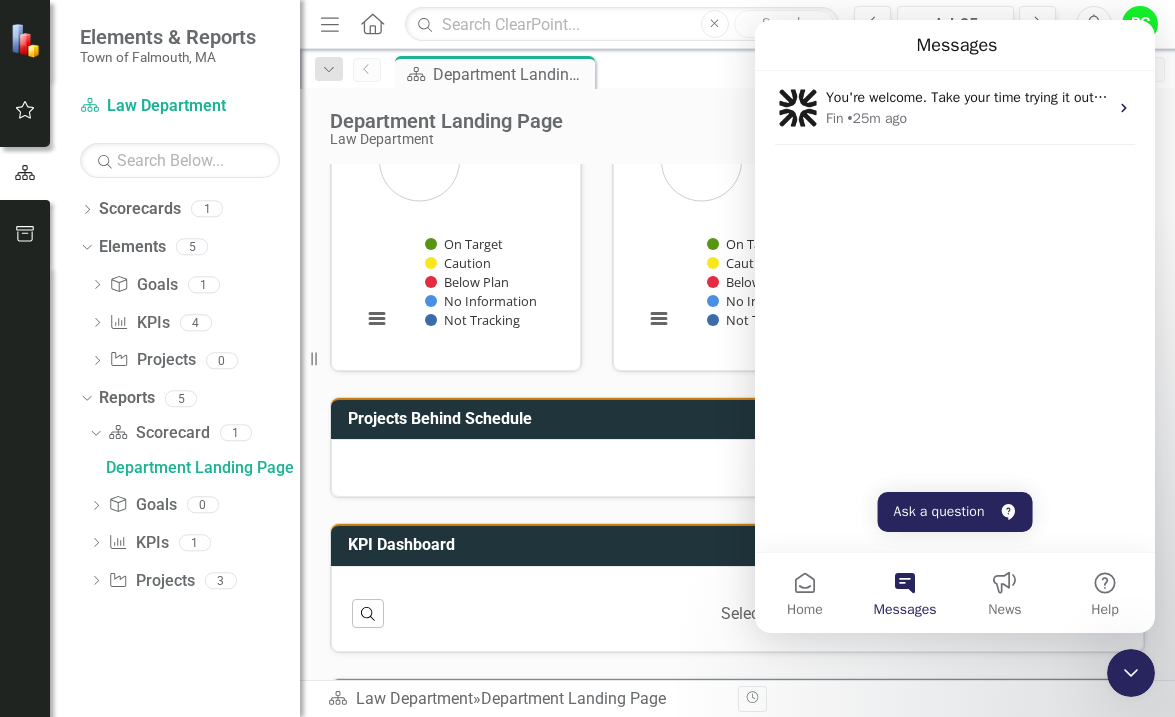 scroll, scrollTop: 235, scrollLeft: 0, axis: vertical 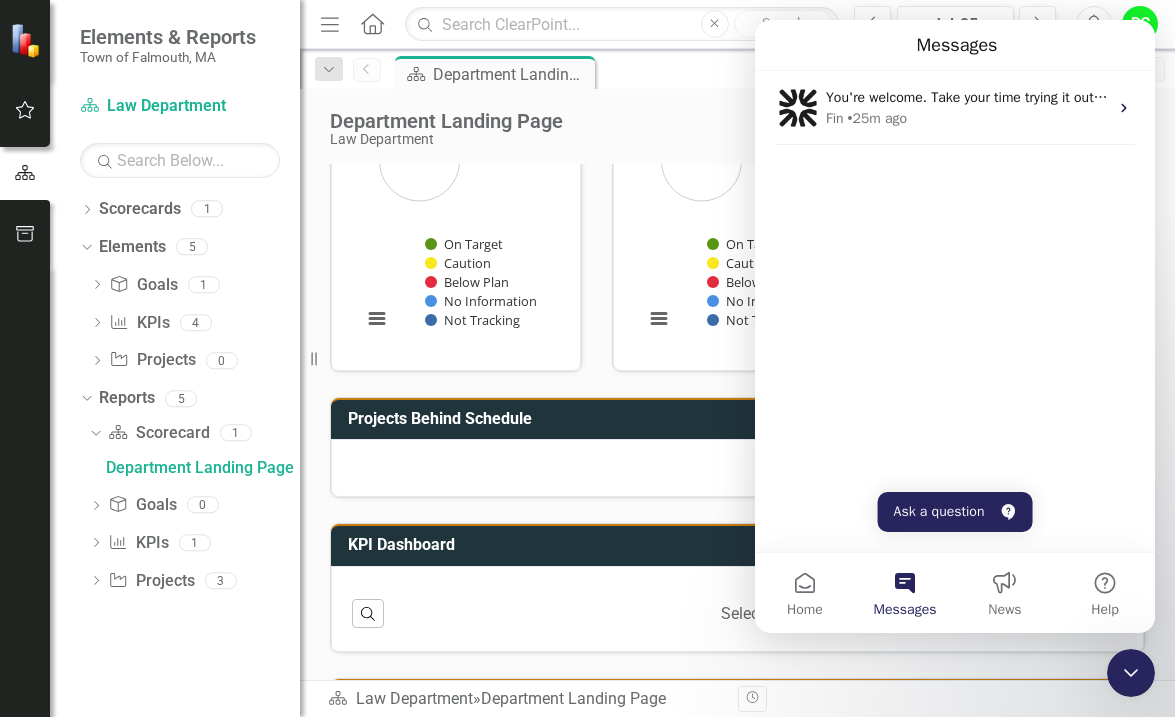 drag, startPoint x: 1101, startPoint y: 41, endPoint x: 1427, endPoint y: 28, distance: 326.2591 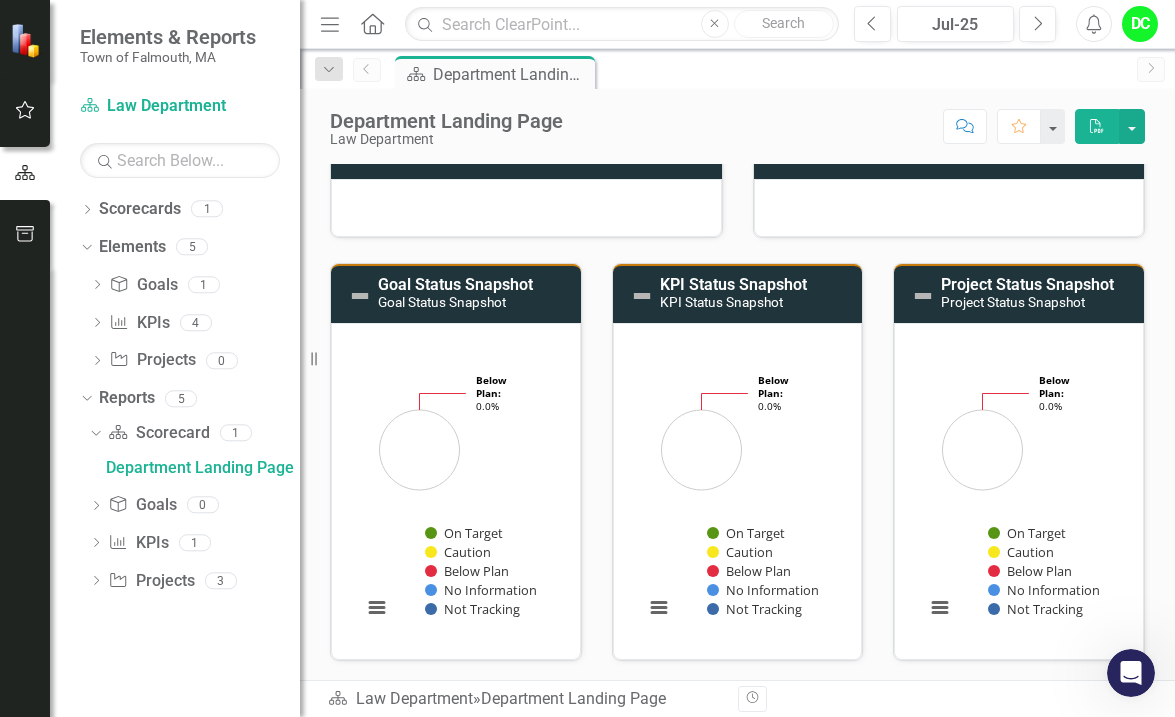 scroll, scrollTop: 0, scrollLeft: 0, axis: both 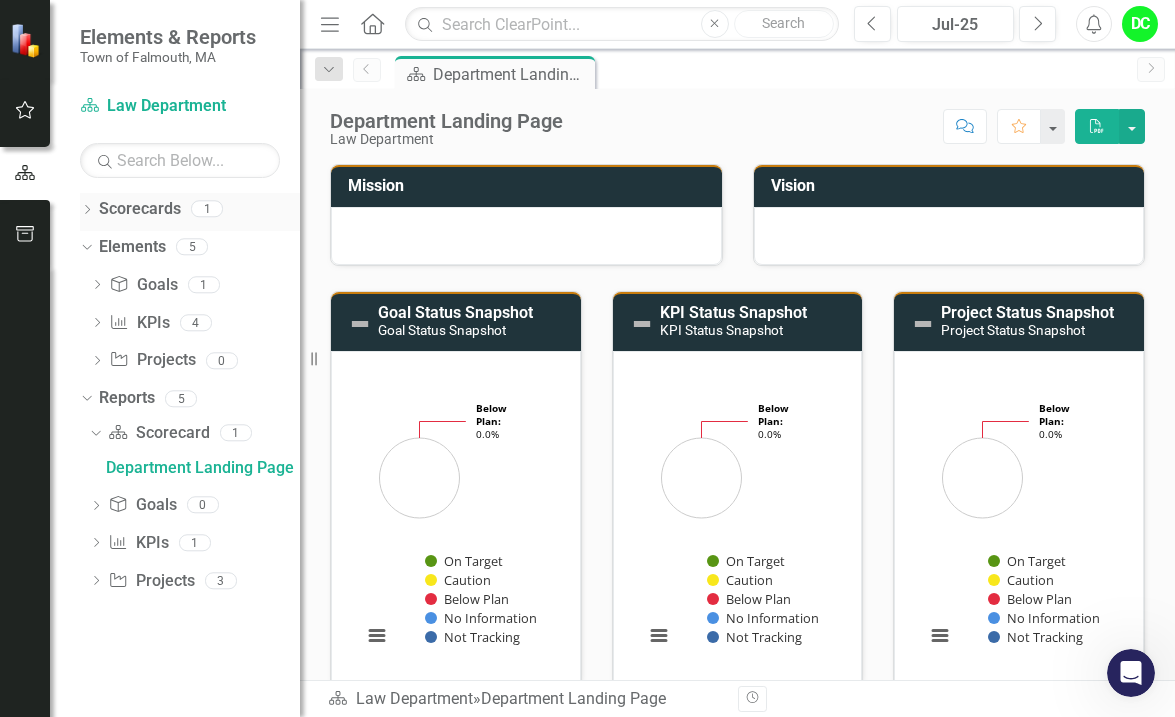 click on "Dropdown" 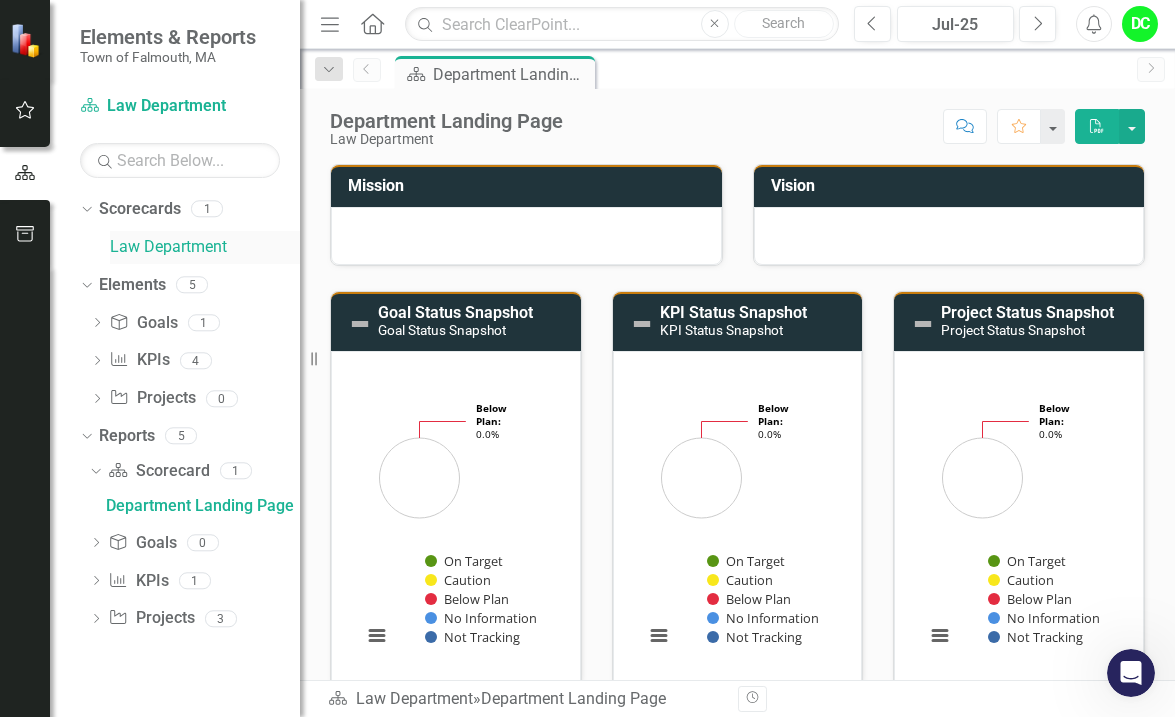 click on "Law Department" at bounding box center (205, 247) 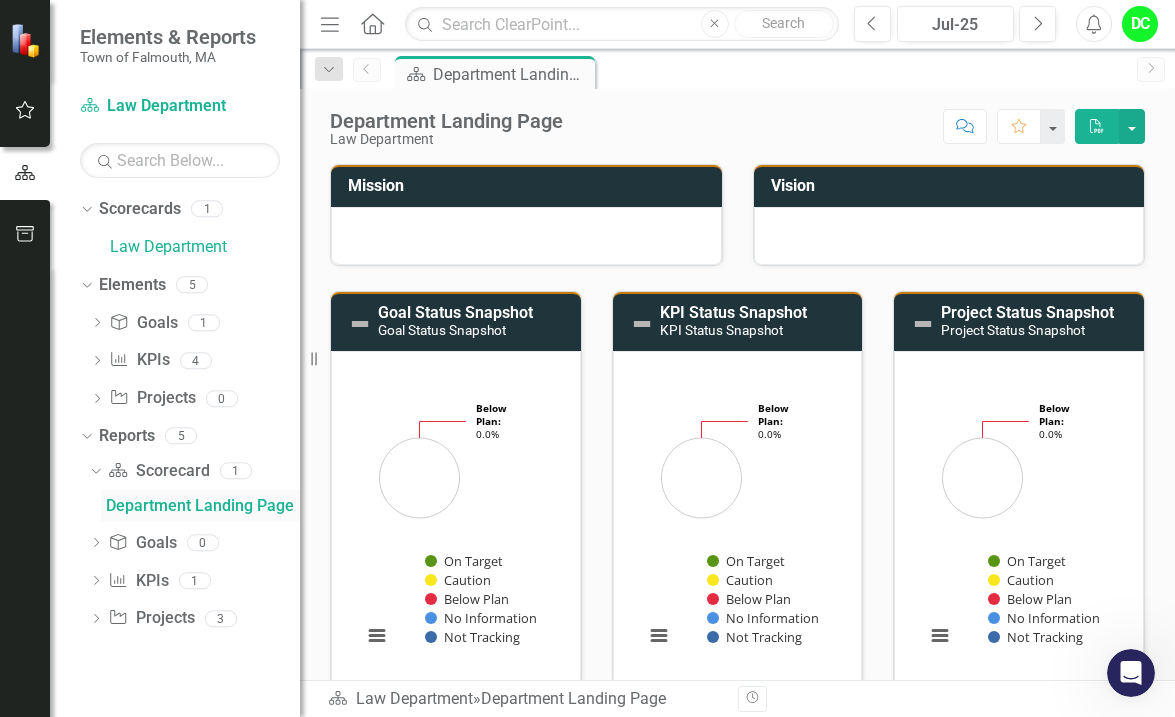 click on "Department Landing Page" at bounding box center [203, 506] 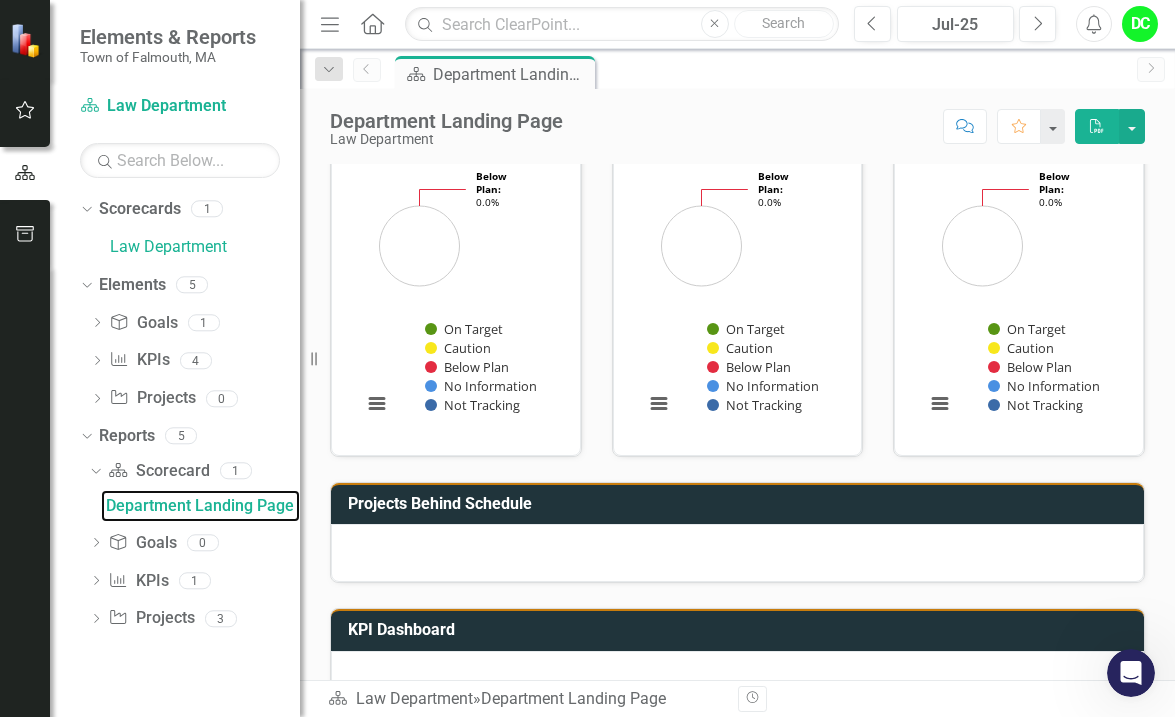 scroll, scrollTop: 65, scrollLeft: 0, axis: vertical 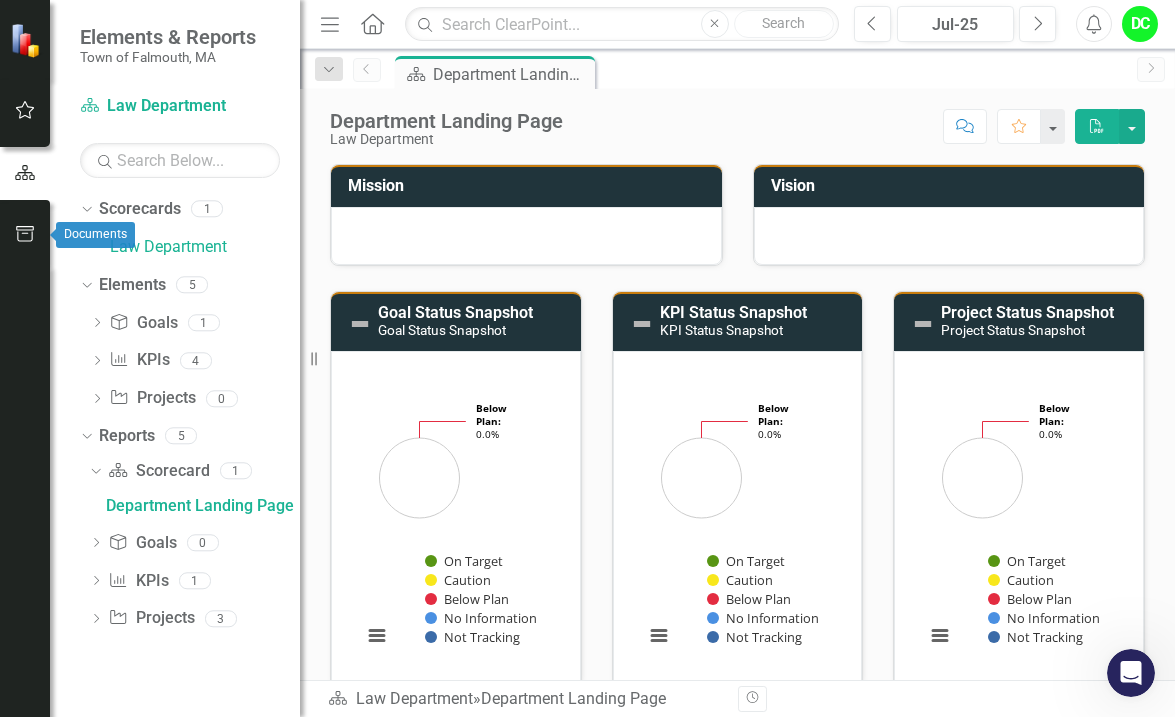click at bounding box center [25, 235] 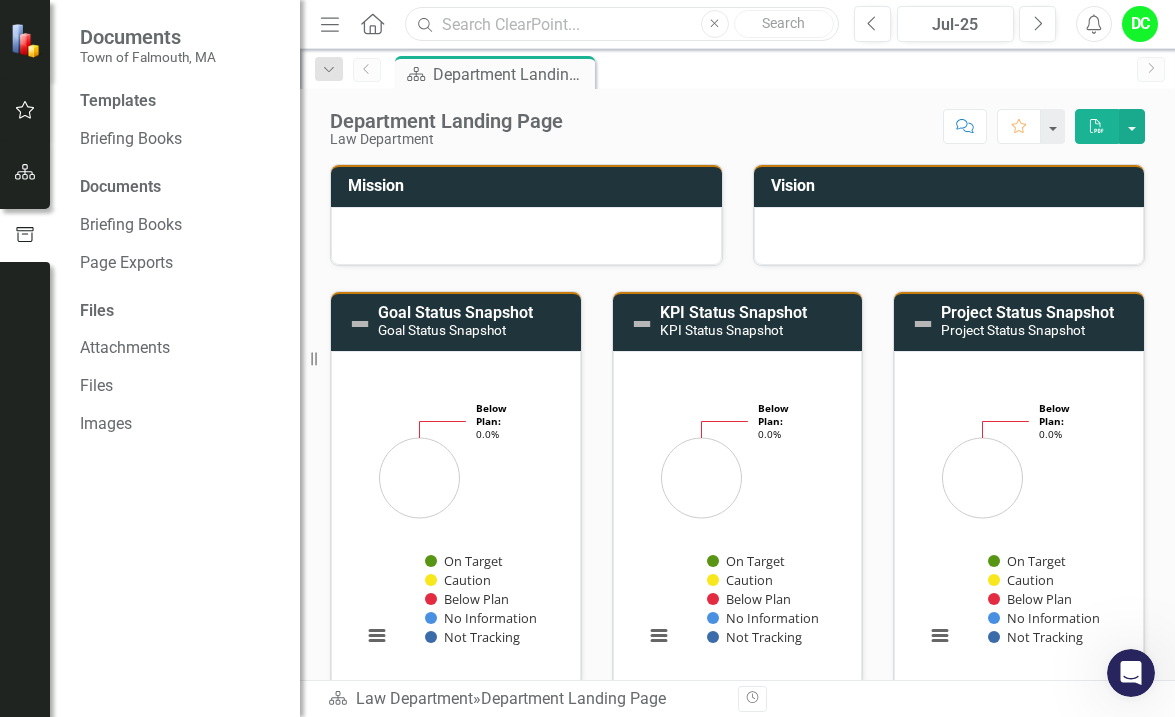 click at bounding box center [621, 24] 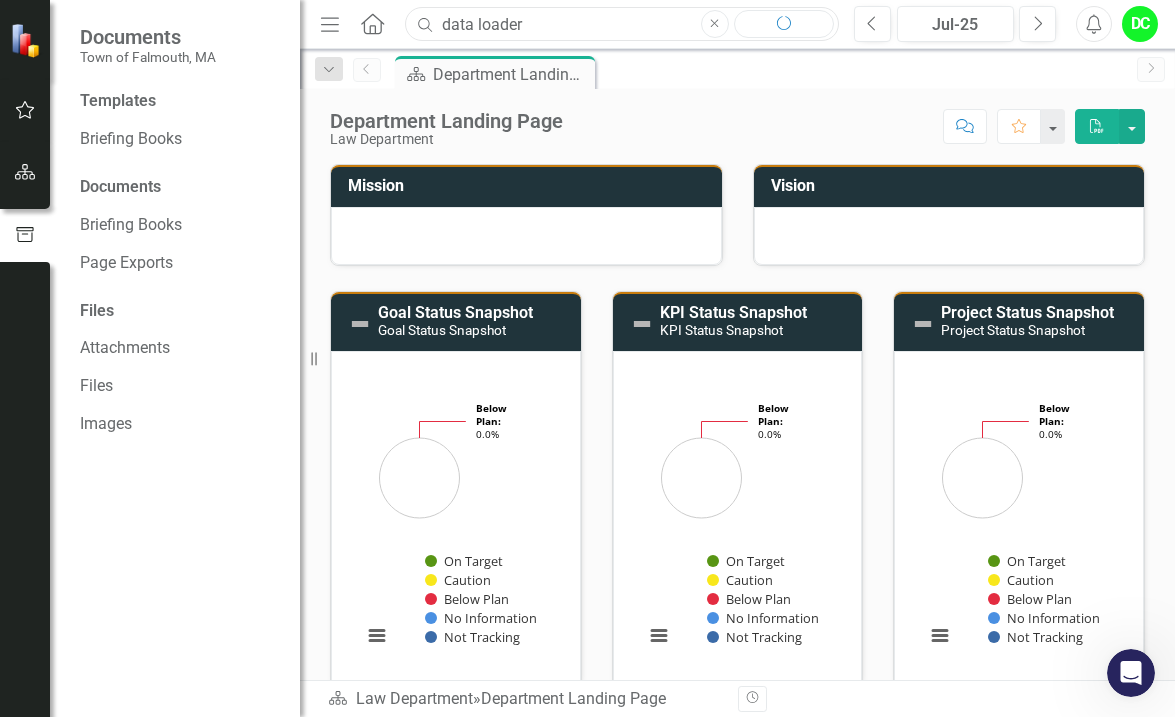 type on "data loader" 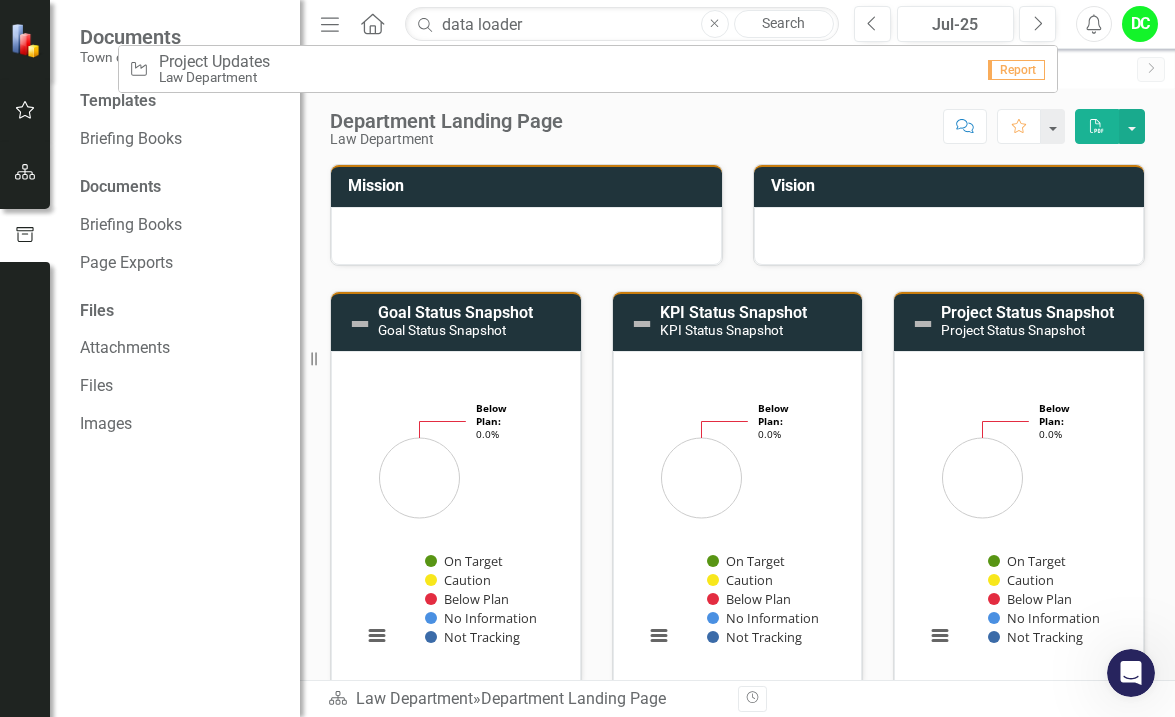 click on "Search" at bounding box center [784, 24] 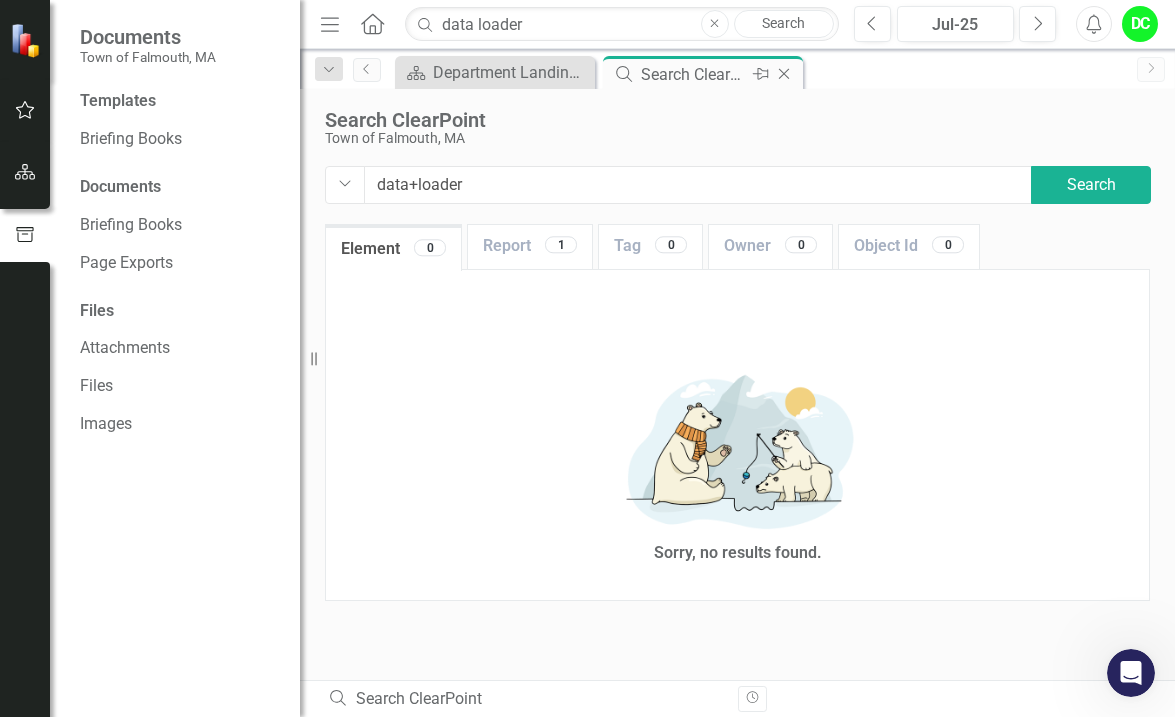 click on "Search ClearPoint" at bounding box center (694, 74) 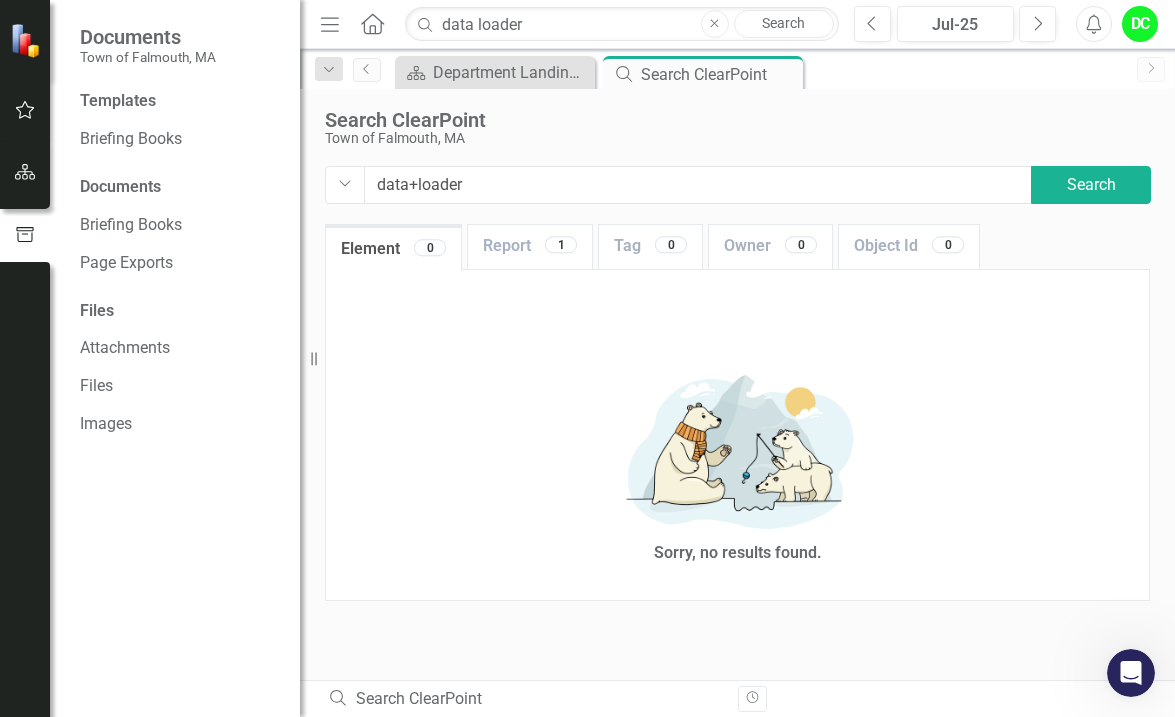 click at bounding box center [27, 39] 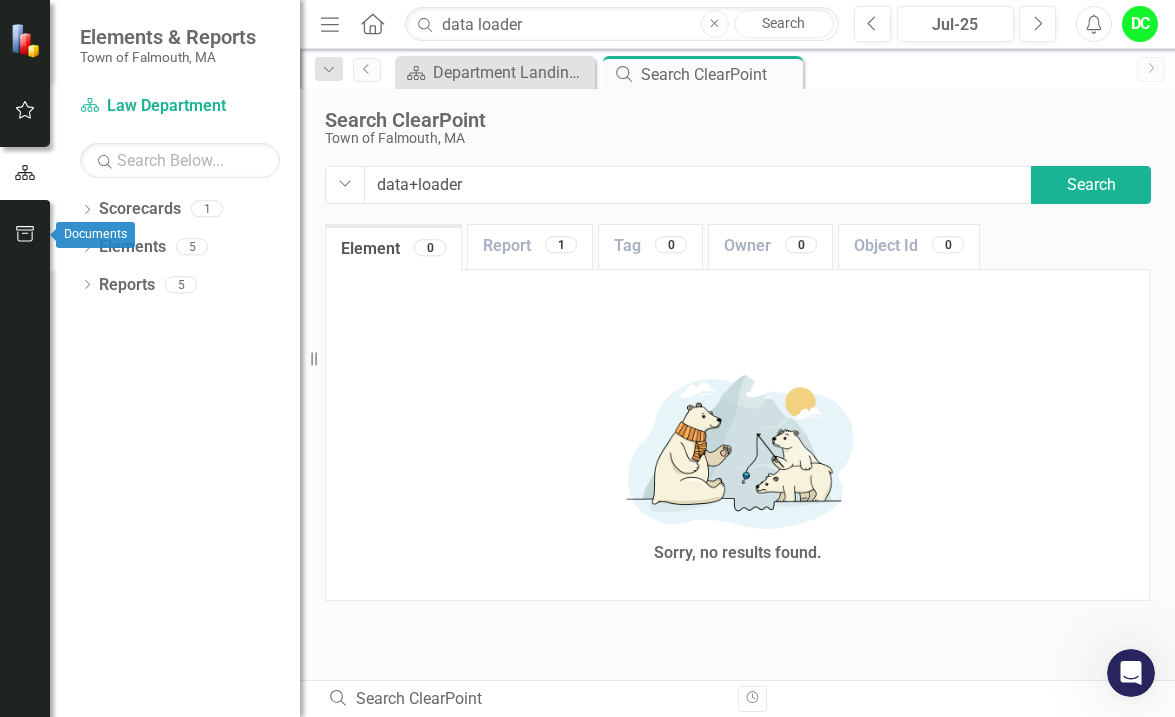 click 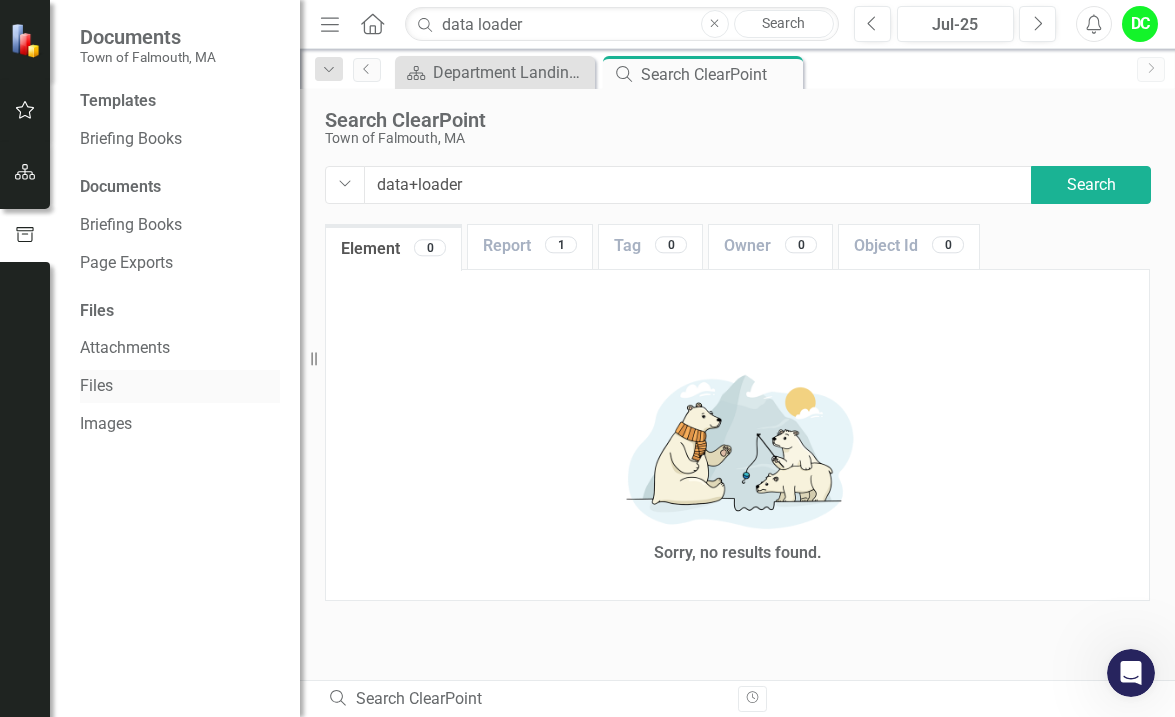 click on "Files" at bounding box center (180, 386) 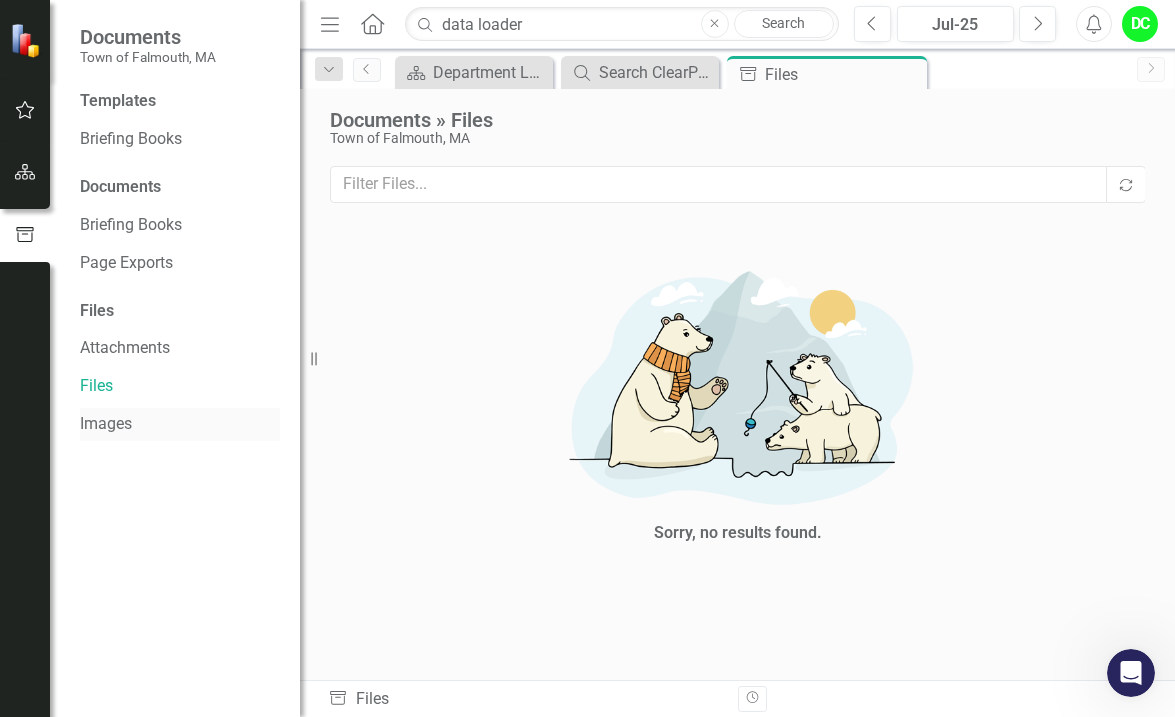 click on "Images" at bounding box center (180, 424) 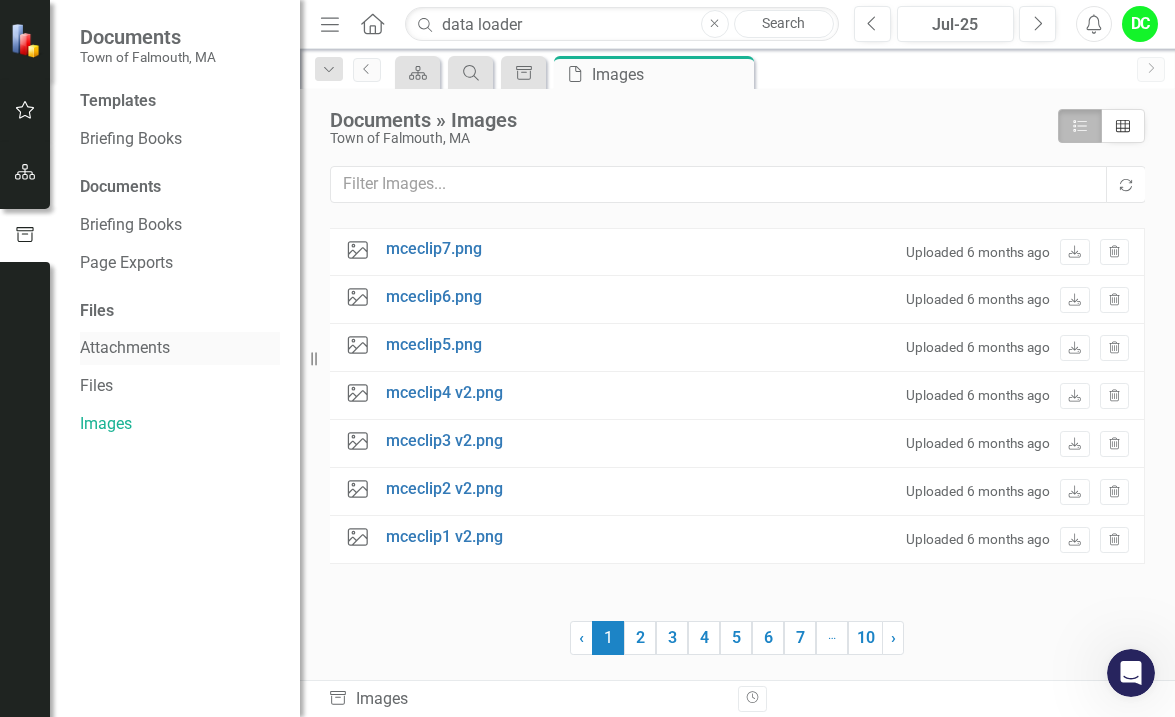 click on "Attachments" at bounding box center (180, 348) 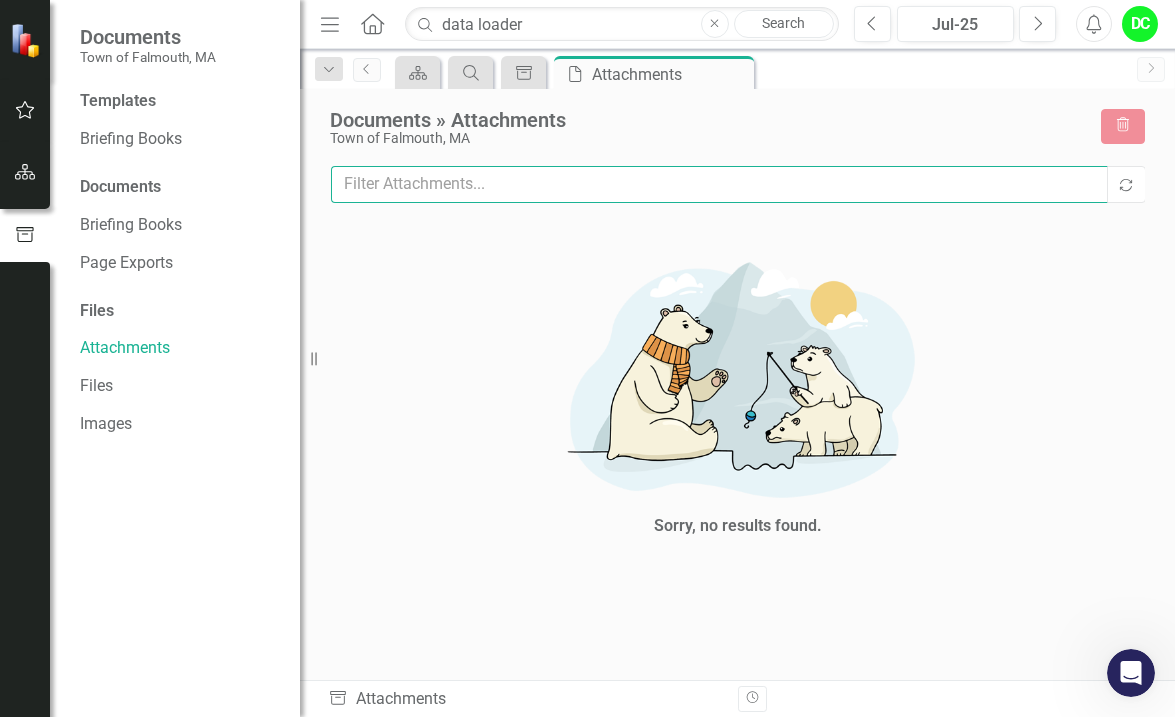 click at bounding box center (719, 184) 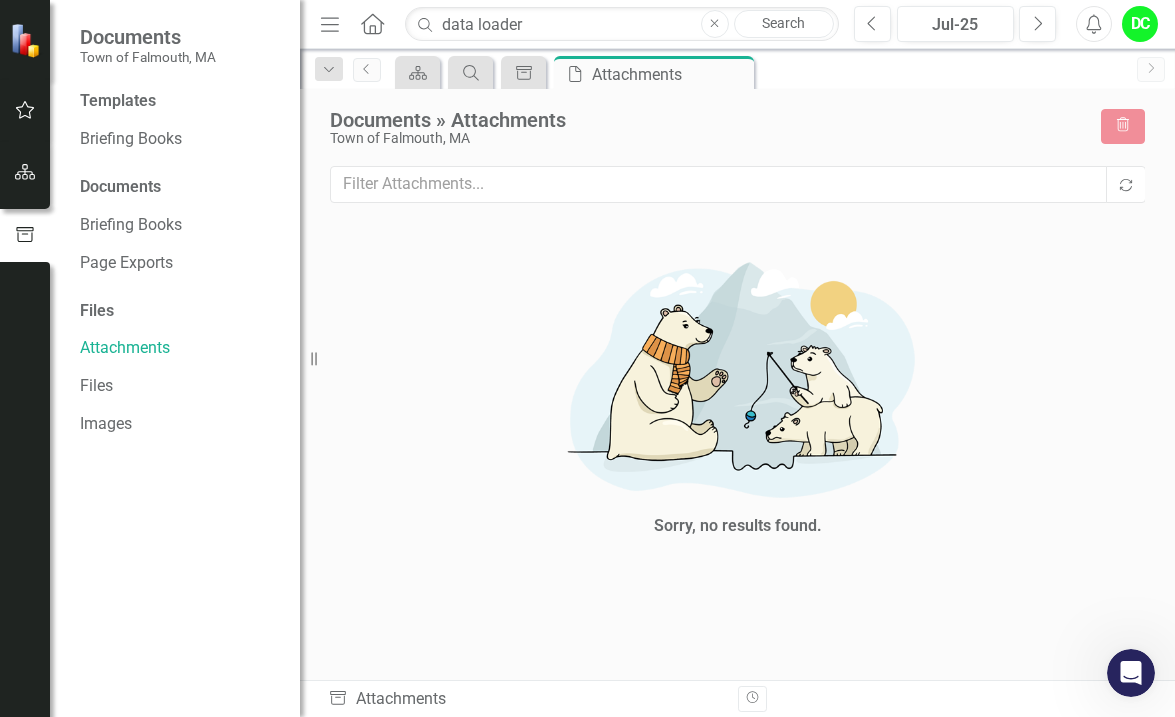 click 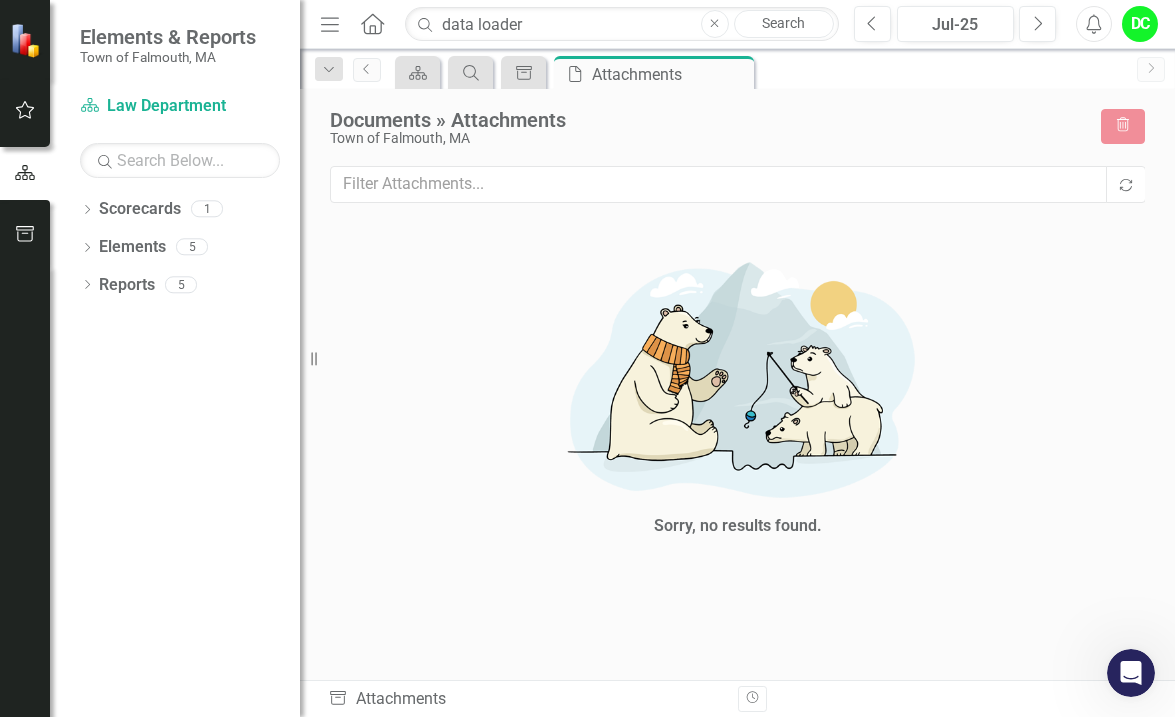 click 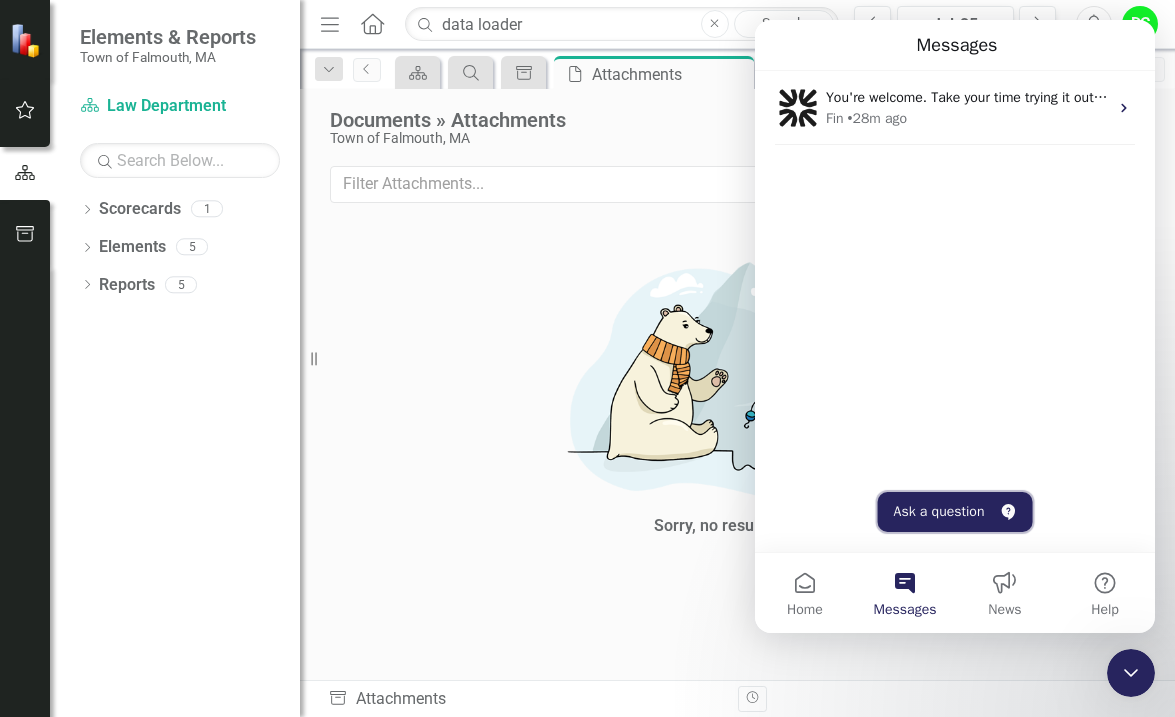 click on "Ask a question" at bounding box center (955, 512) 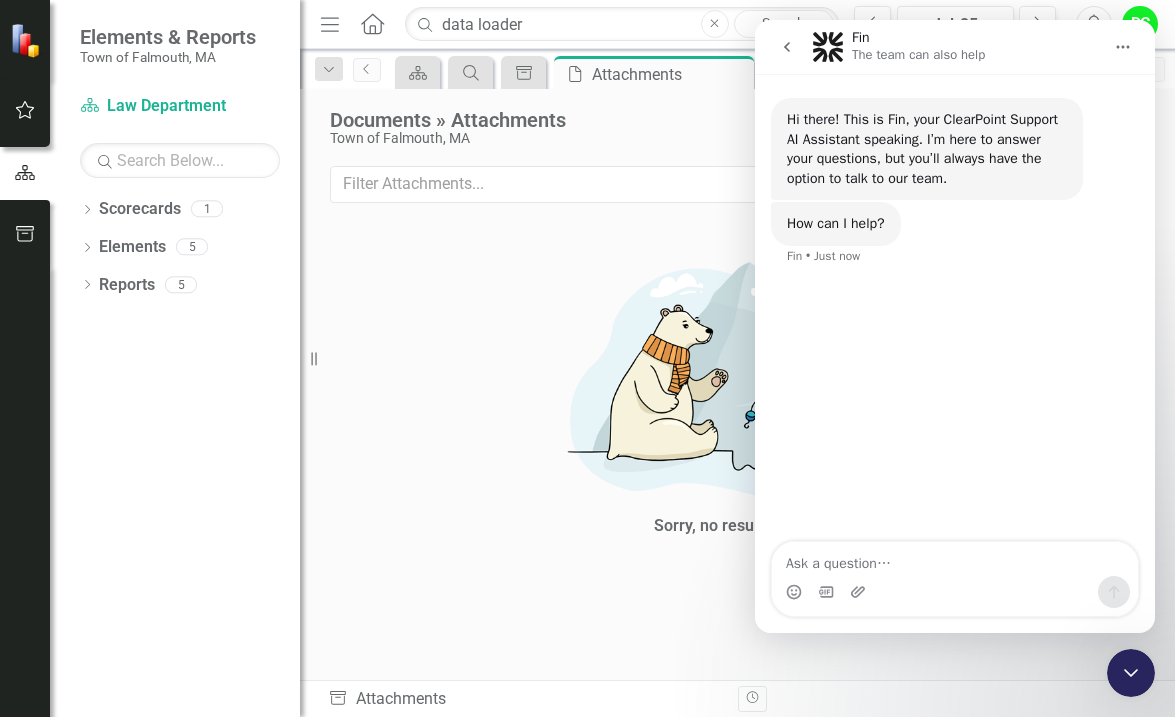 click at bounding box center (955, 559) 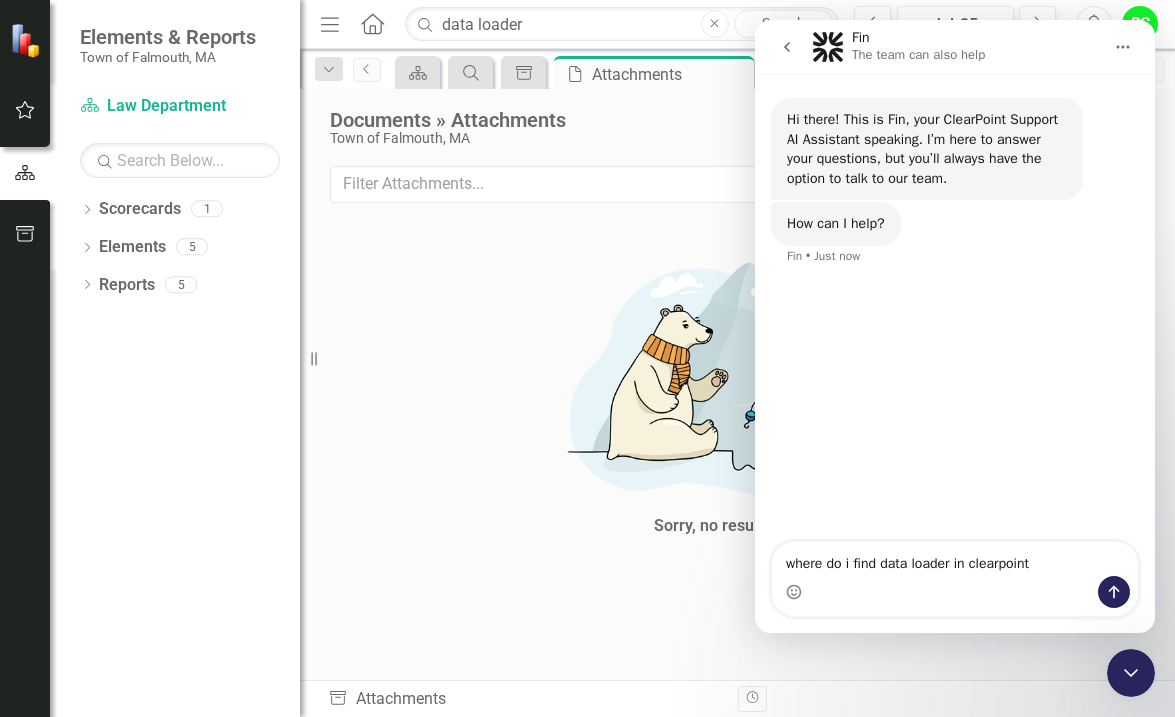 type on "where do i find data loader in clearpoint?" 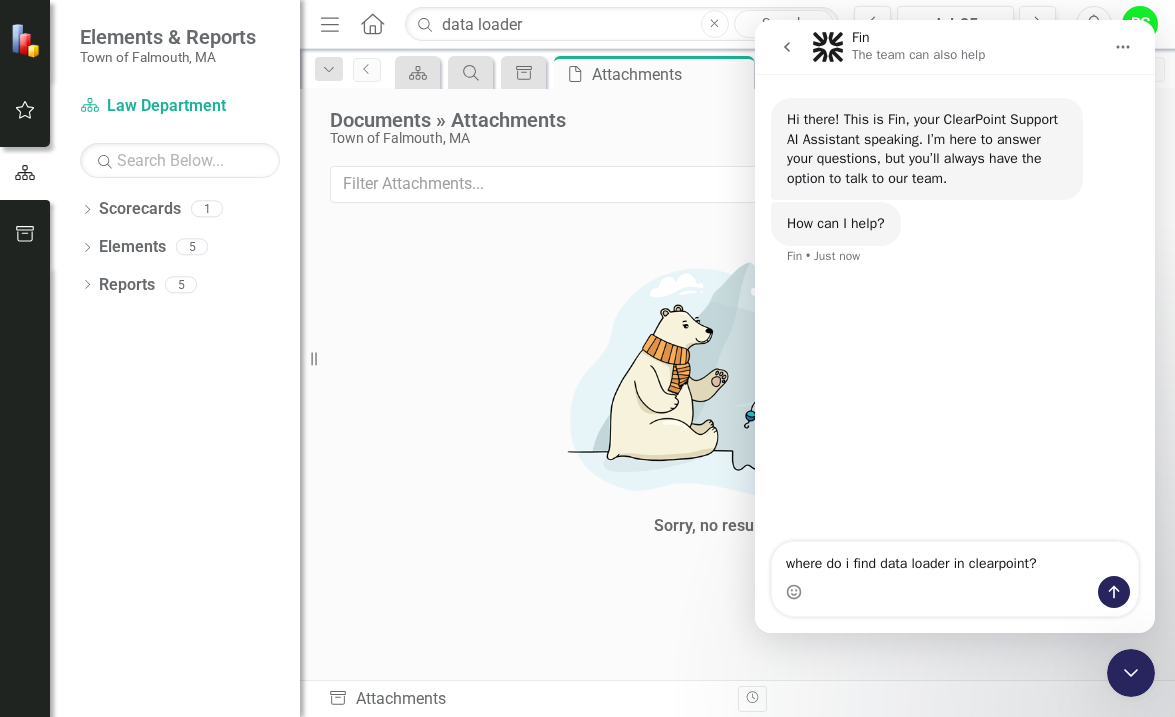 type 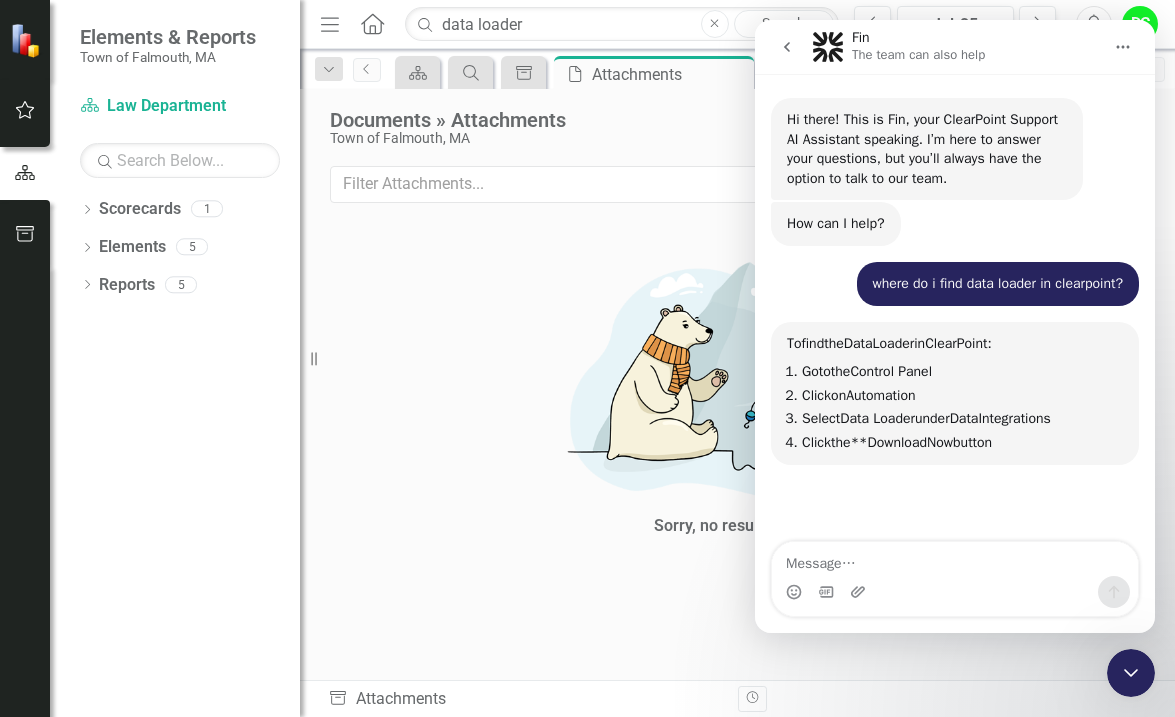 scroll, scrollTop: 3, scrollLeft: 0, axis: vertical 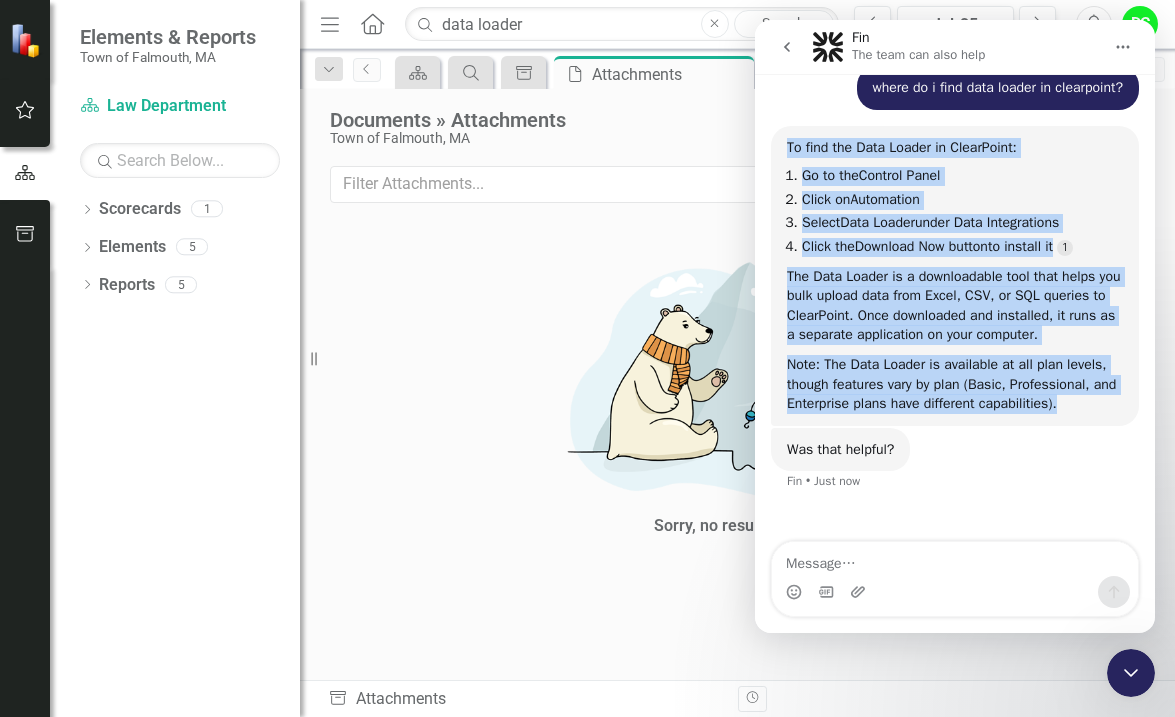 drag, startPoint x: 788, startPoint y: 152, endPoint x: 1084, endPoint y: 426, distance: 403.35095 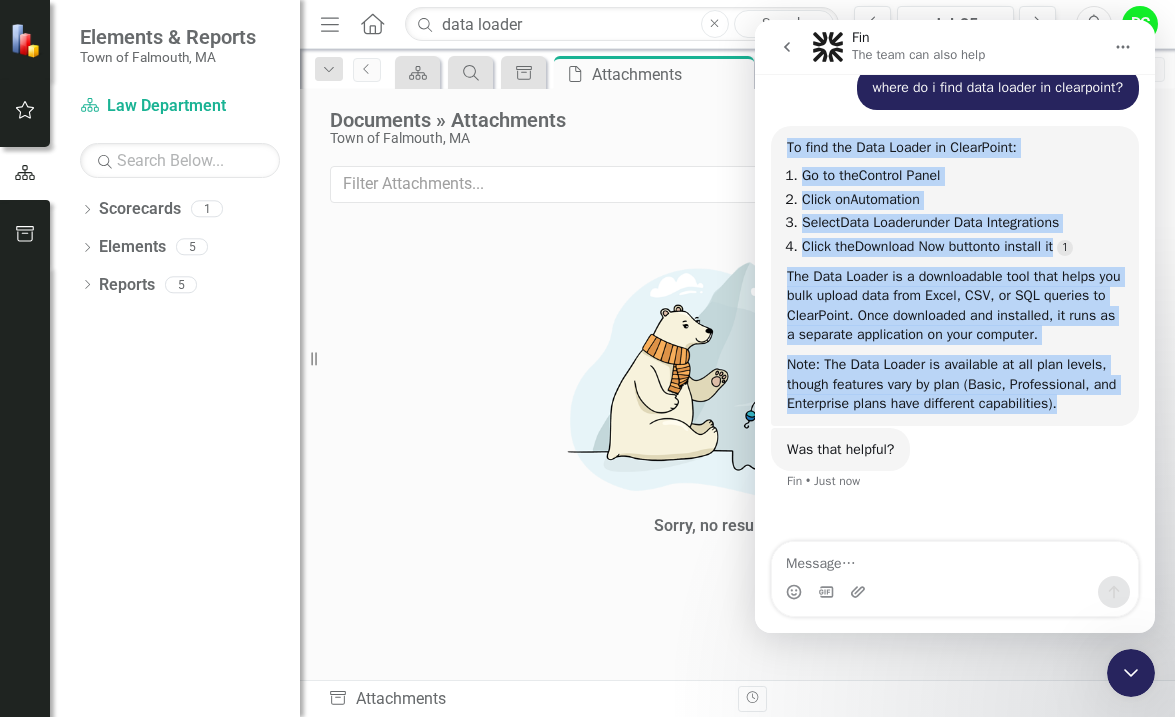 click on "To find the Data Loader in ClearPoint: Go to the Control Panel Click on Automation Select Data Loader under Data Integrations Click the Download Now button to install it The Data Loader is a downloadable tool that helps you bulk upload data from Excel, CSV, or SQL queries to ClearPoint. Once downloaded and installed, it runs as a separate application on your computer. Note: The Data Loader is available at all plan levels, though features vary by plan (Basic, Professional, and Enterprise plans have different capabilities)." at bounding box center [955, 276] 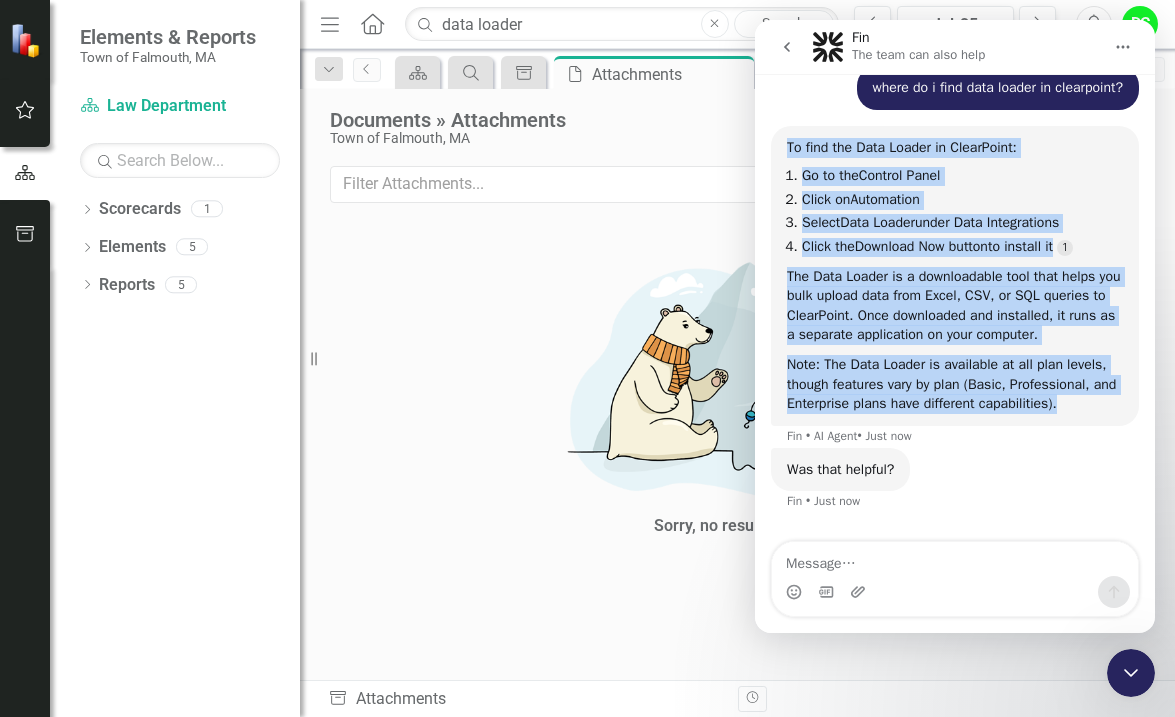 scroll, scrollTop: 207, scrollLeft: 0, axis: vertical 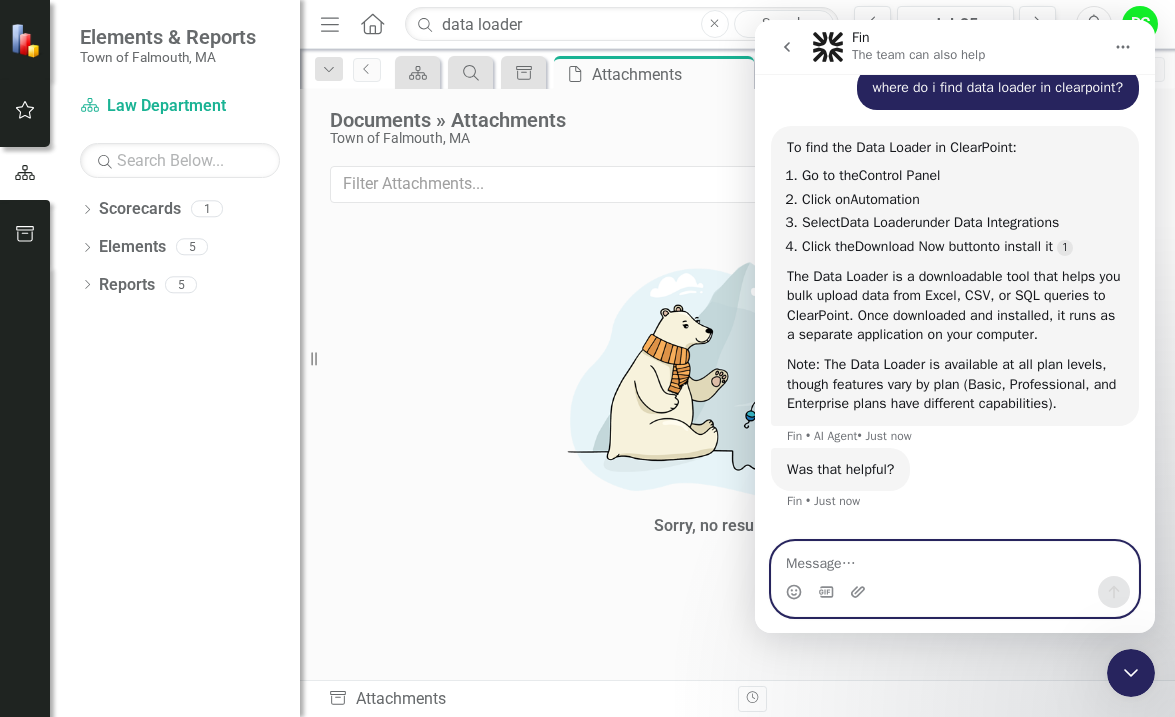 click at bounding box center [955, 559] 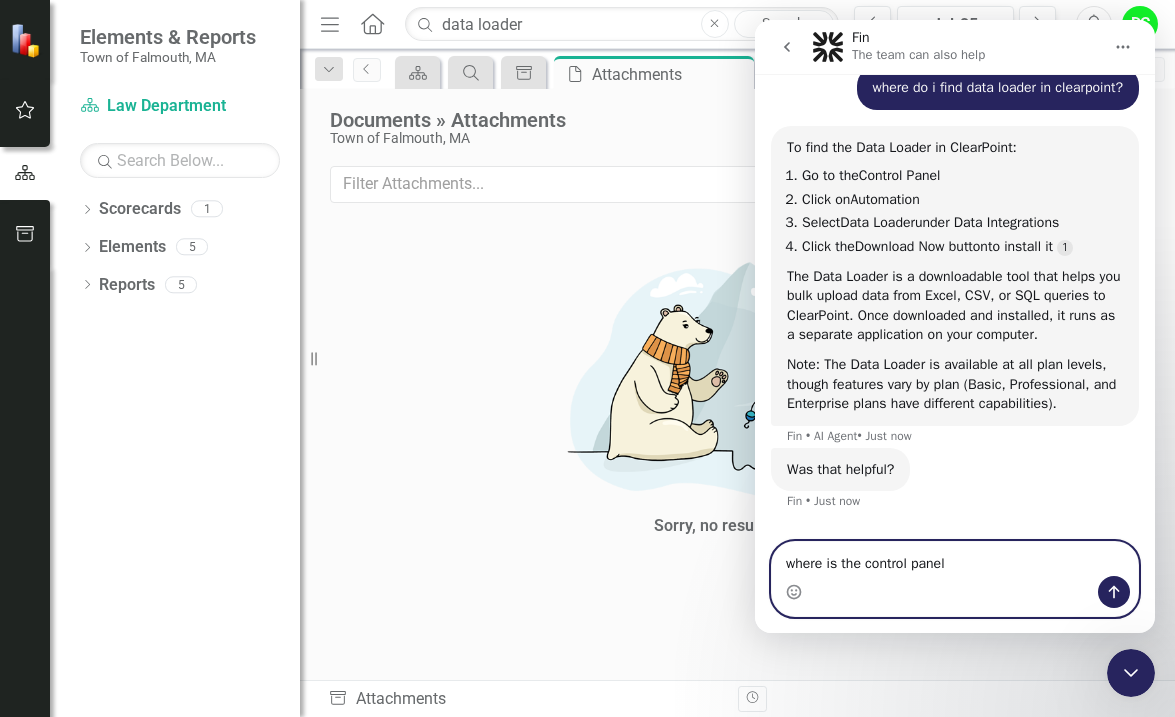scroll, scrollTop: 207, scrollLeft: 0, axis: vertical 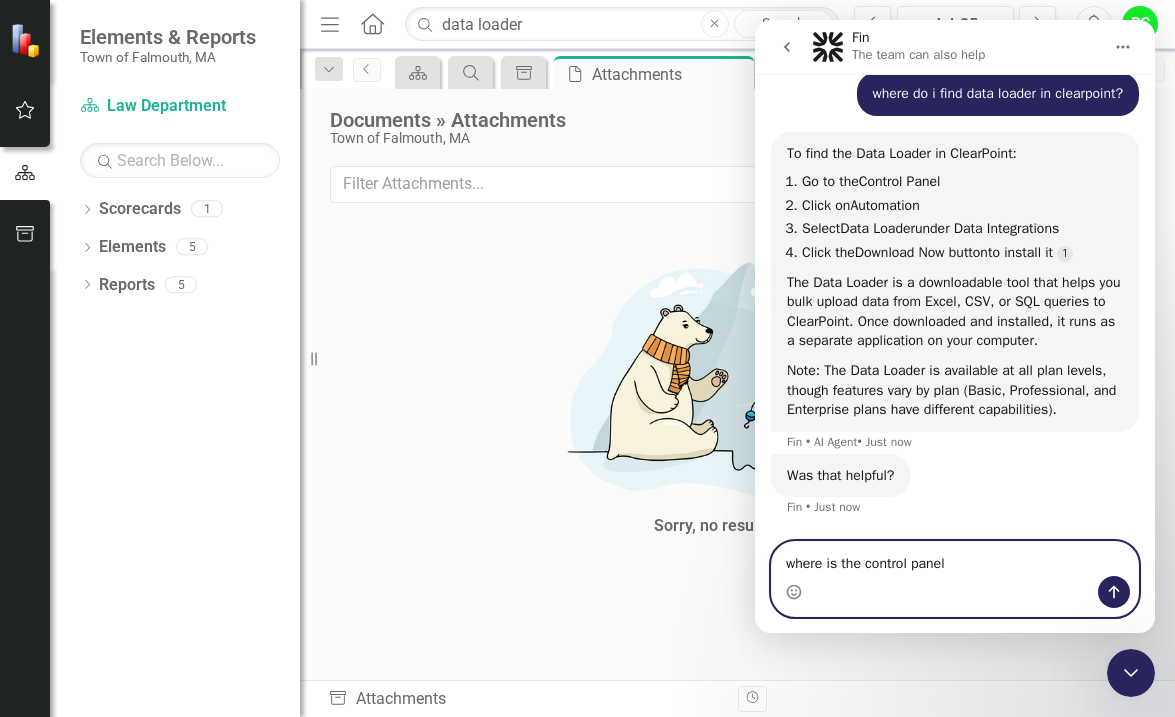 type on "where is the control panel?" 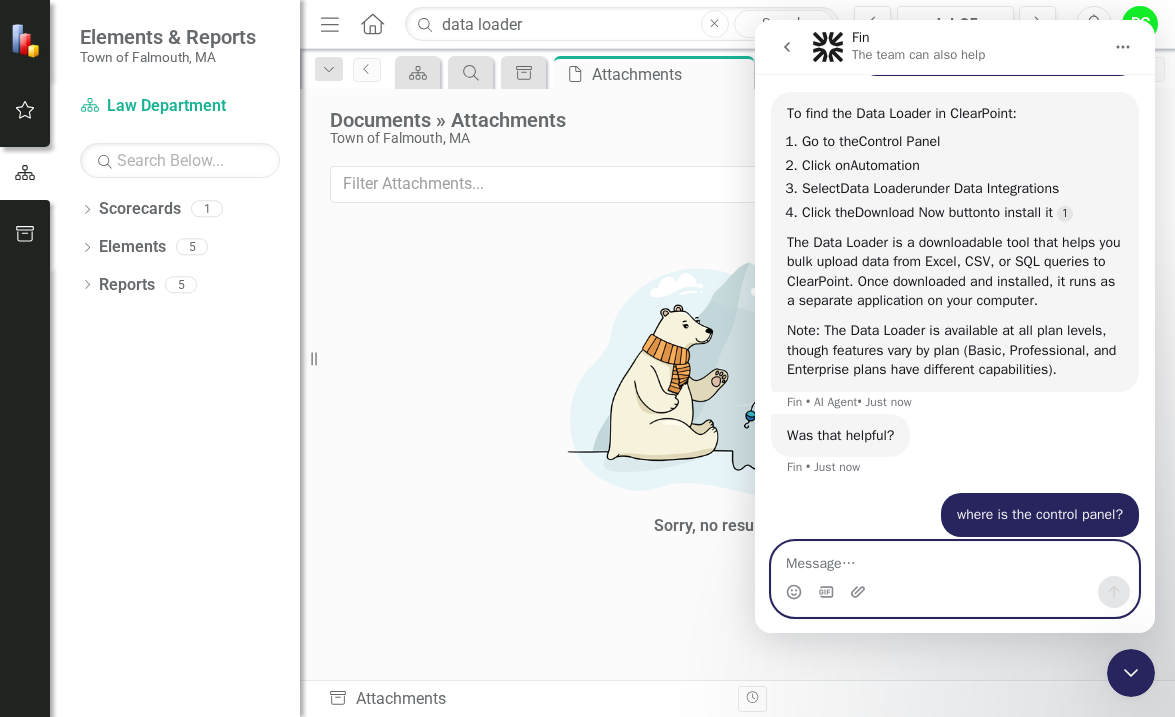 scroll, scrollTop: 235, scrollLeft: 0, axis: vertical 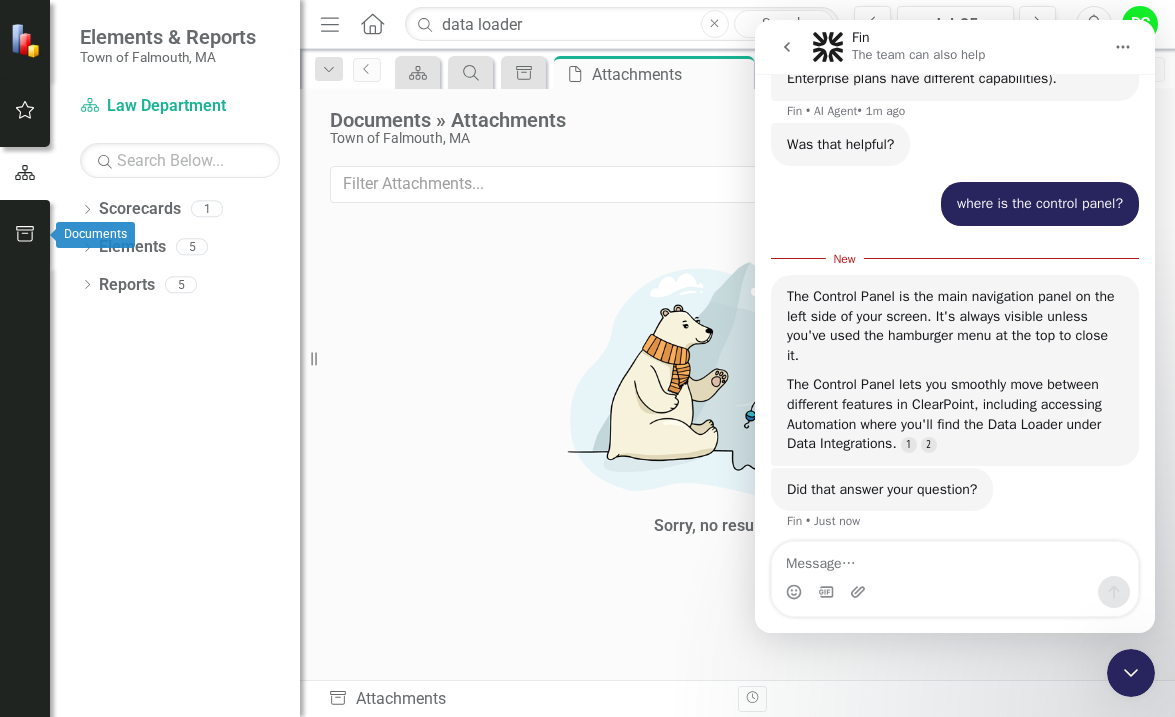 click at bounding box center (25, 235) 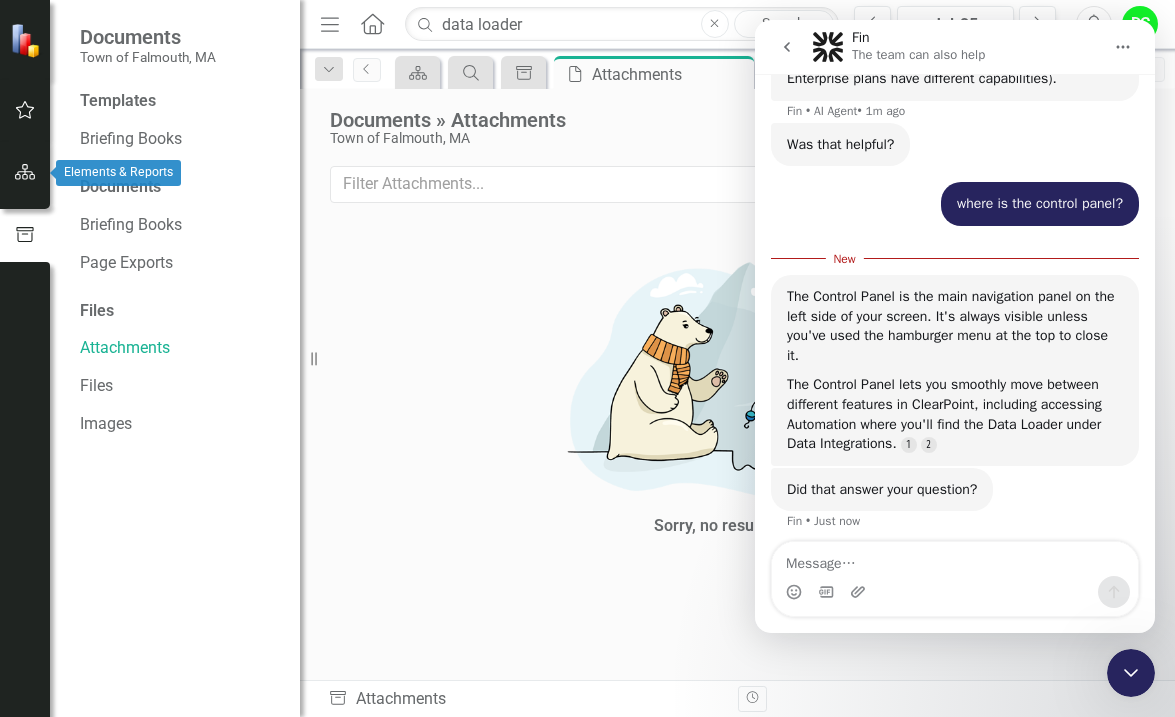 click at bounding box center (25, 173) 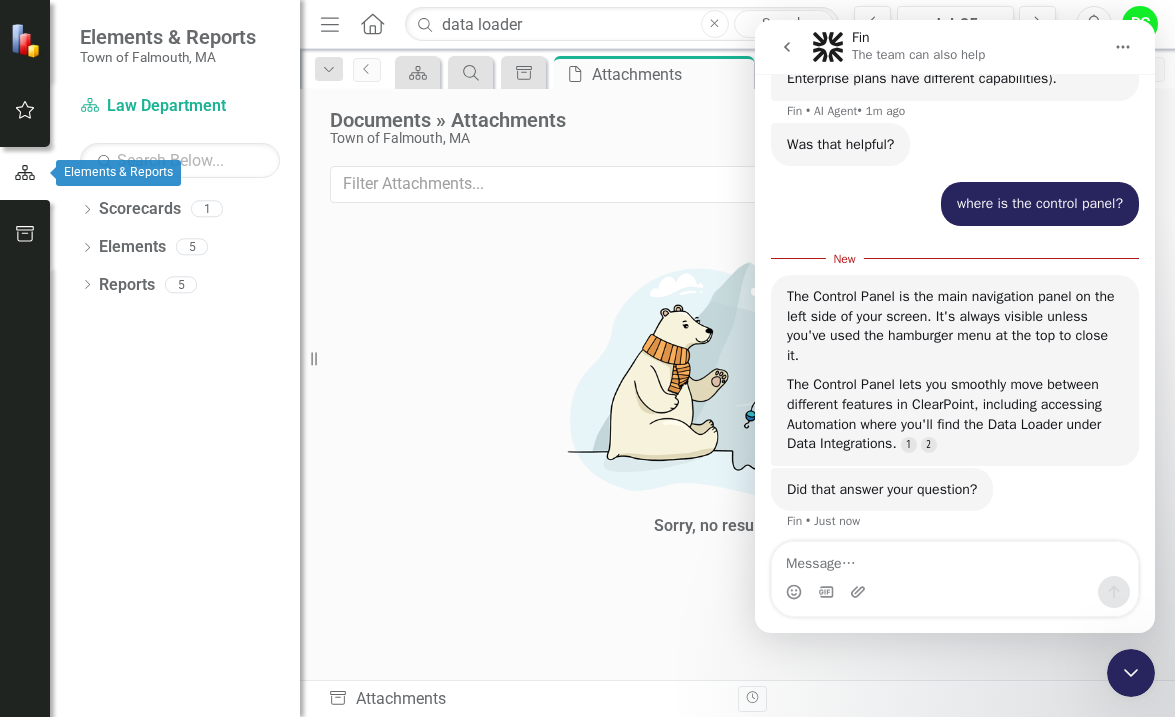 click 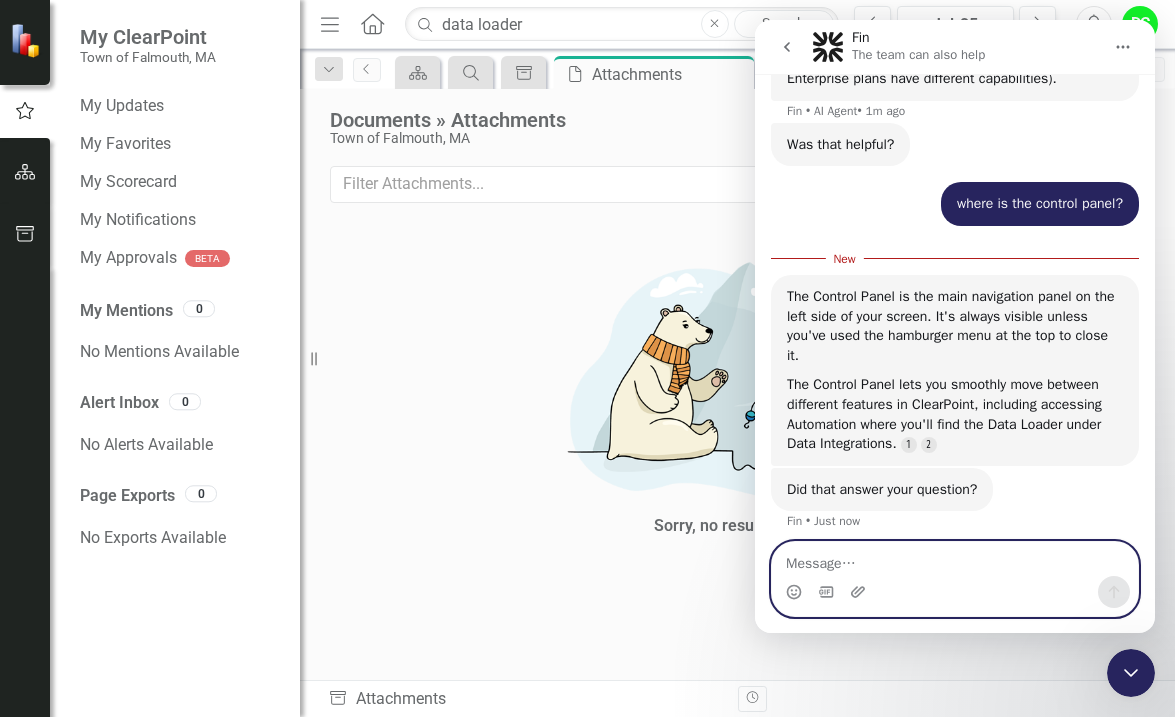 click at bounding box center [955, 559] 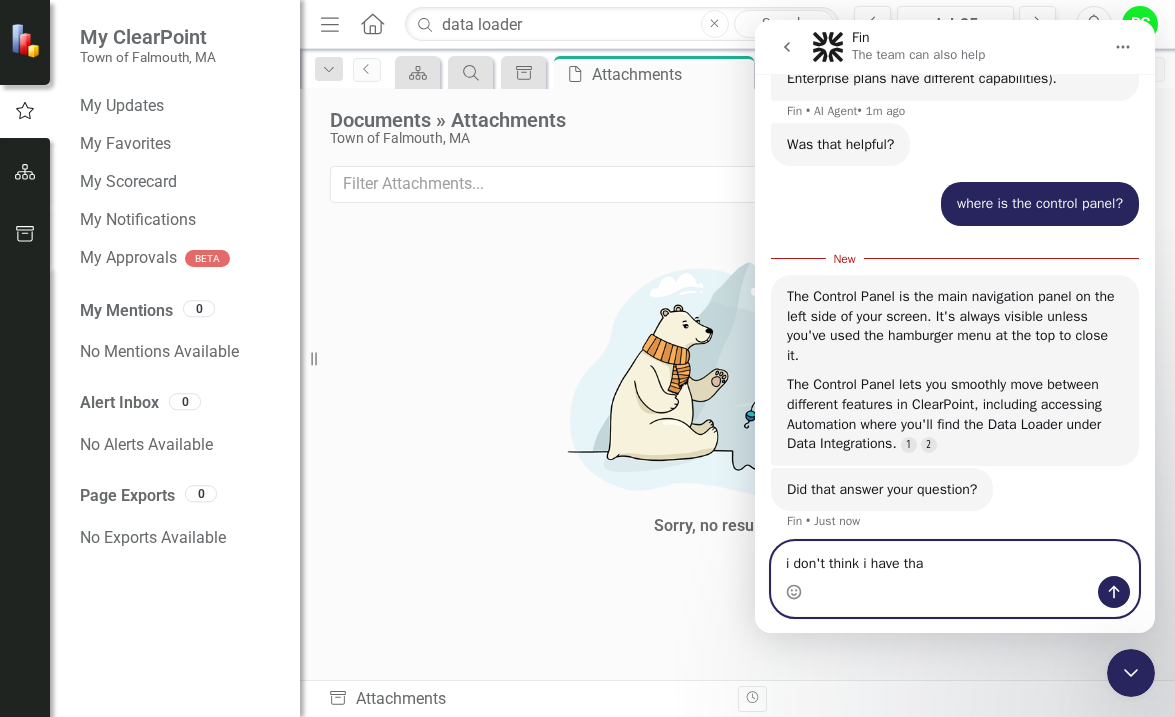type on "i don't think i have that" 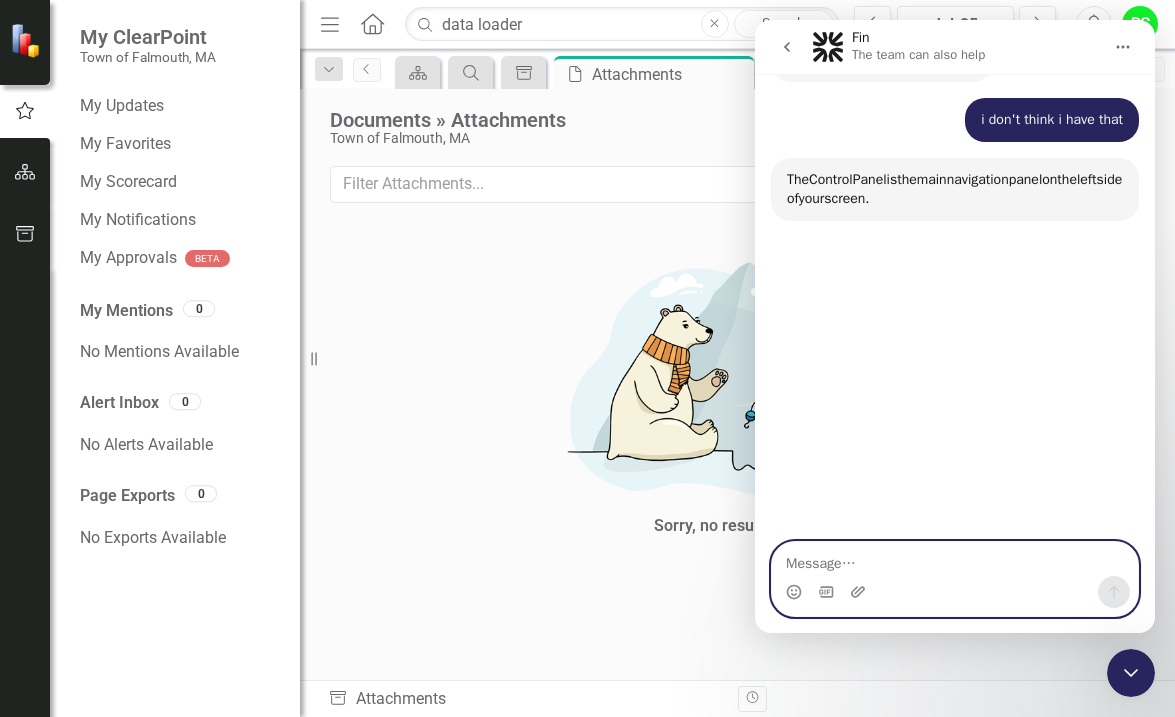 scroll, scrollTop: 966, scrollLeft: 0, axis: vertical 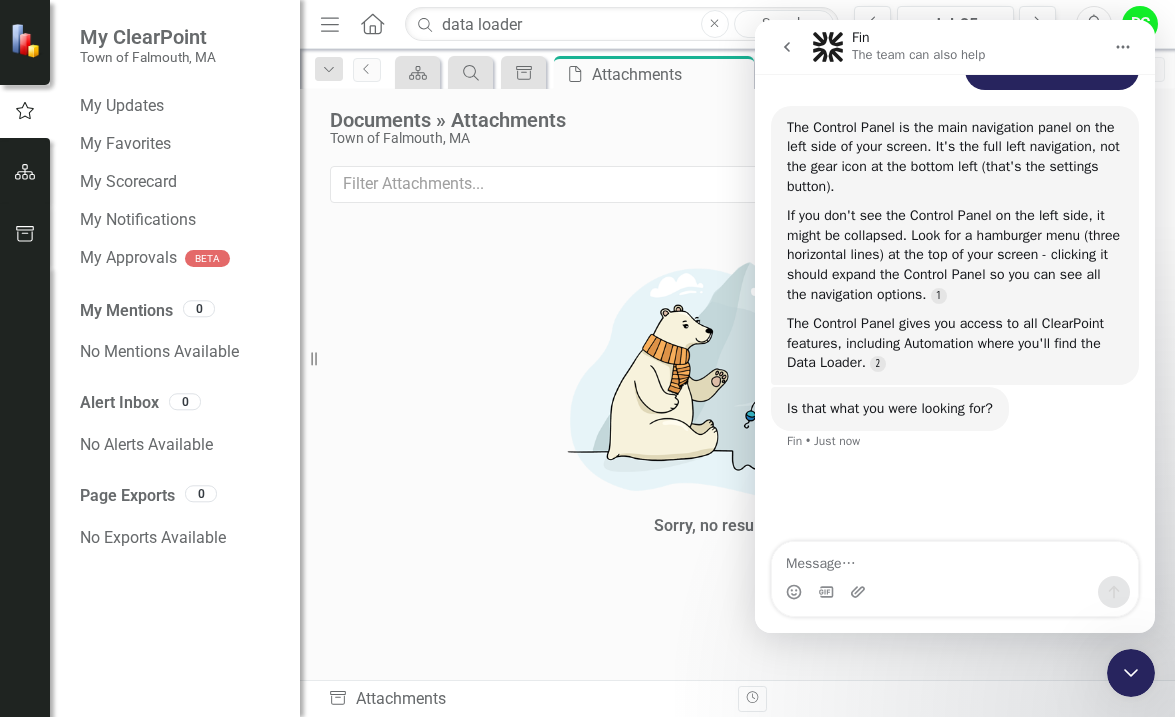 click at bounding box center [25, 40] 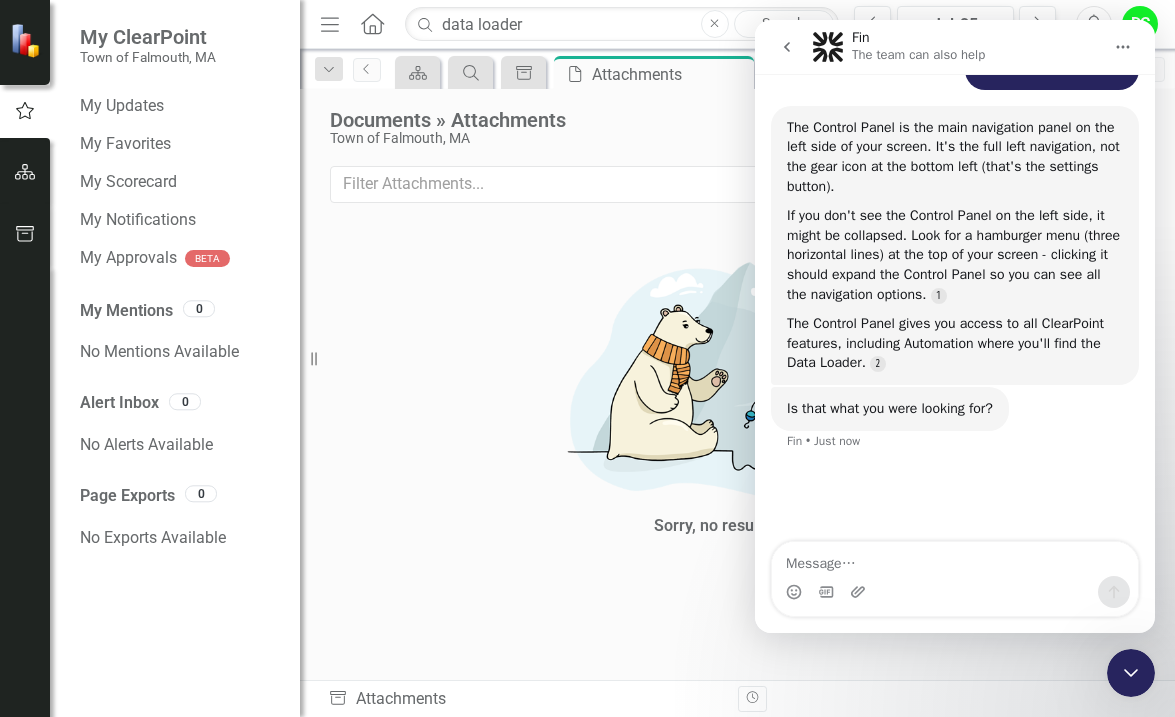 click on "Menu" 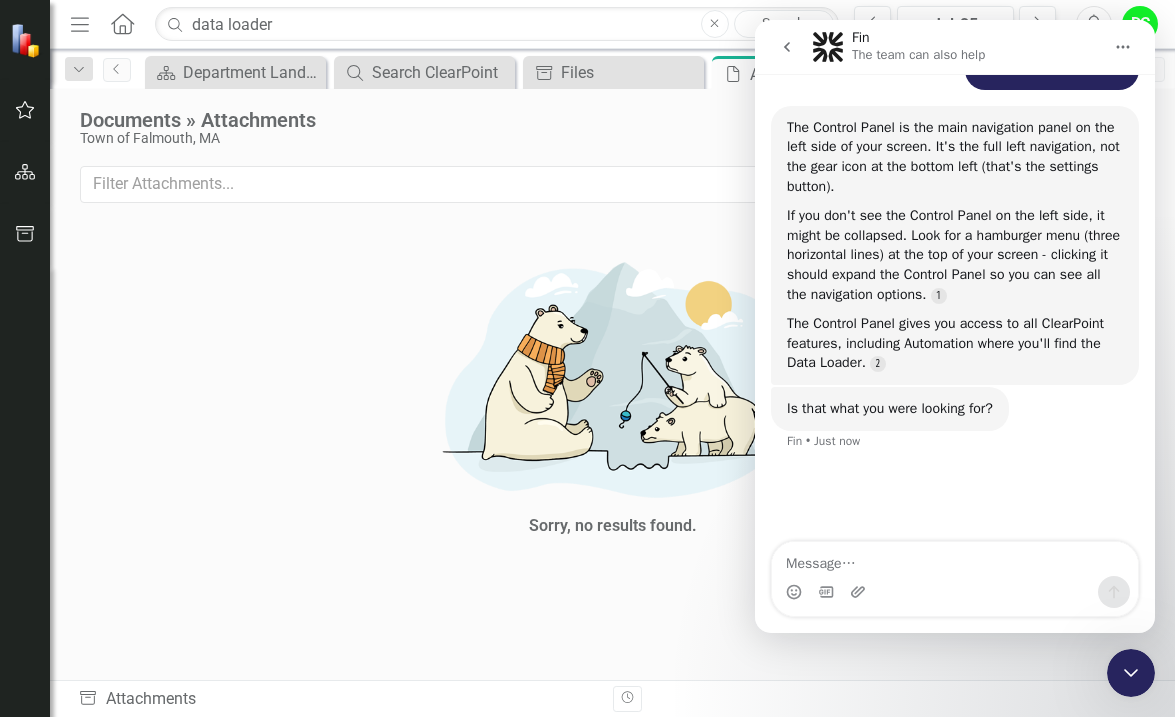 click 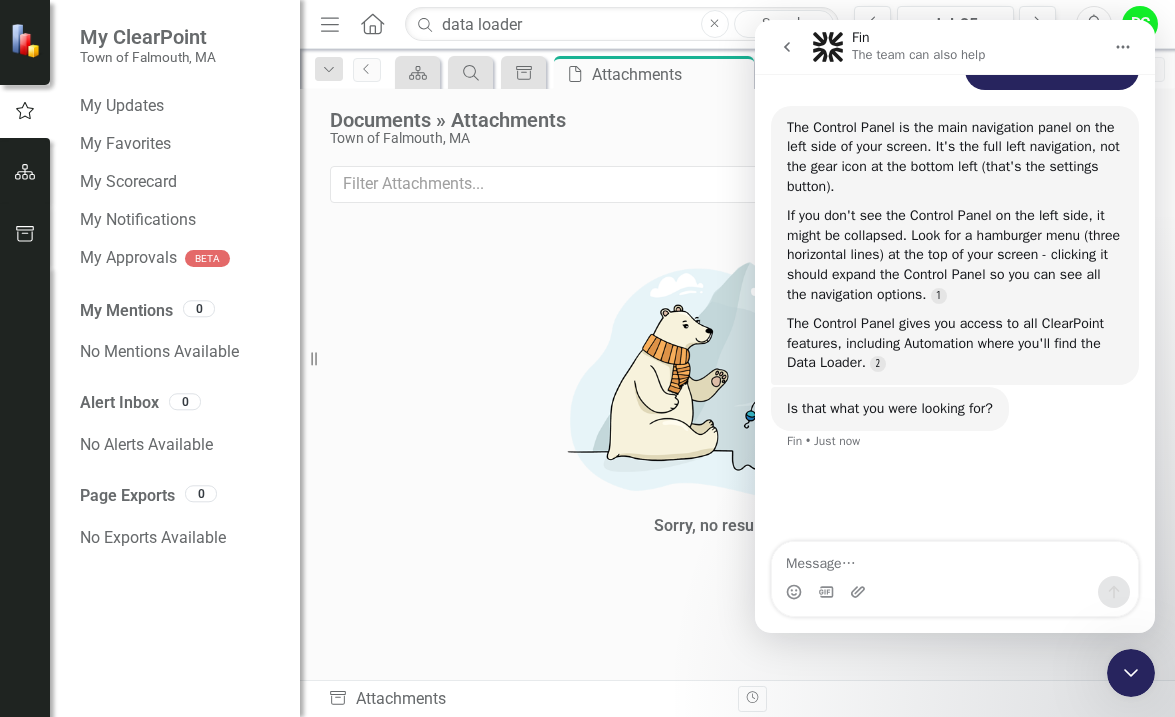 click on "Menu" 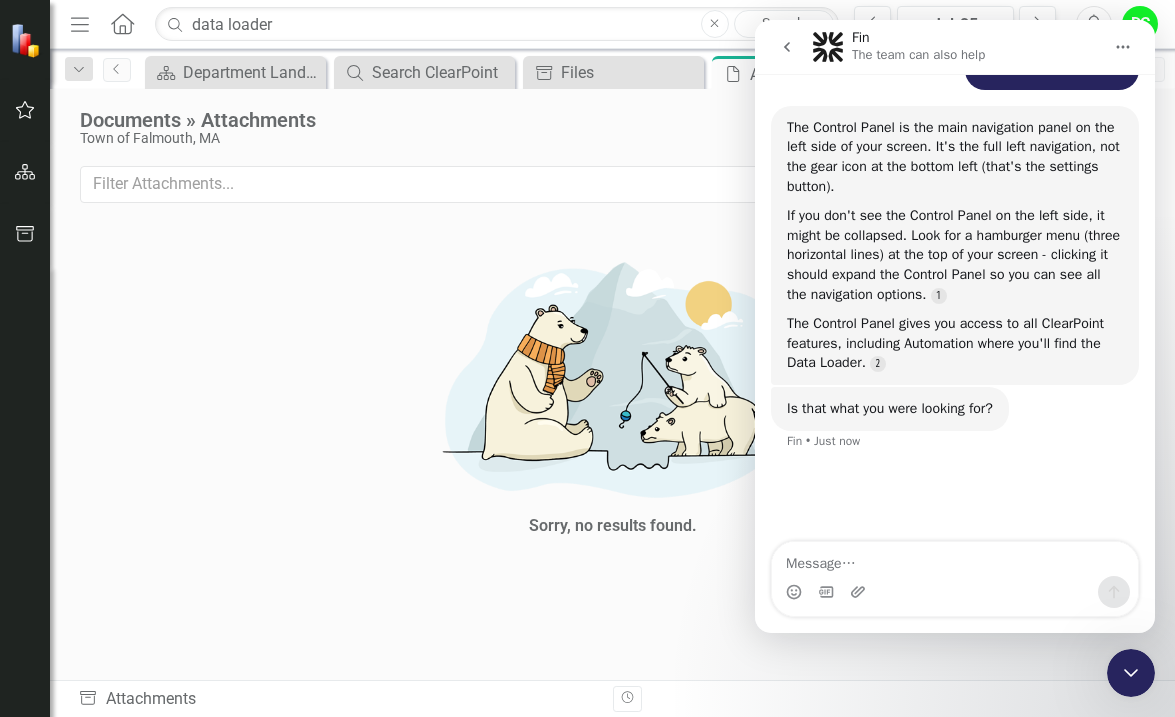 click on "Menu" 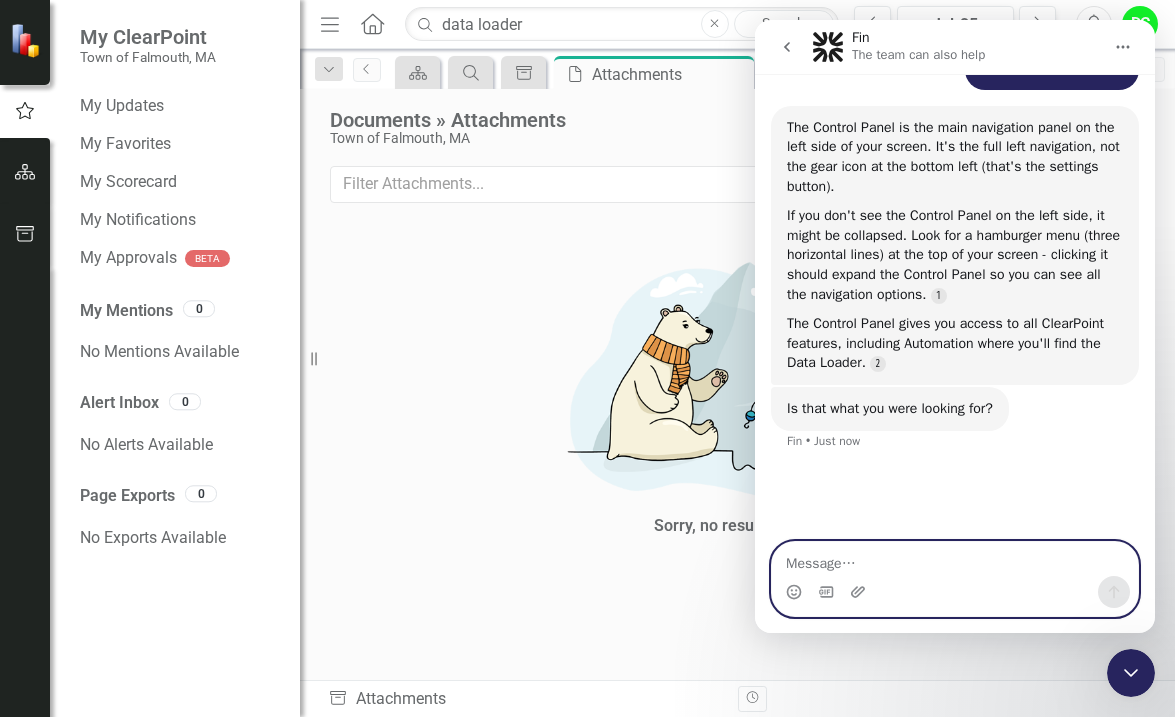click at bounding box center [955, 559] 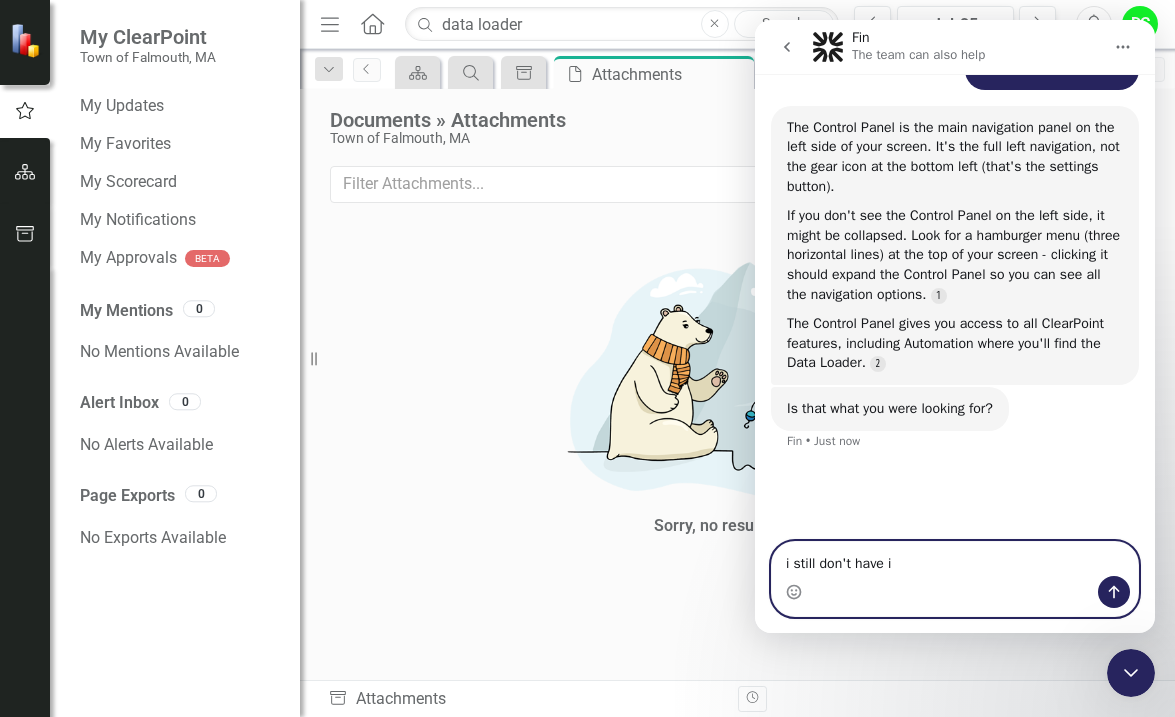 type on "i still don't have it" 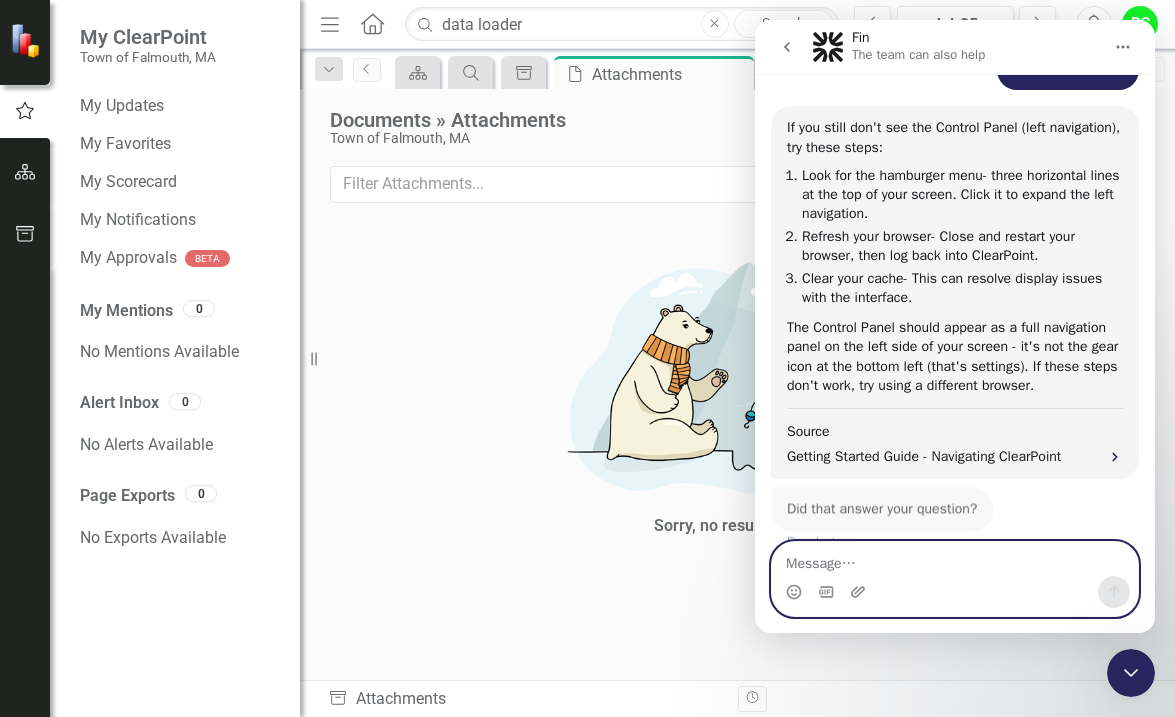 scroll, scrollTop: 1408, scrollLeft: 0, axis: vertical 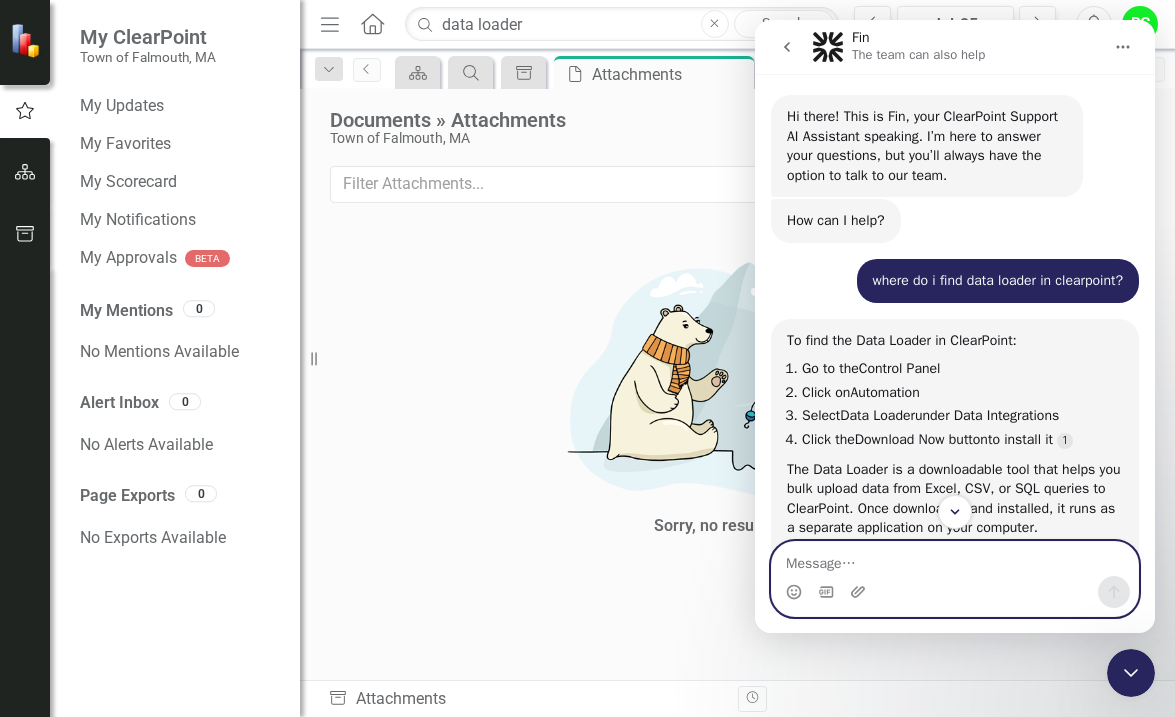 click at bounding box center [955, 559] 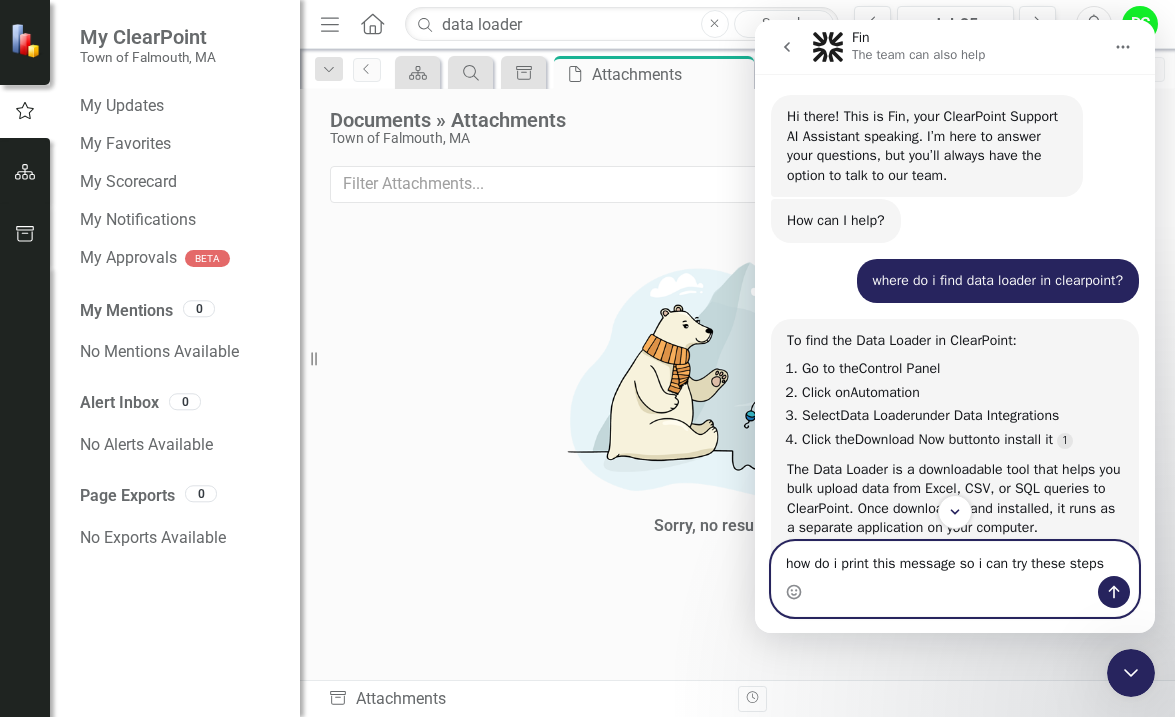 type on "how do i print this message so i can try these steps?" 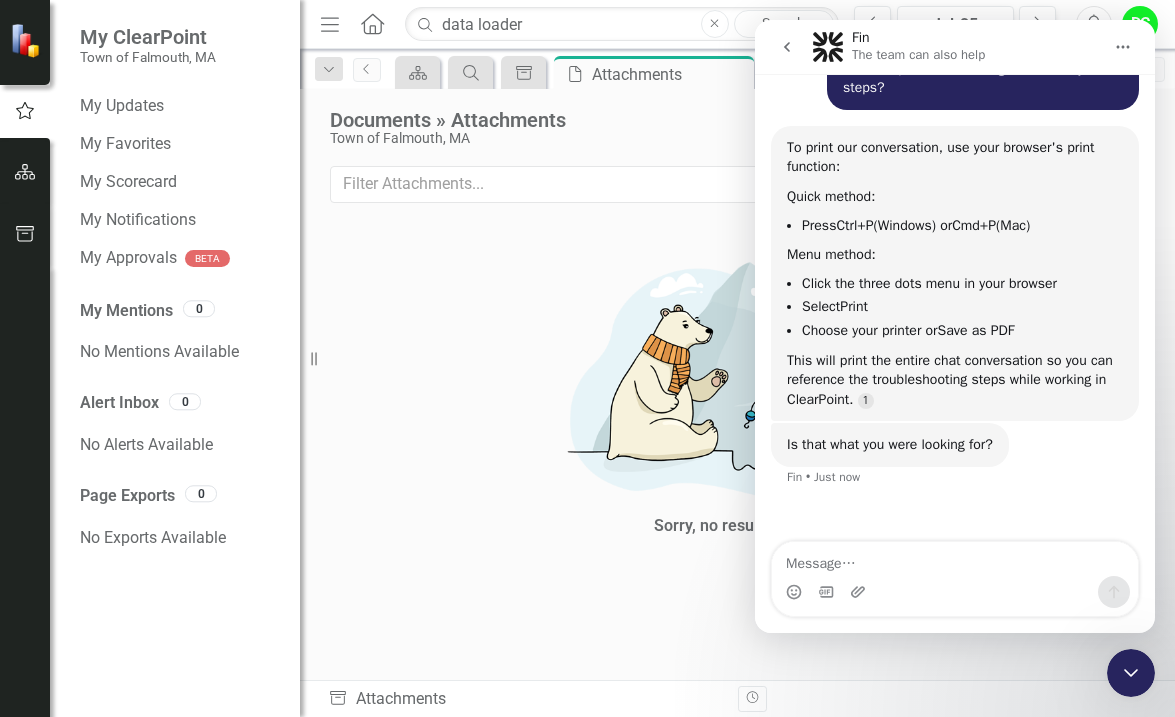 scroll, scrollTop: 1860, scrollLeft: 0, axis: vertical 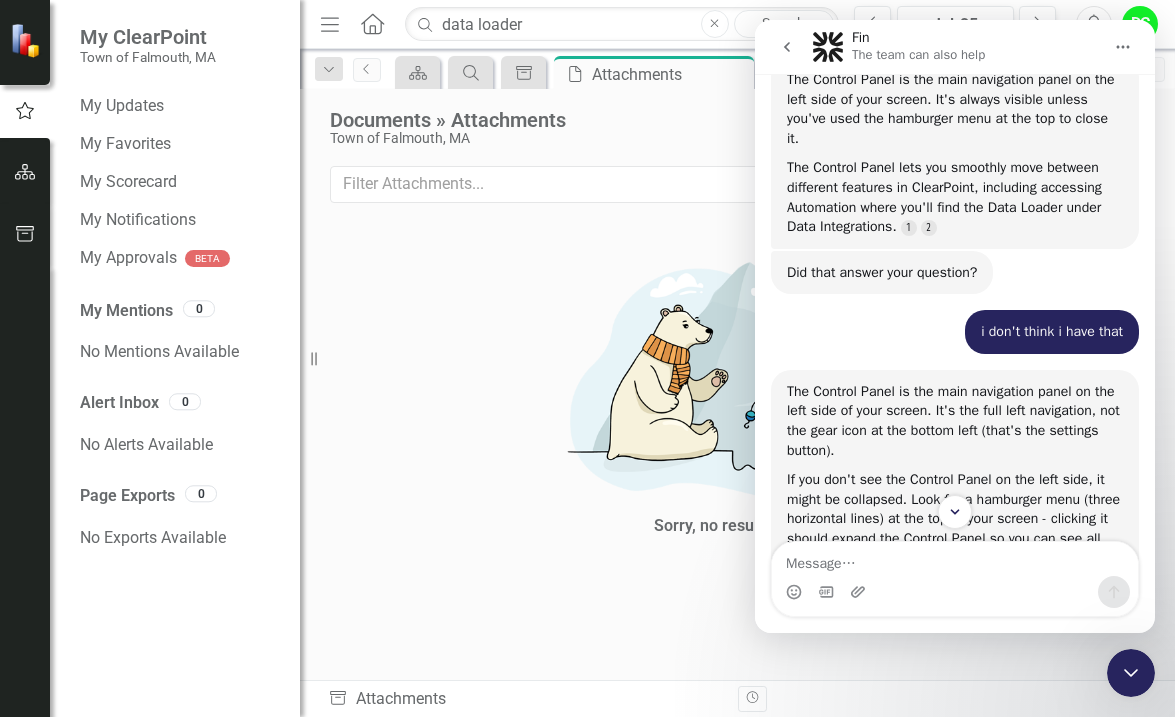 drag, startPoint x: 1150, startPoint y: 211, endPoint x: 1914, endPoint y: 330, distance: 773.21216 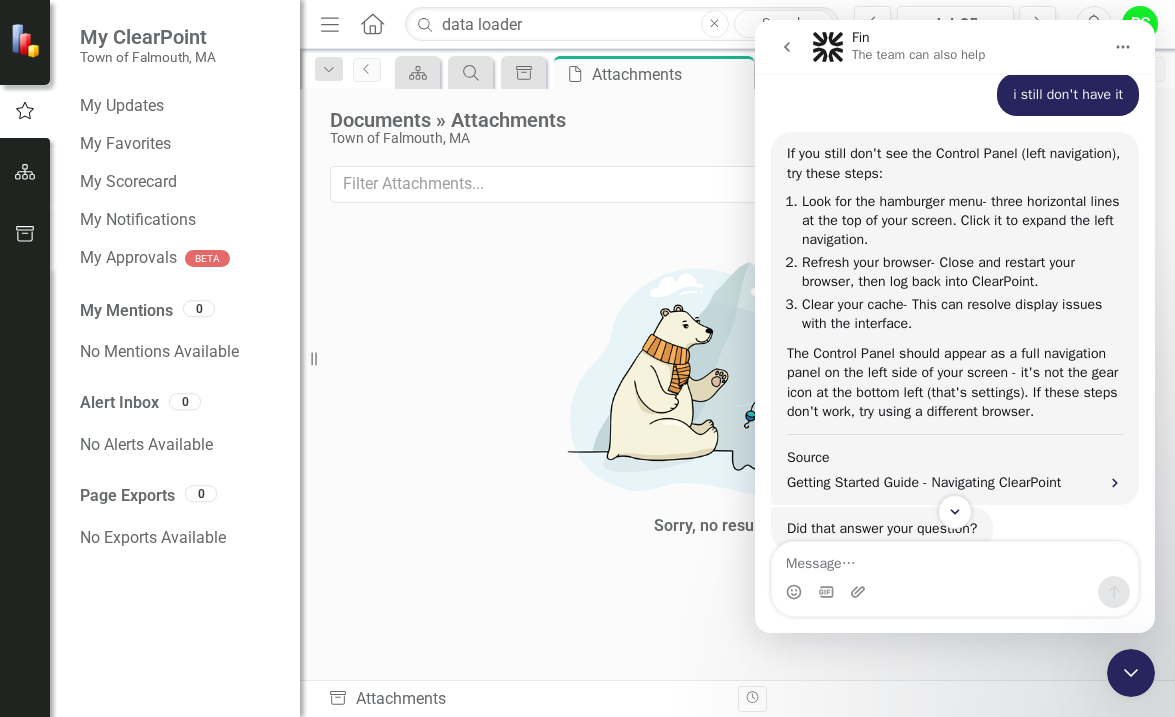 scroll, scrollTop: 1356, scrollLeft: 0, axis: vertical 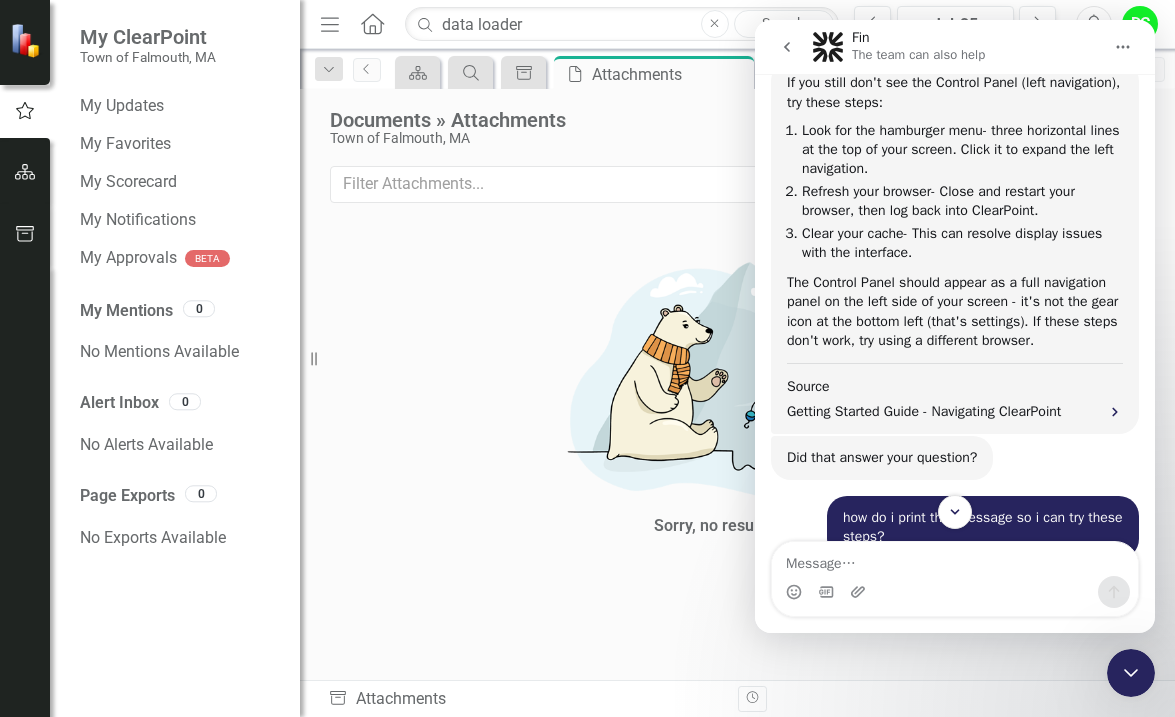 drag, startPoint x: 1150, startPoint y: 341, endPoint x: 1910, endPoint y: 457, distance: 768.80164 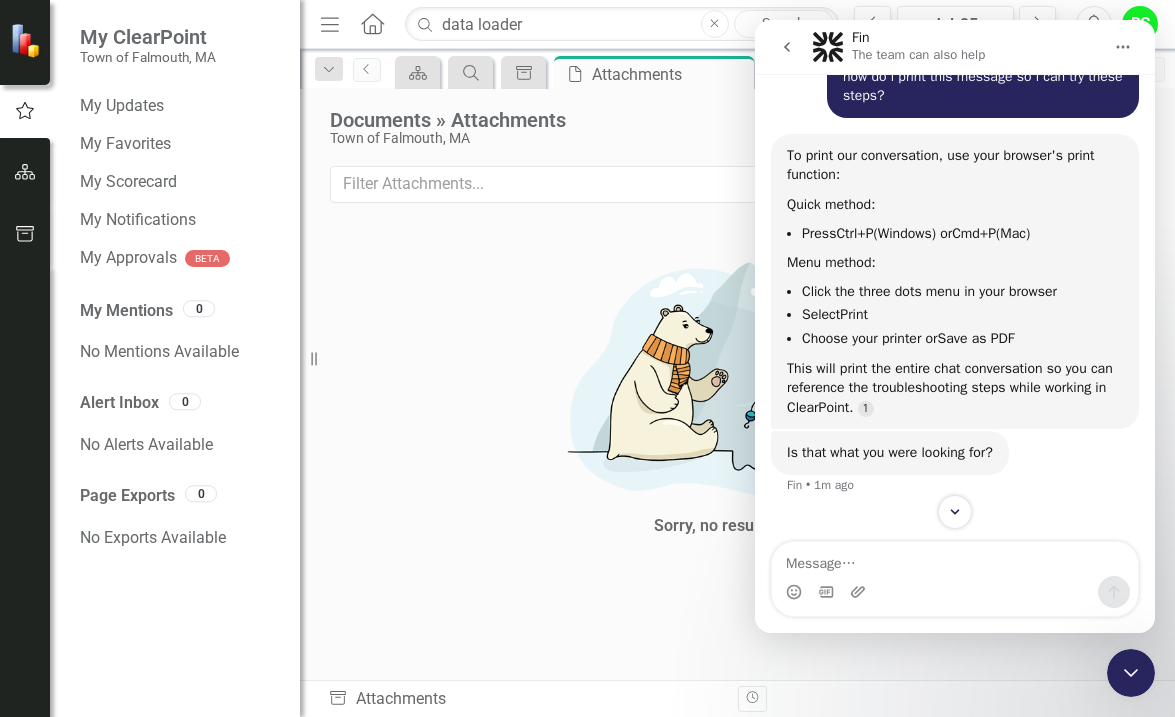 scroll, scrollTop: 1860, scrollLeft: 0, axis: vertical 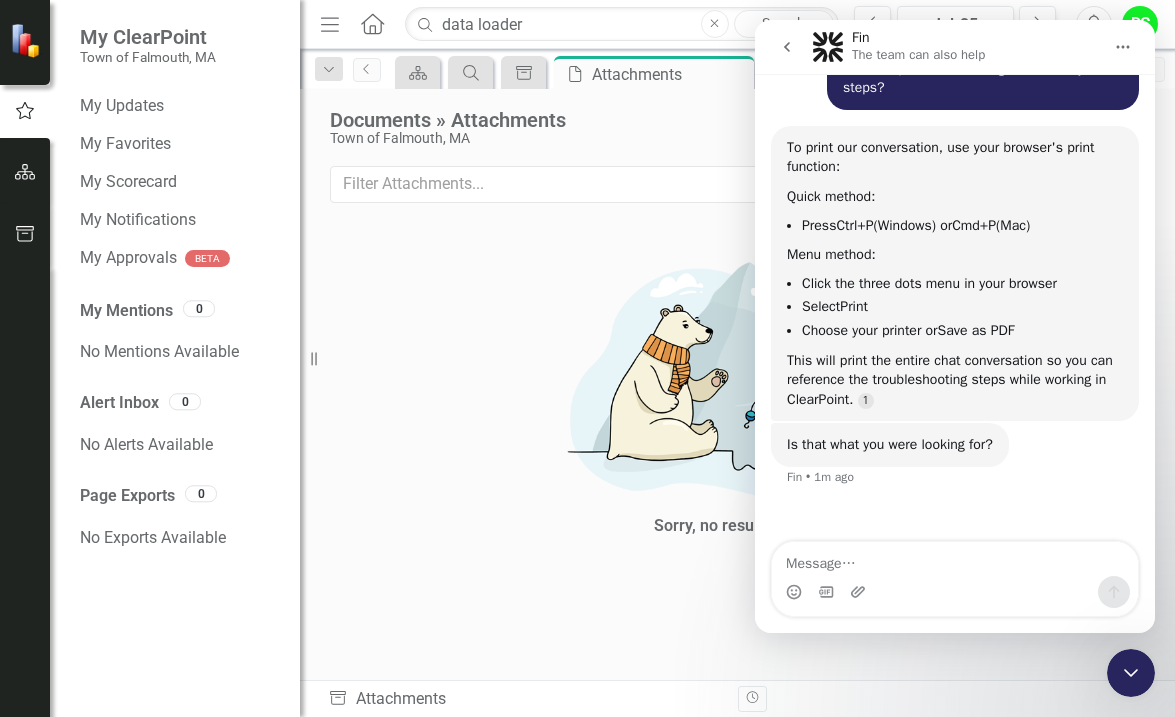 drag, startPoint x: 1152, startPoint y: 445, endPoint x: 1910, endPoint y: 615, distance: 776.82947 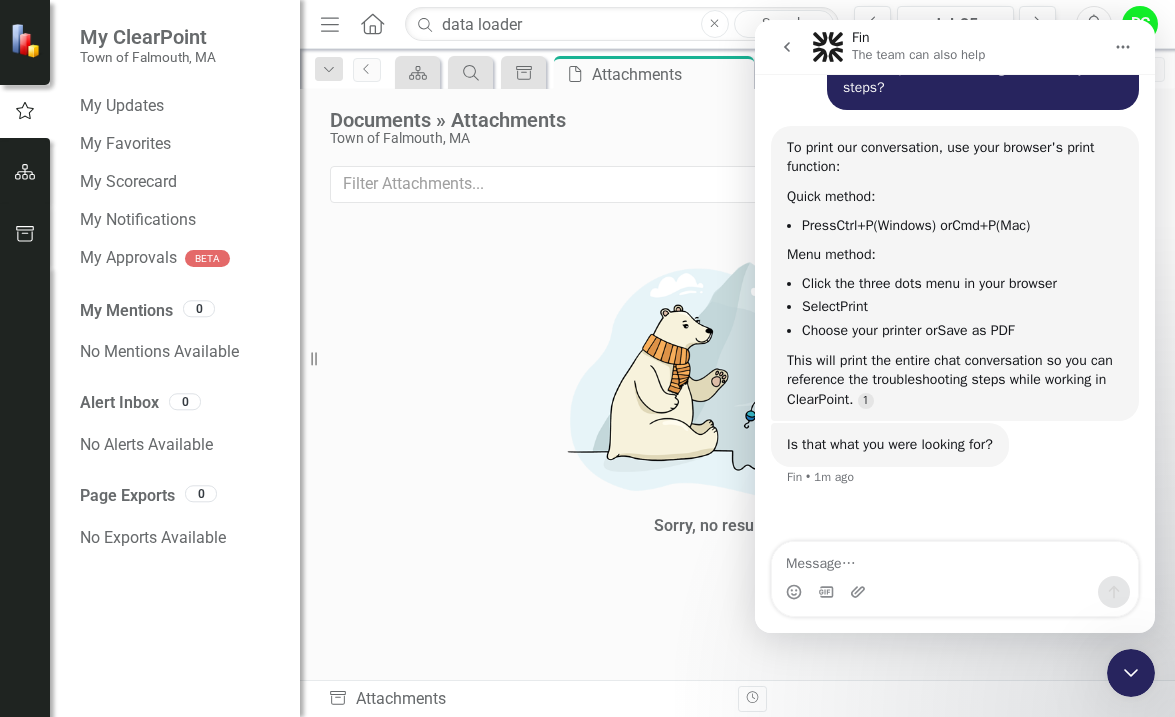 scroll, scrollTop: 1860, scrollLeft: 0, axis: vertical 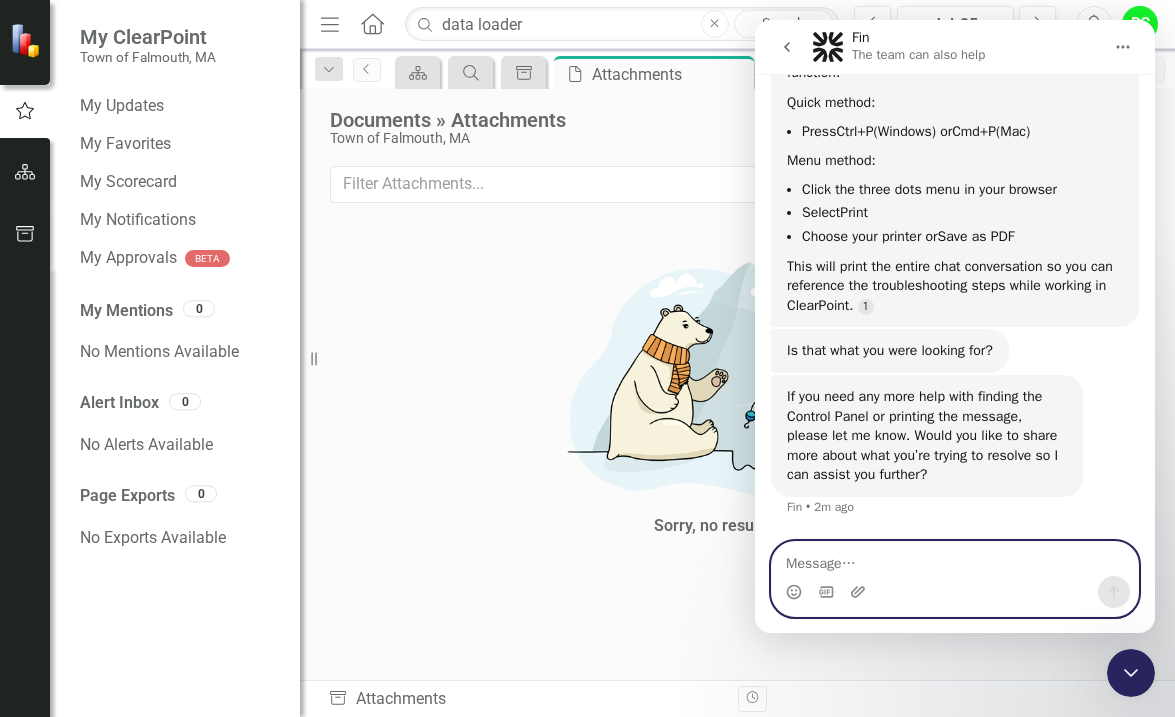 click at bounding box center [955, 559] 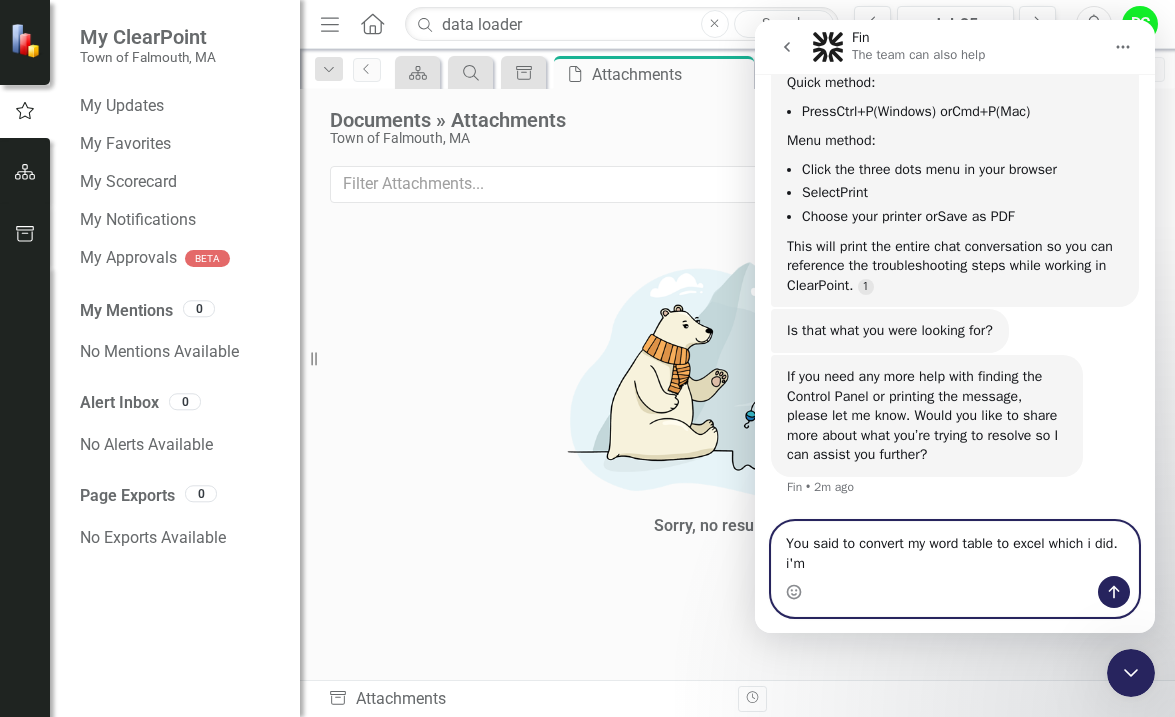 scroll, scrollTop: 1994, scrollLeft: 0, axis: vertical 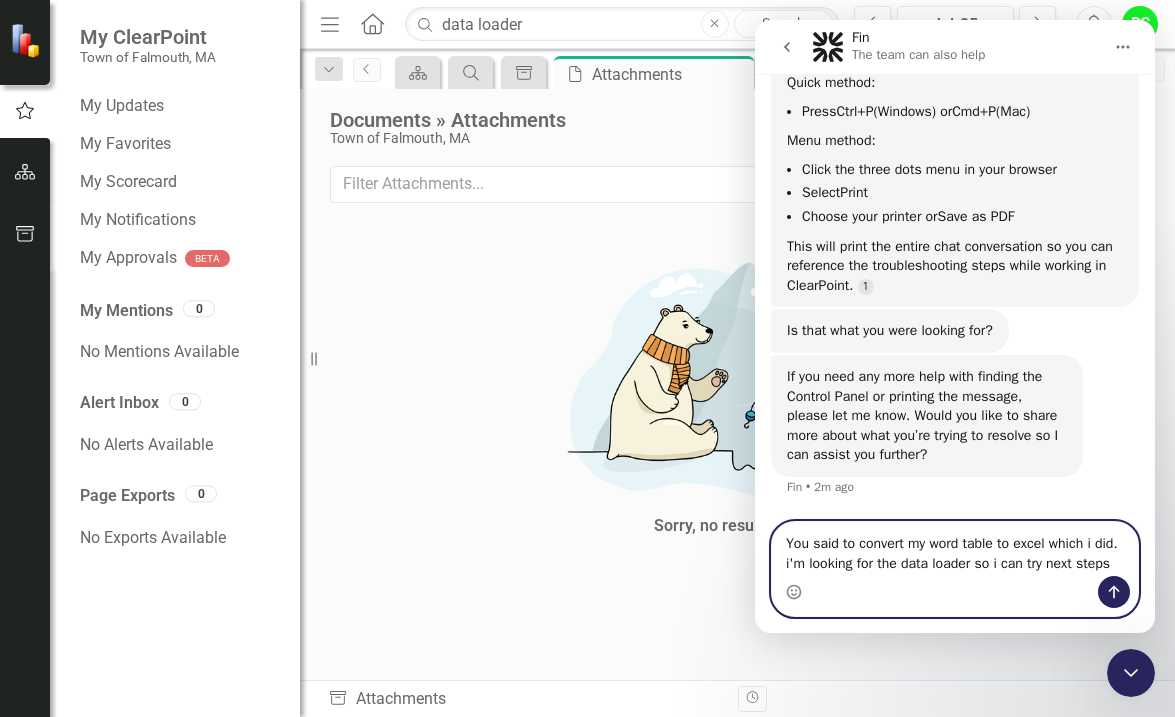 type on "You said to convert my word table to excel which i did. i'm looking for the data loader so i can try next steps." 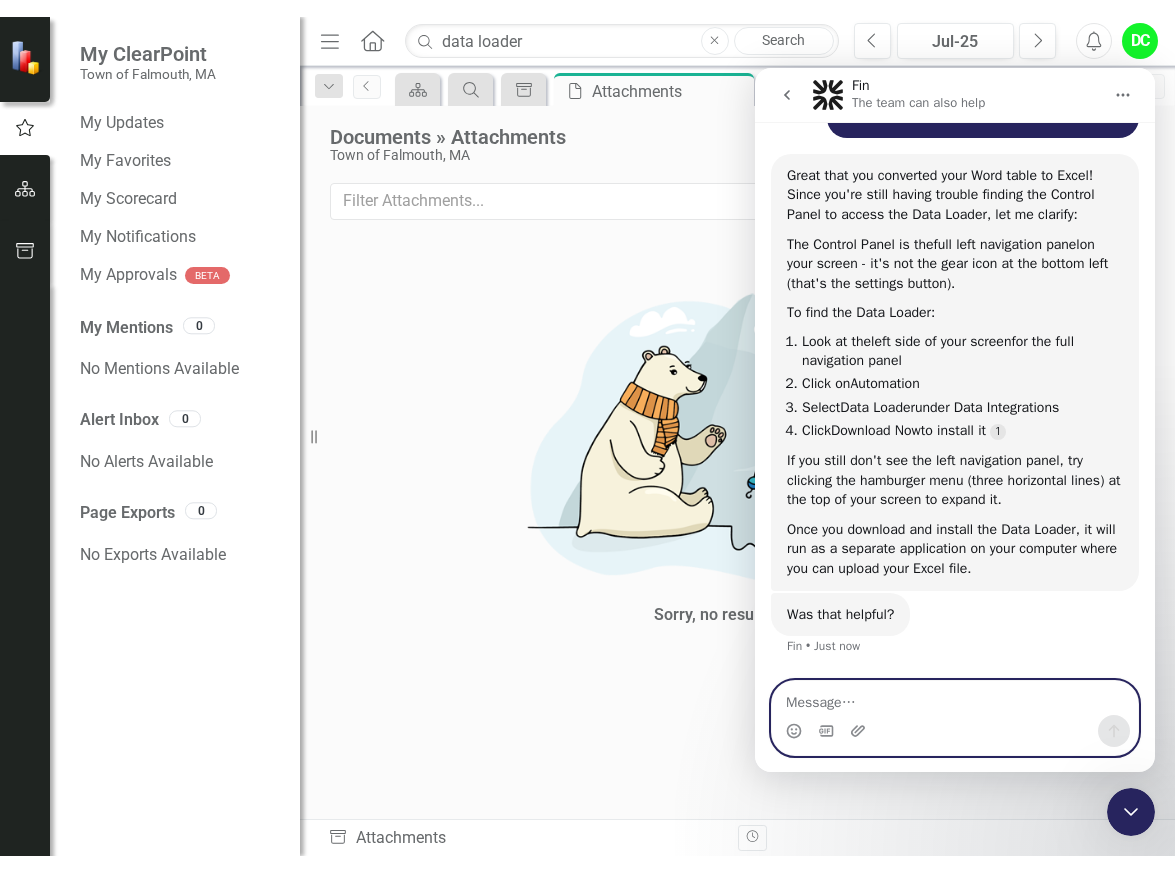 scroll, scrollTop: 2480, scrollLeft: 0, axis: vertical 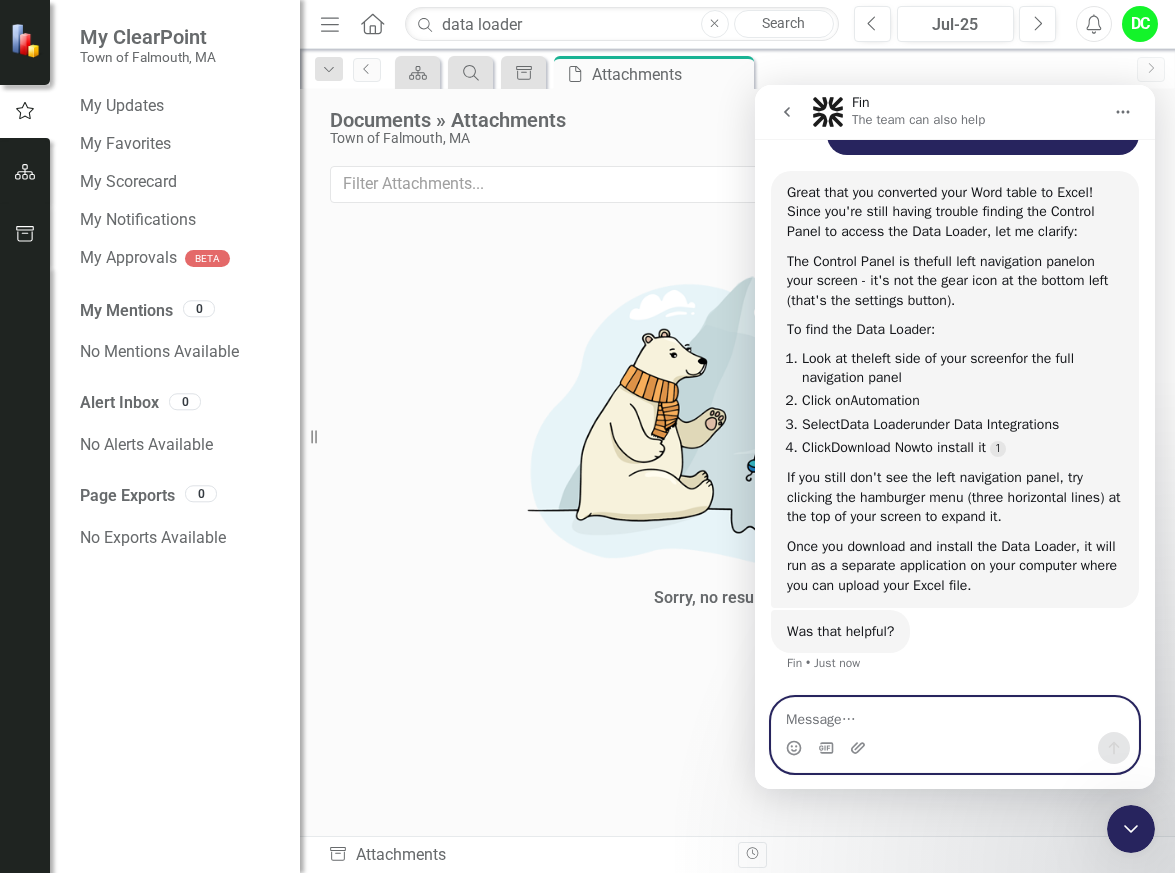 click on "Resize" 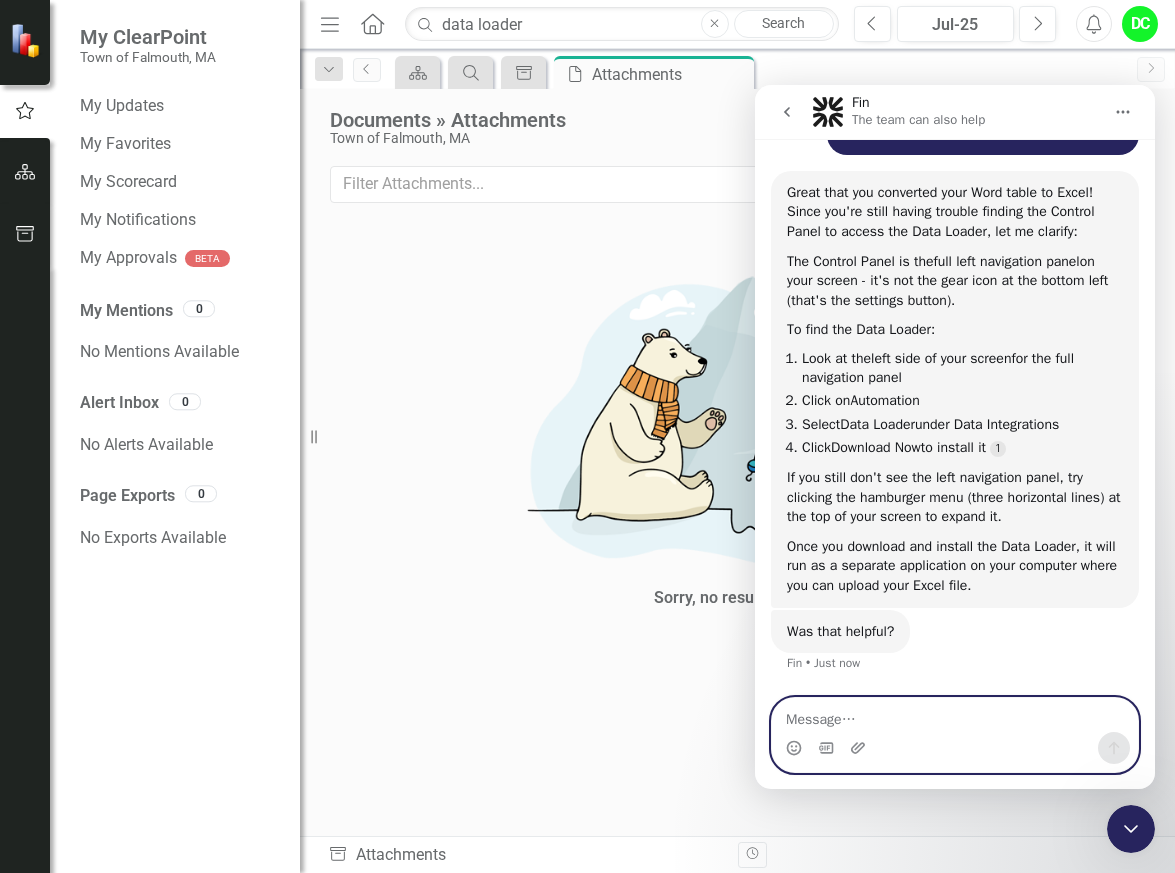 drag, startPoint x: 315, startPoint y: 438, endPoint x: 233, endPoint y: 454, distance: 83.546394 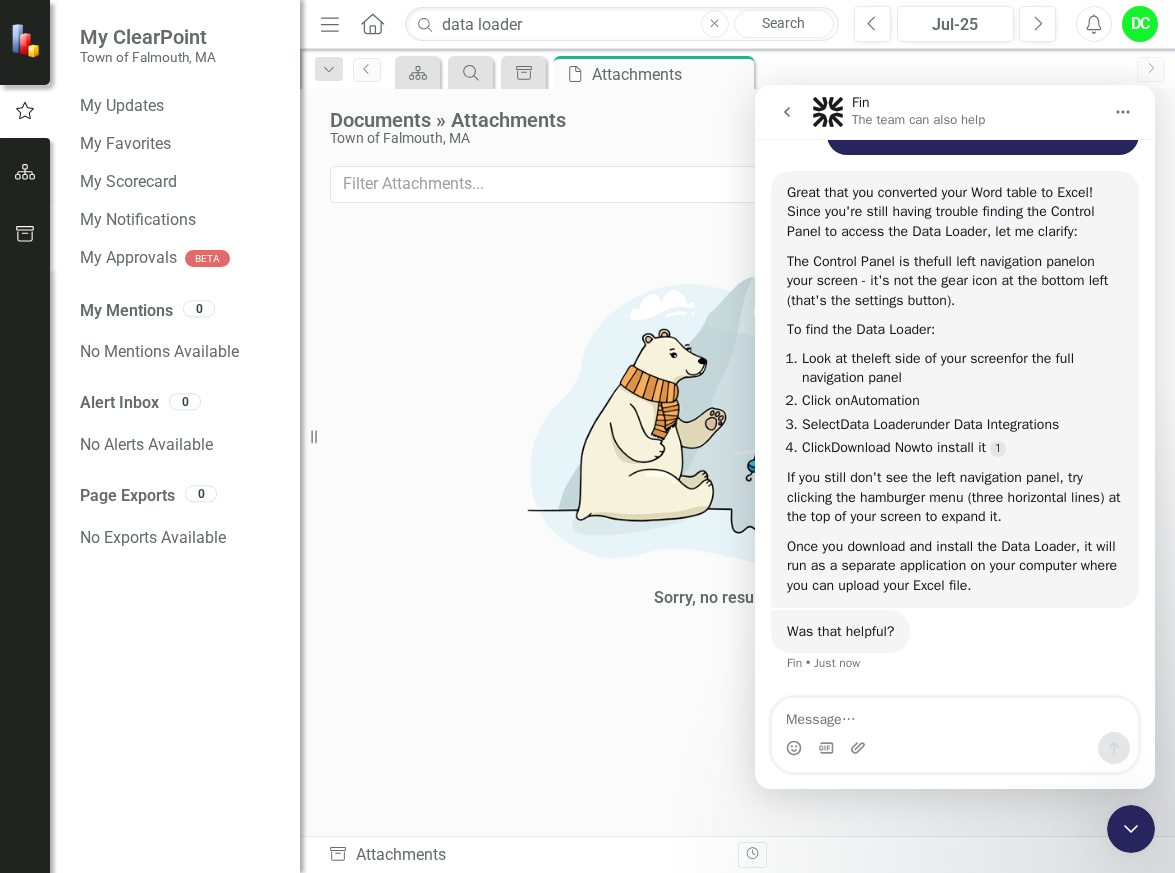 click on "Menu" 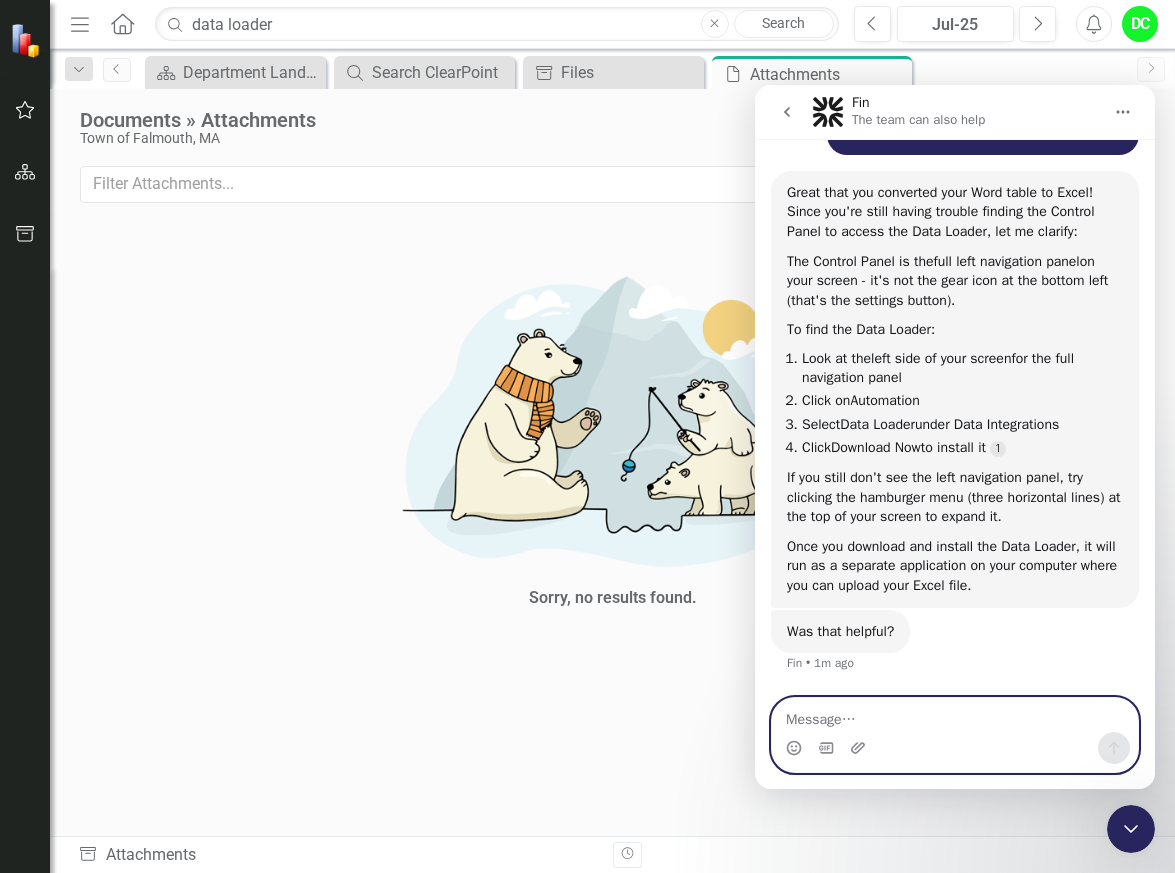 click at bounding box center [955, 715] 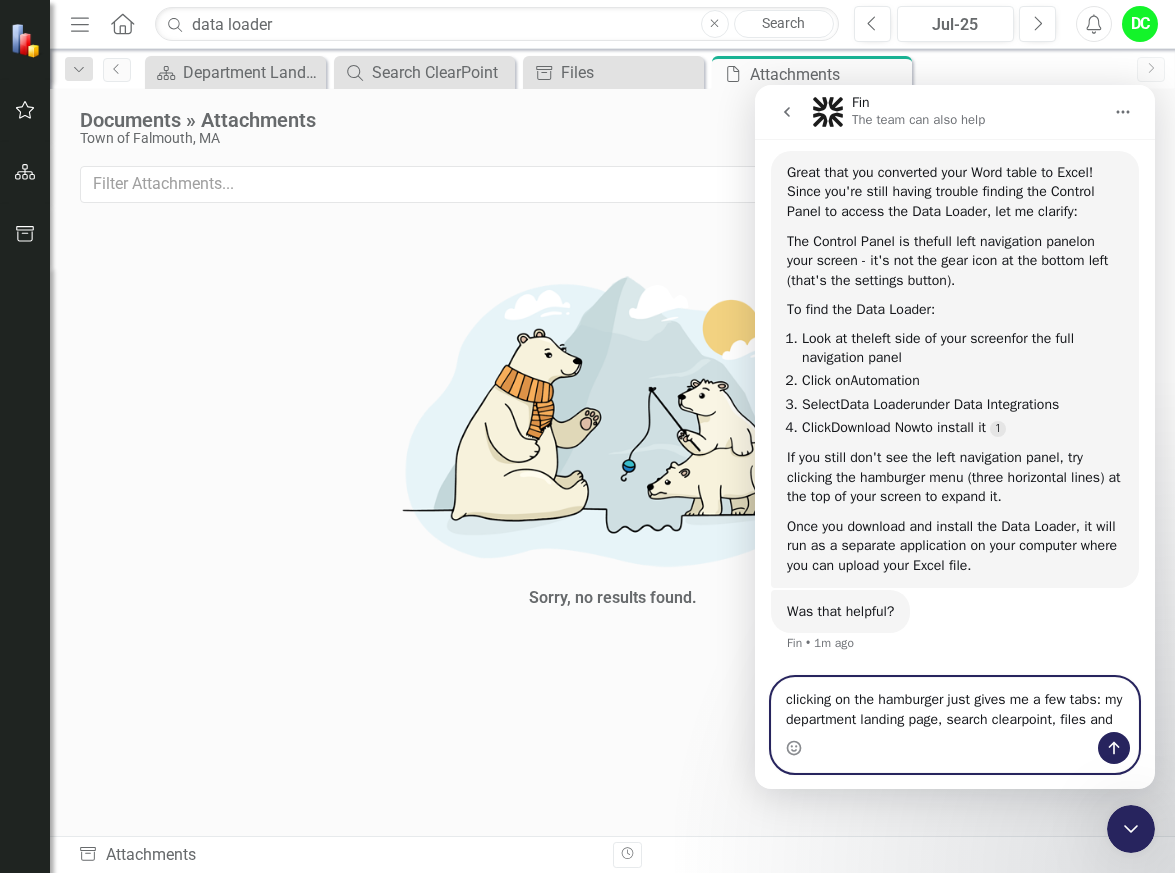 scroll, scrollTop: 2501, scrollLeft: 0, axis: vertical 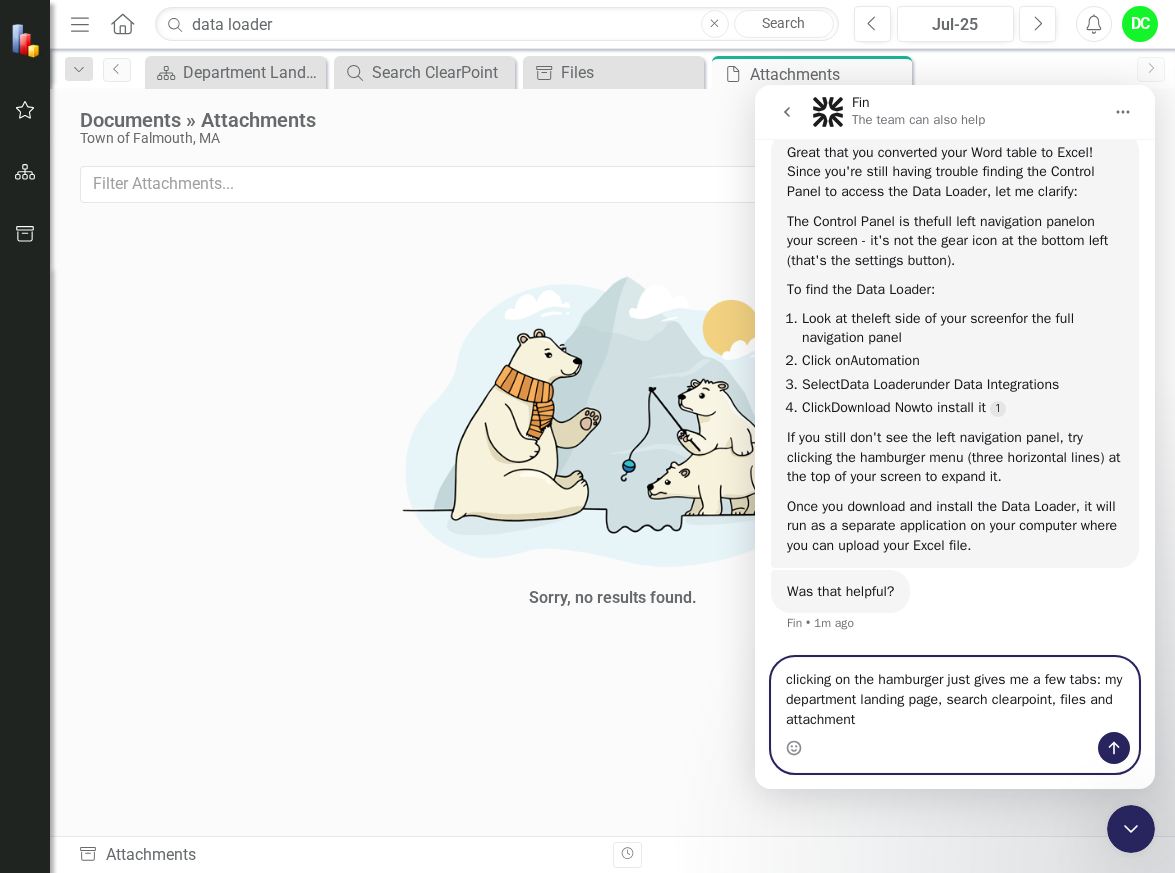 type on "clicking on the hamburger just gives me a few tabs: my department landing page, search clearpoint, files and attachments" 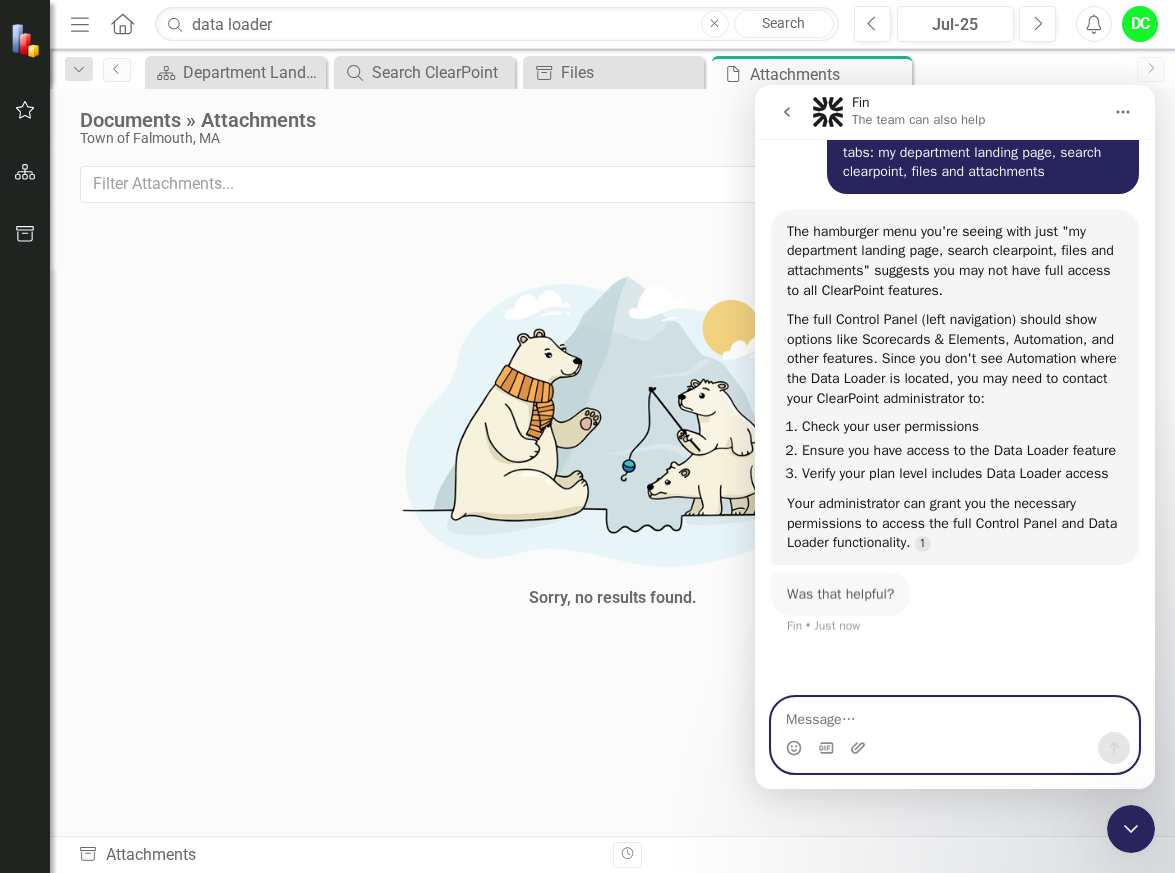 scroll, scrollTop: 3034, scrollLeft: 0, axis: vertical 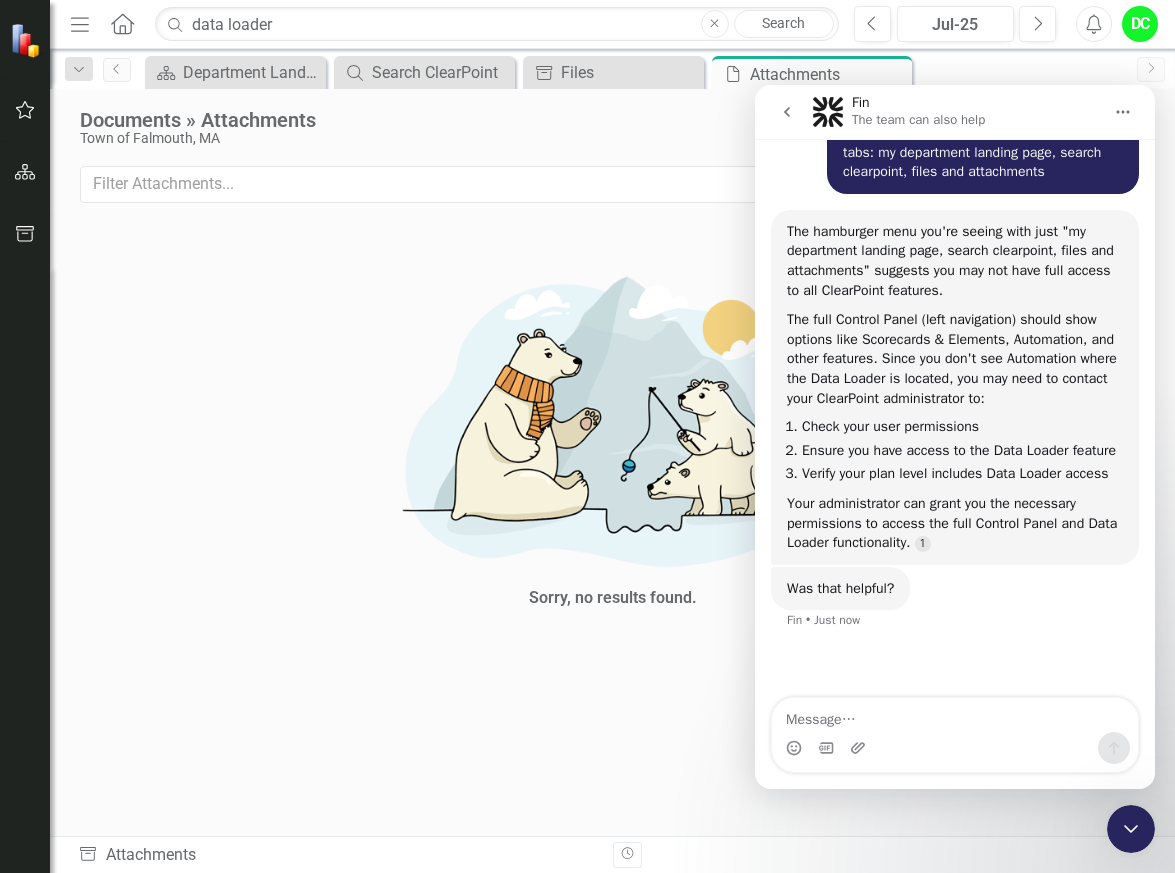 click at bounding box center (28, 40) 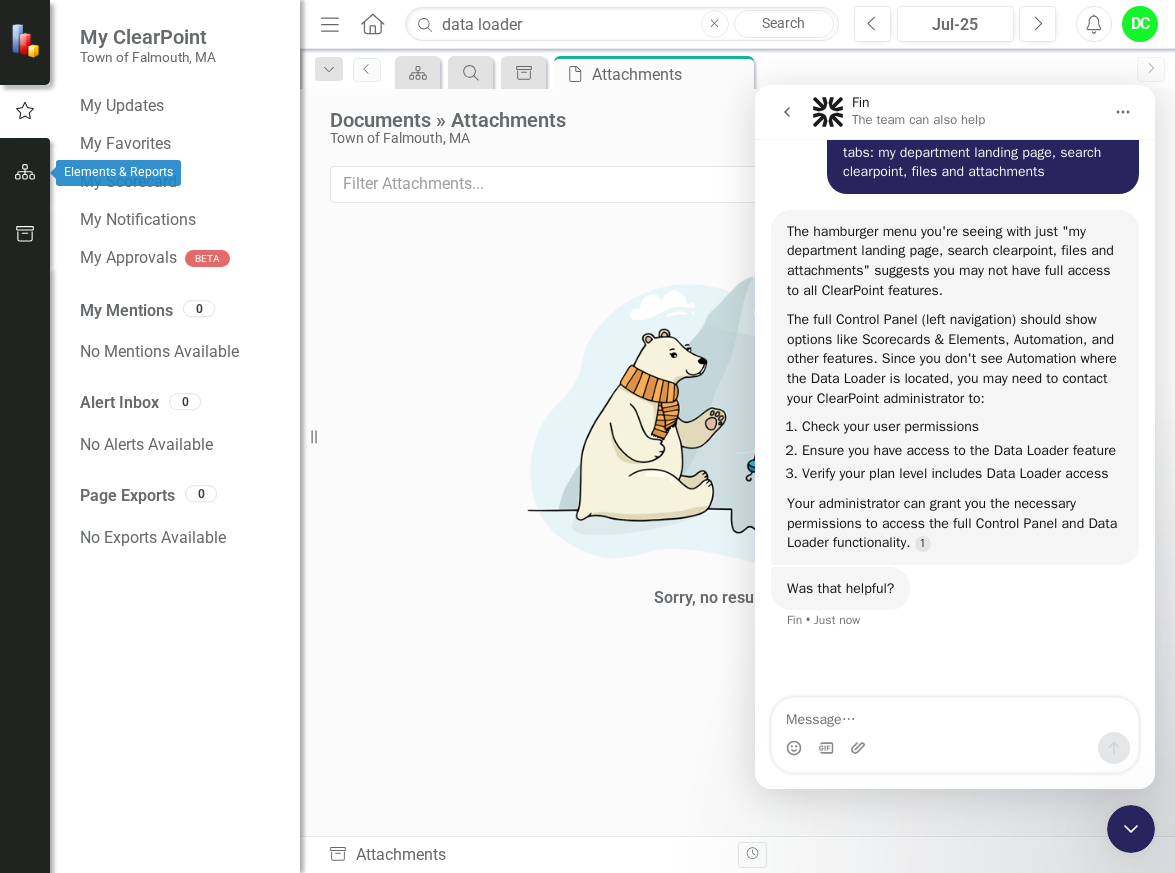 click 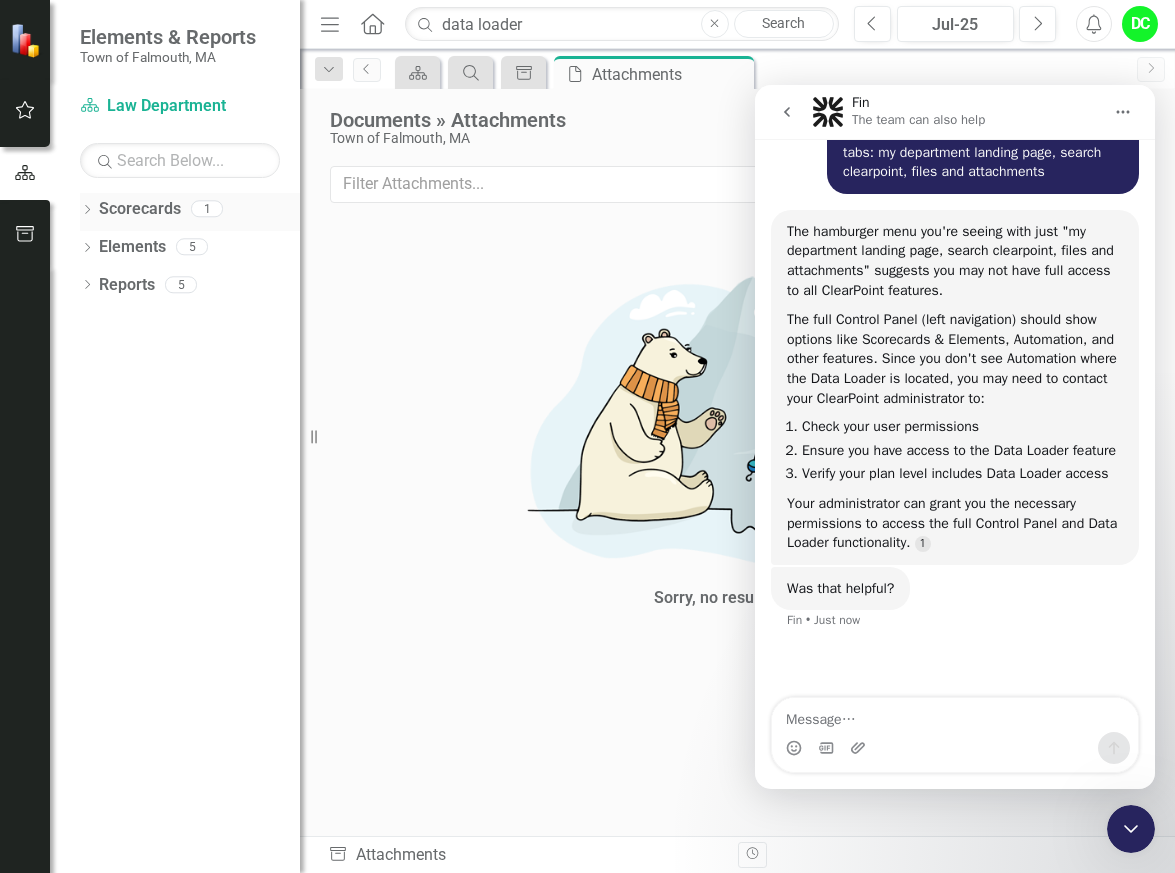 click on "Dropdown" 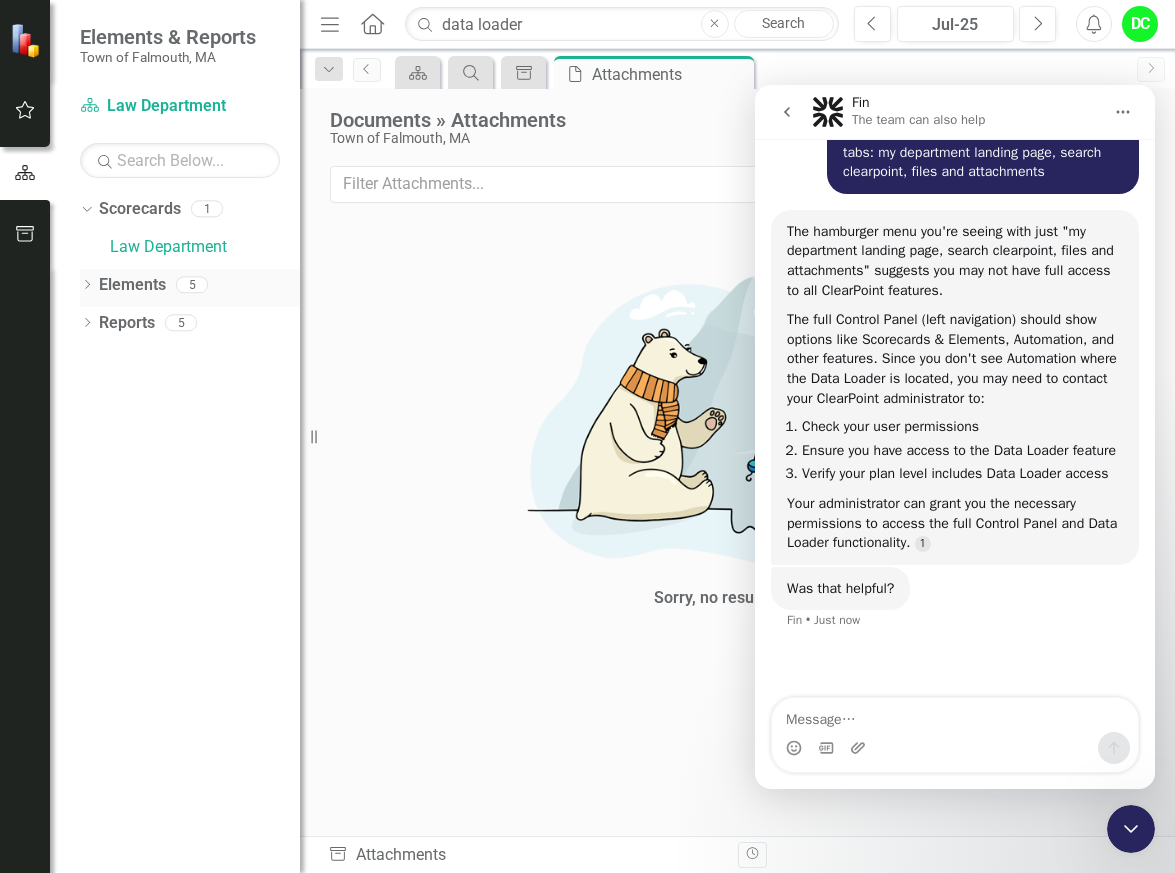 click on "Dropdown Elements 5" at bounding box center (190, 288) 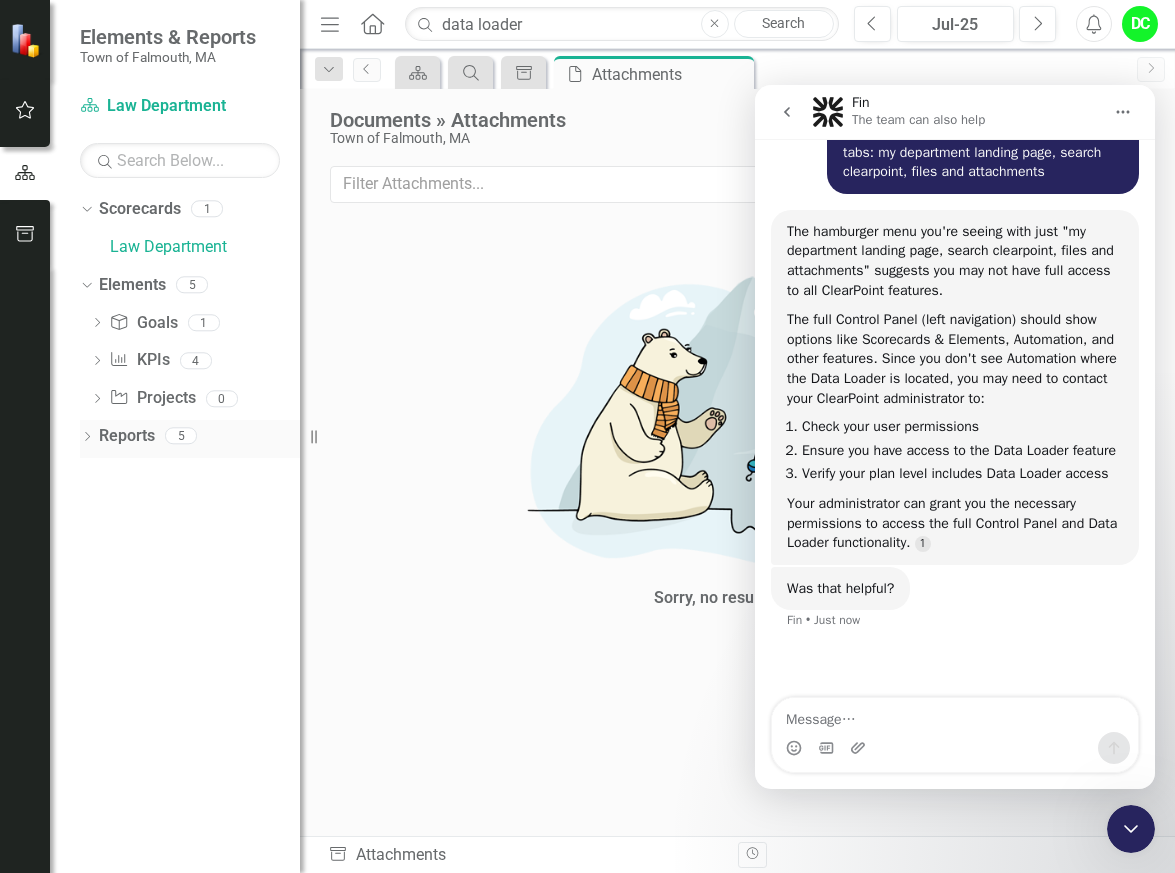 click on "Dropdown" 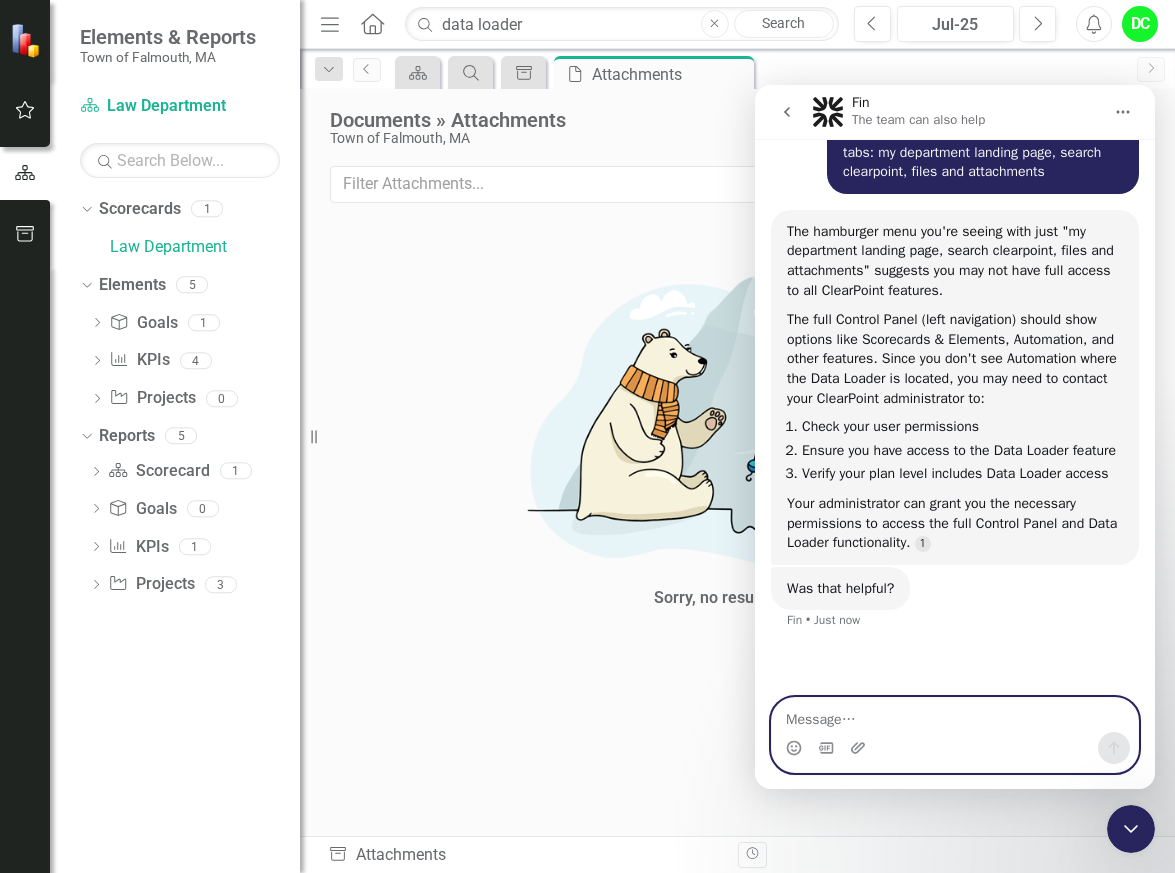 click at bounding box center [955, 715] 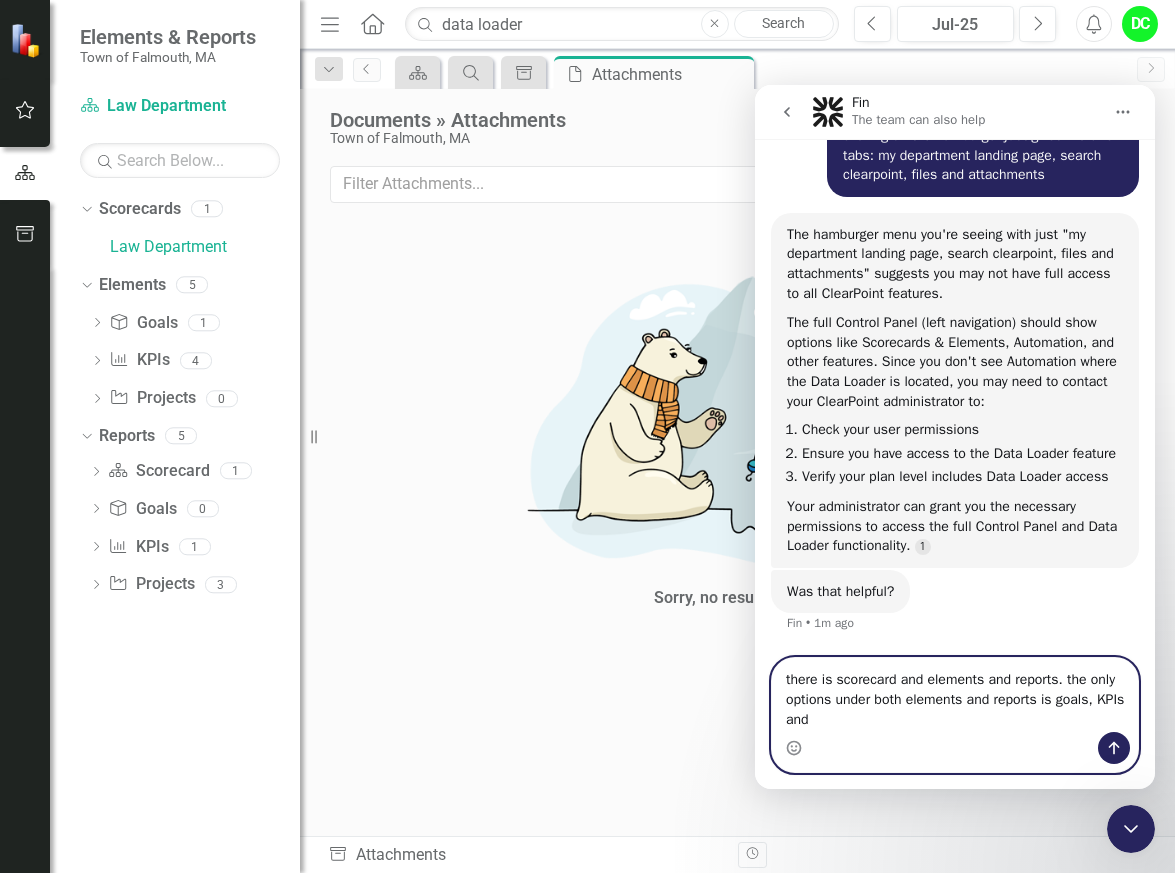 scroll, scrollTop: 3074, scrollLeft: 0, axis: vertical 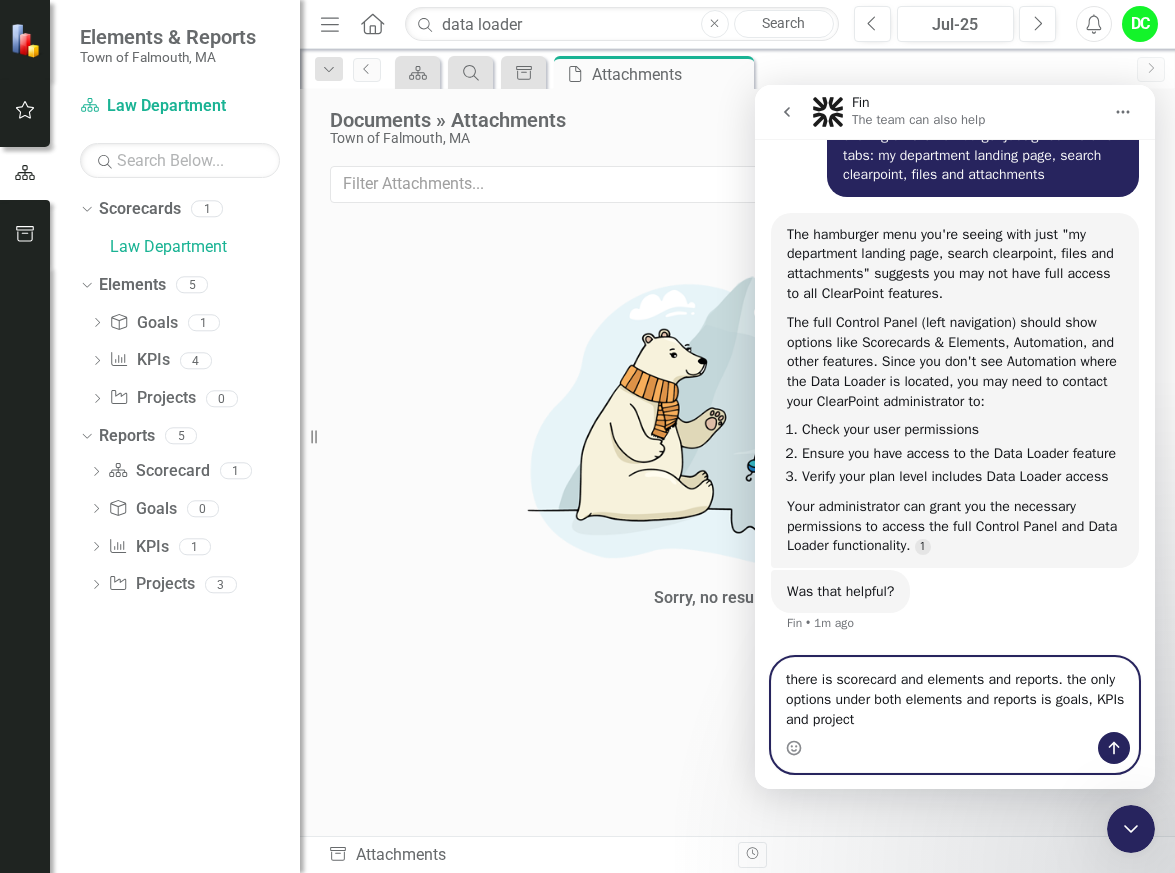 type on "there is scorecard and elements and reports. the only options under both elements and reports is goals, KPIs and projects" 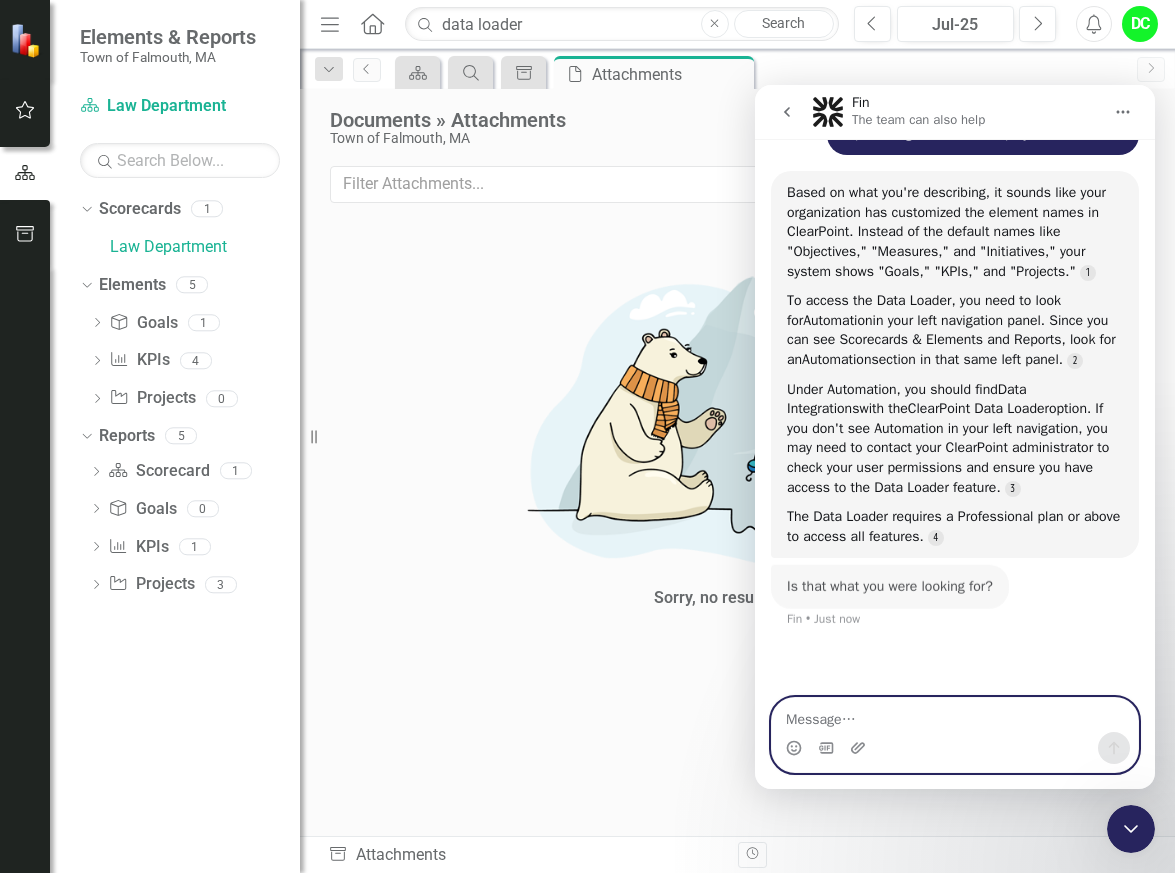 scroll, scrollTop: 3594, scrollLeft: 0, axis: vertical 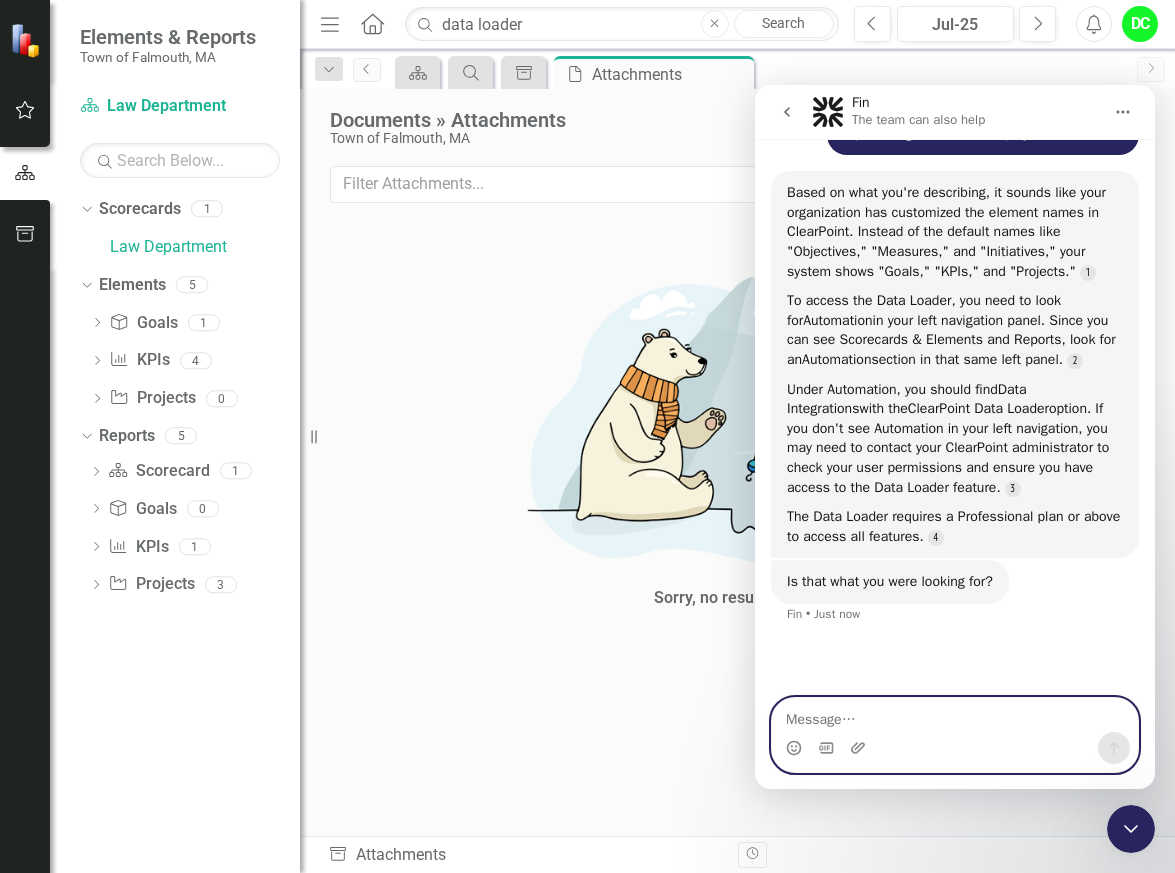 click at bounding box center [955, 715] 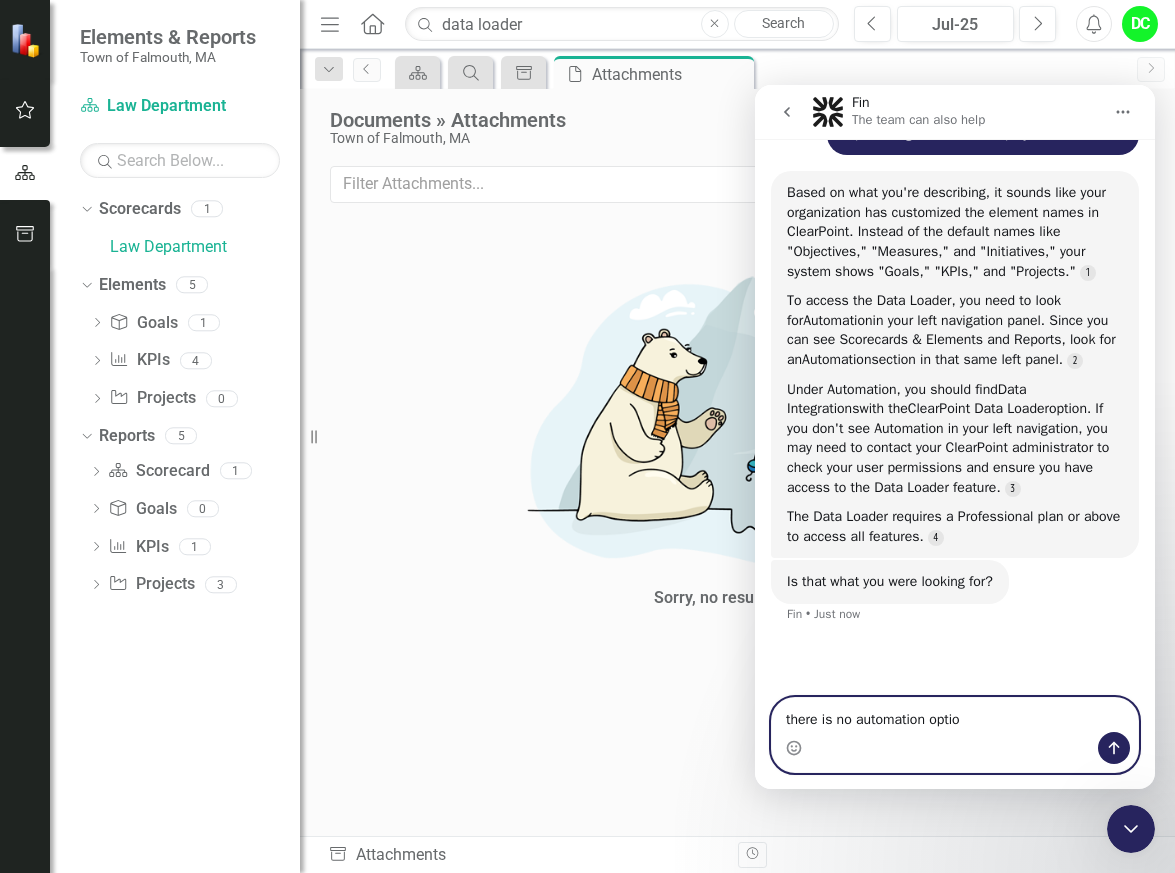 type on "there is no automation option" 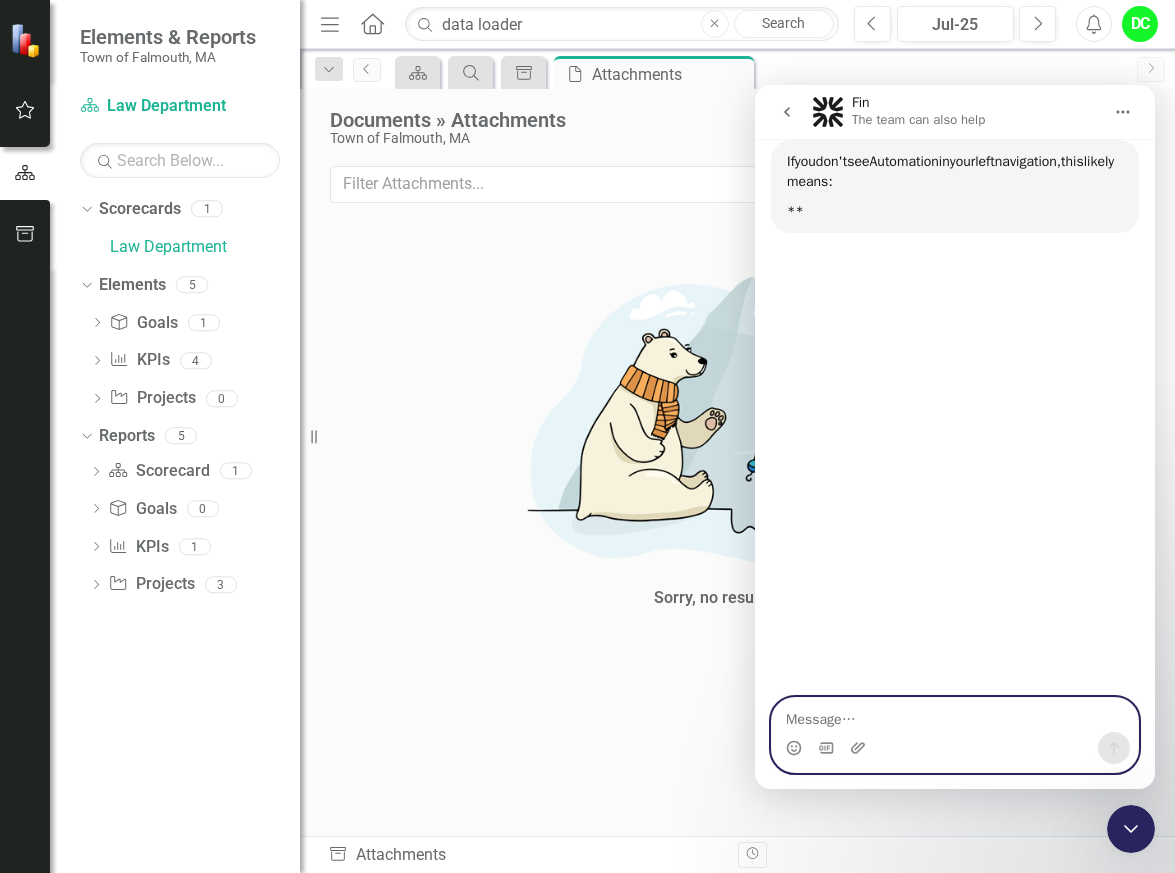 scroll, scrollTop: 4132, scrollLeft: 0, axis: vertical 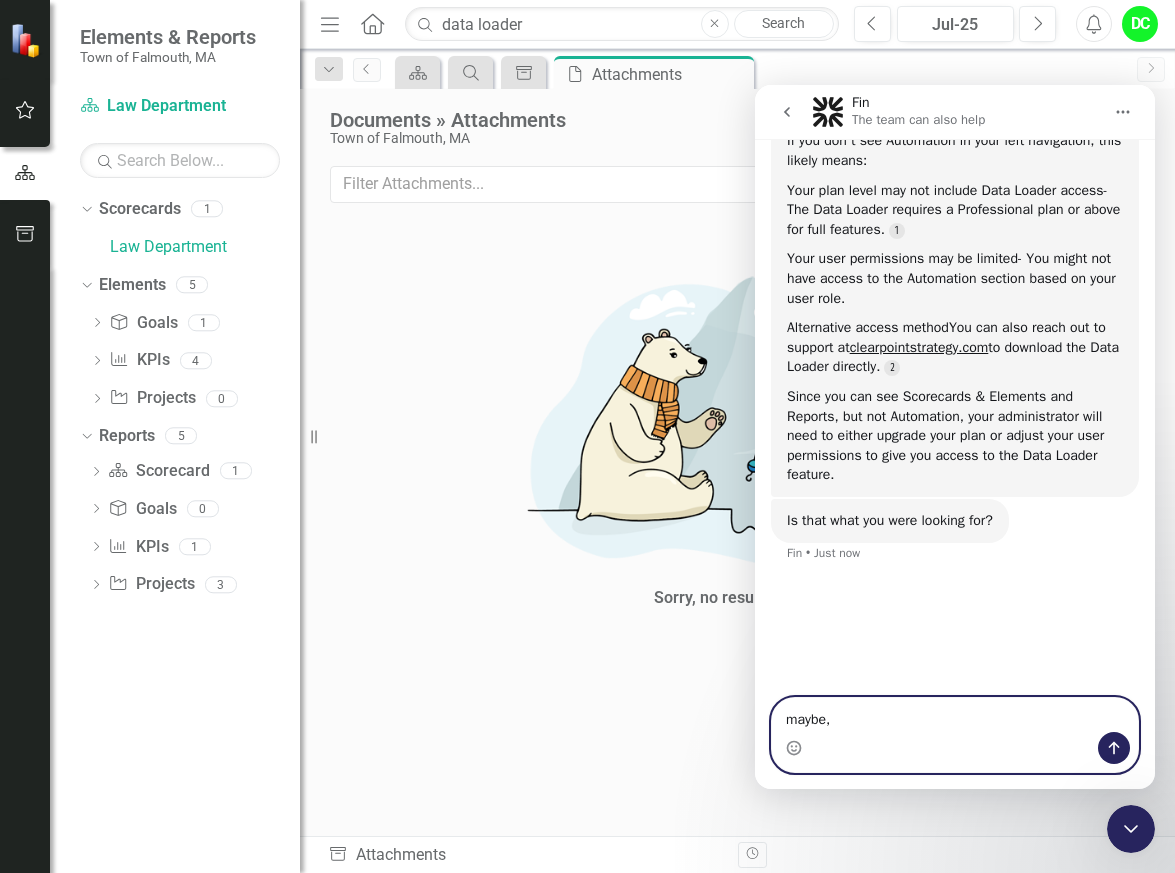 type on "maybe" 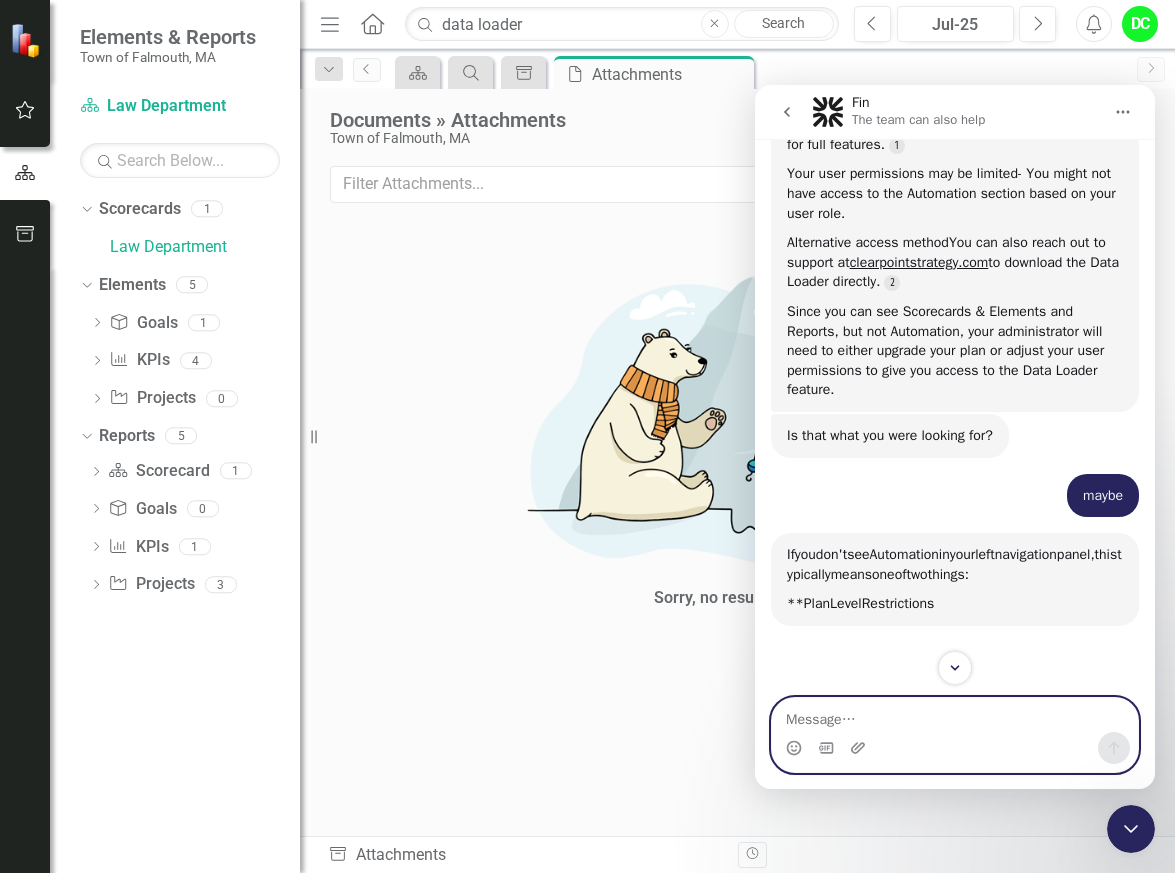 scroll, scrollTop: 4630, scrollLeft: 0, axis: vertical 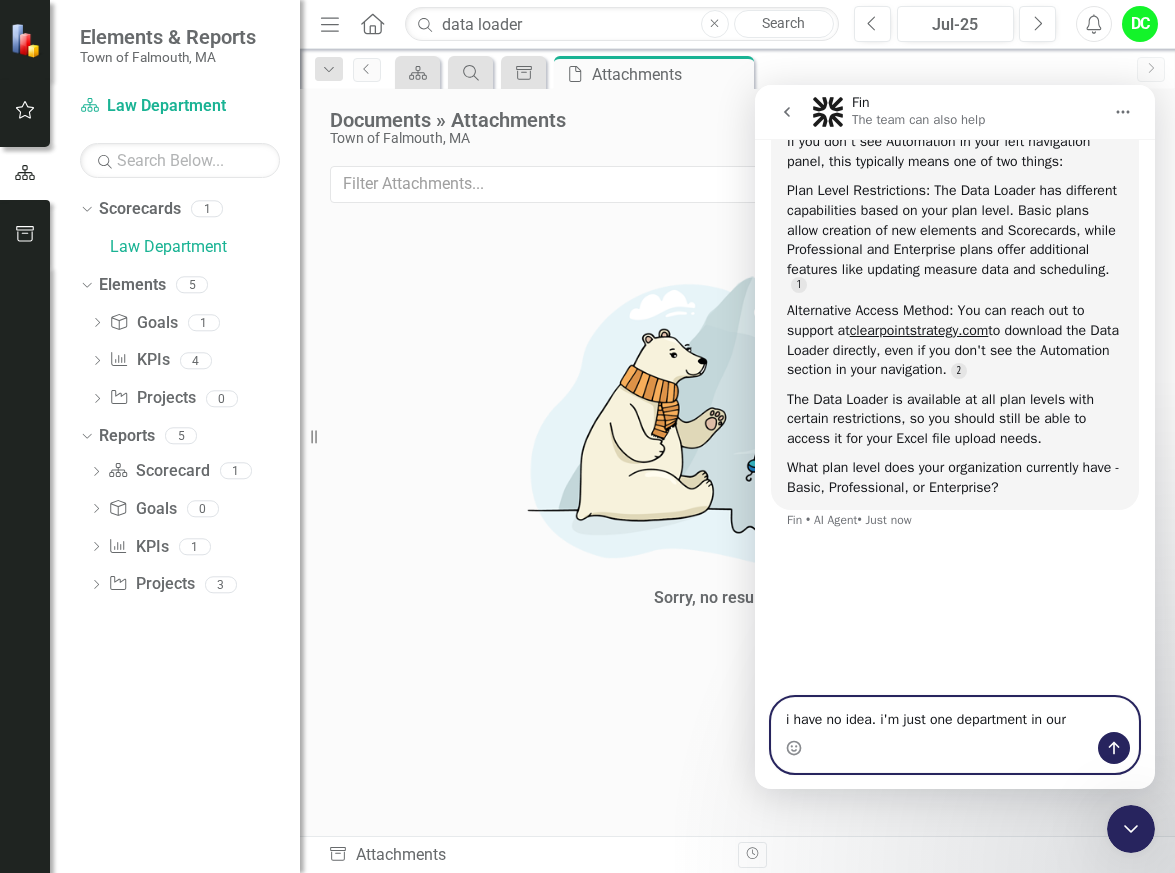 type on "i have no idea. i'm just one department in our organization" 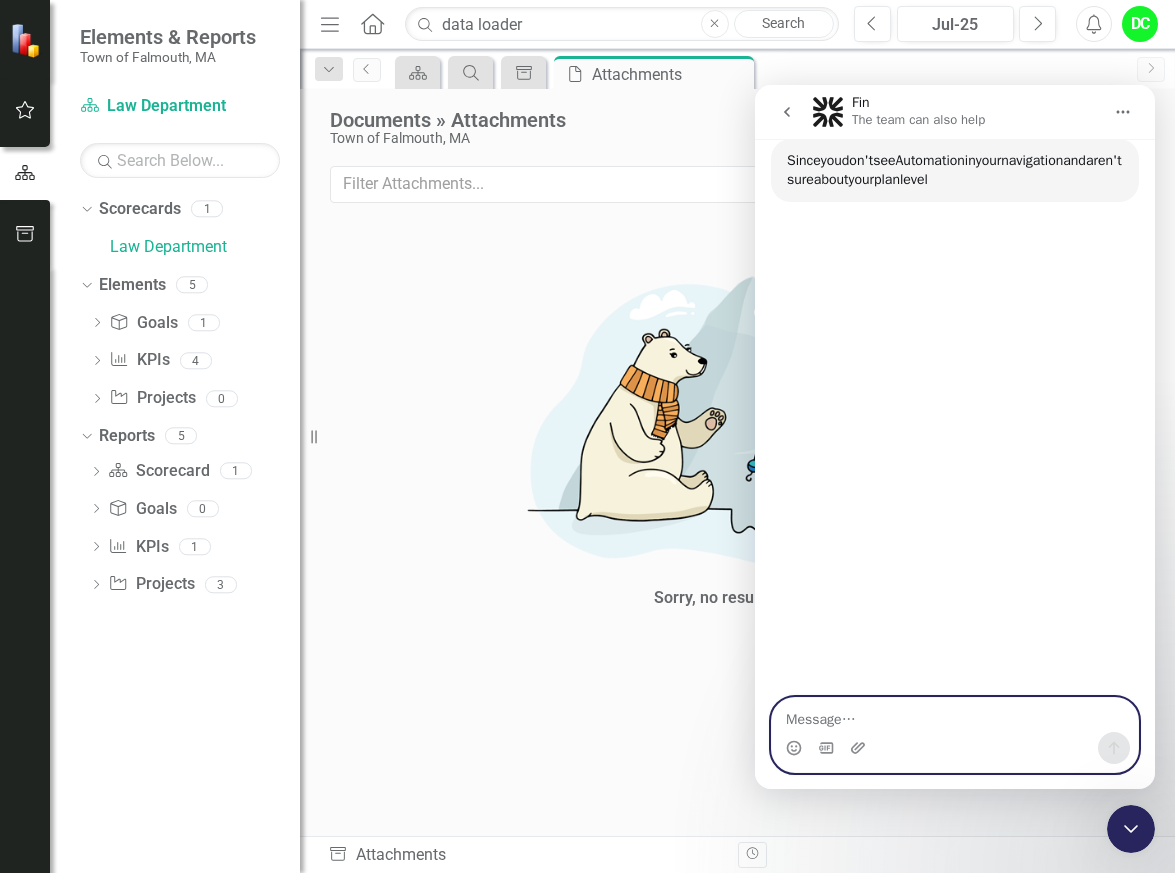 scroll, scrollTop: 5103, scrollLeft: 0, axis: vertical 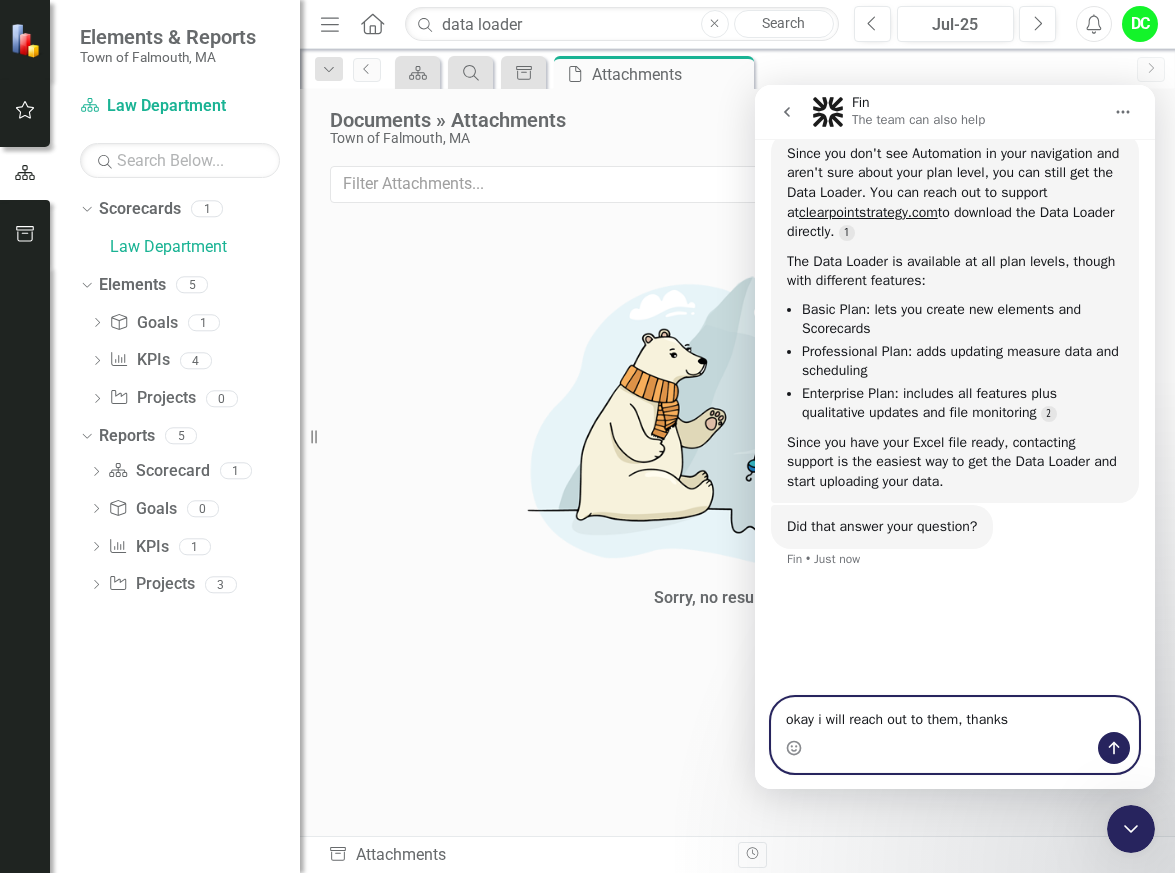 type on "okay i will reach out to them, thanks." 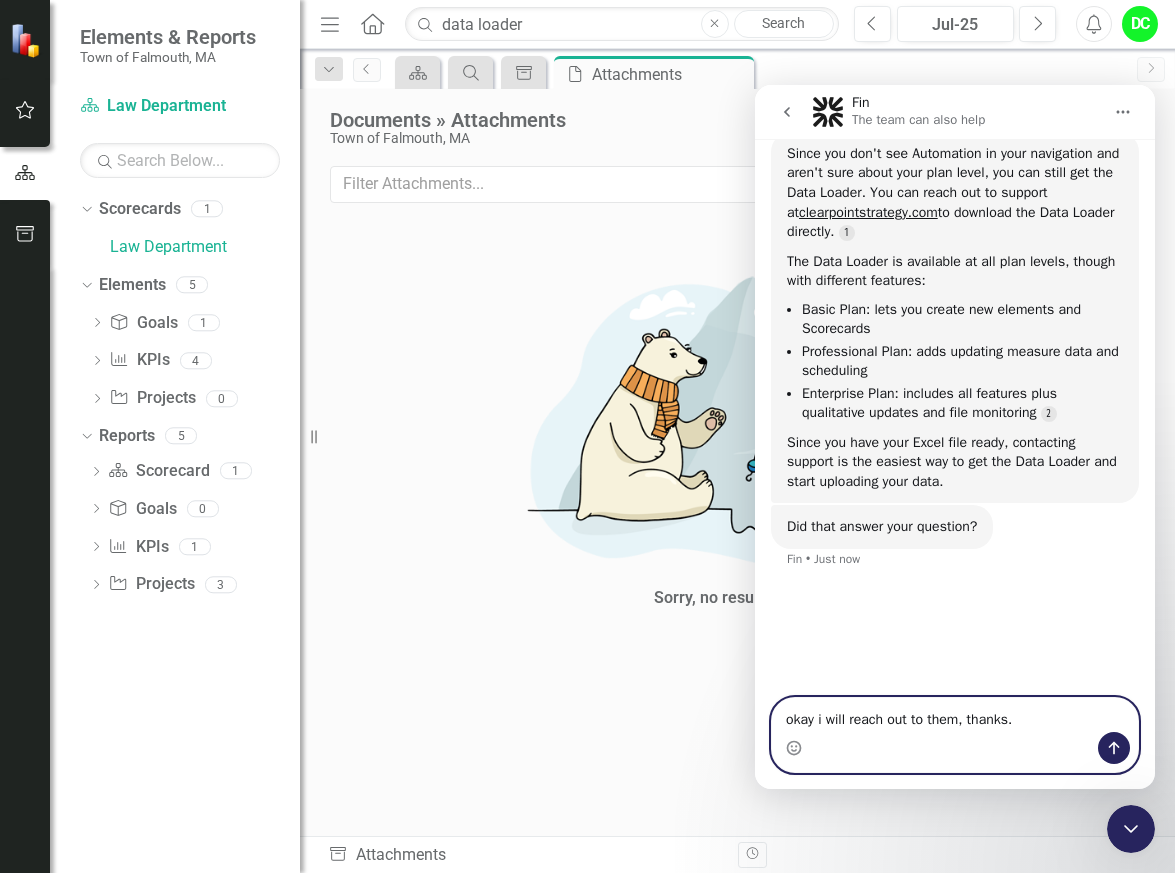 type 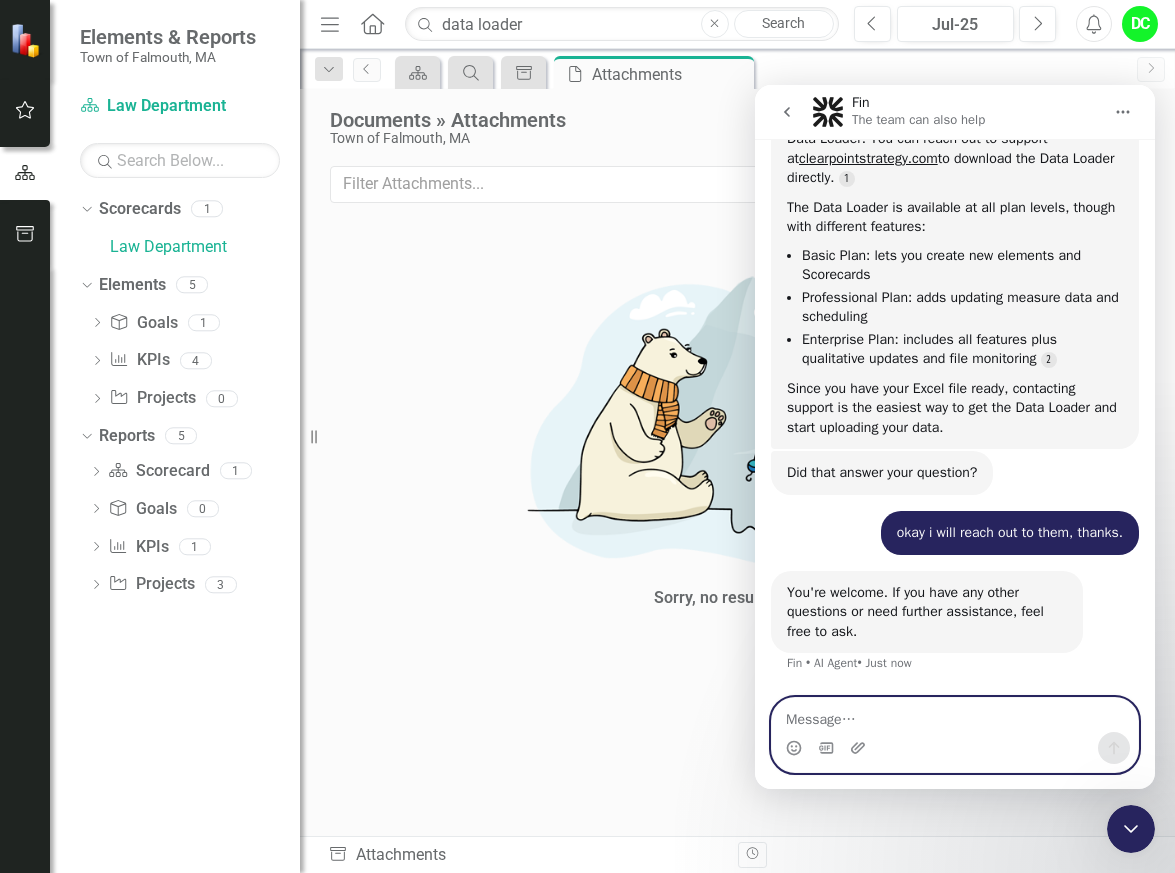 scroll, scrollTop: 5036, scrollLeft: 0, axis: vertical 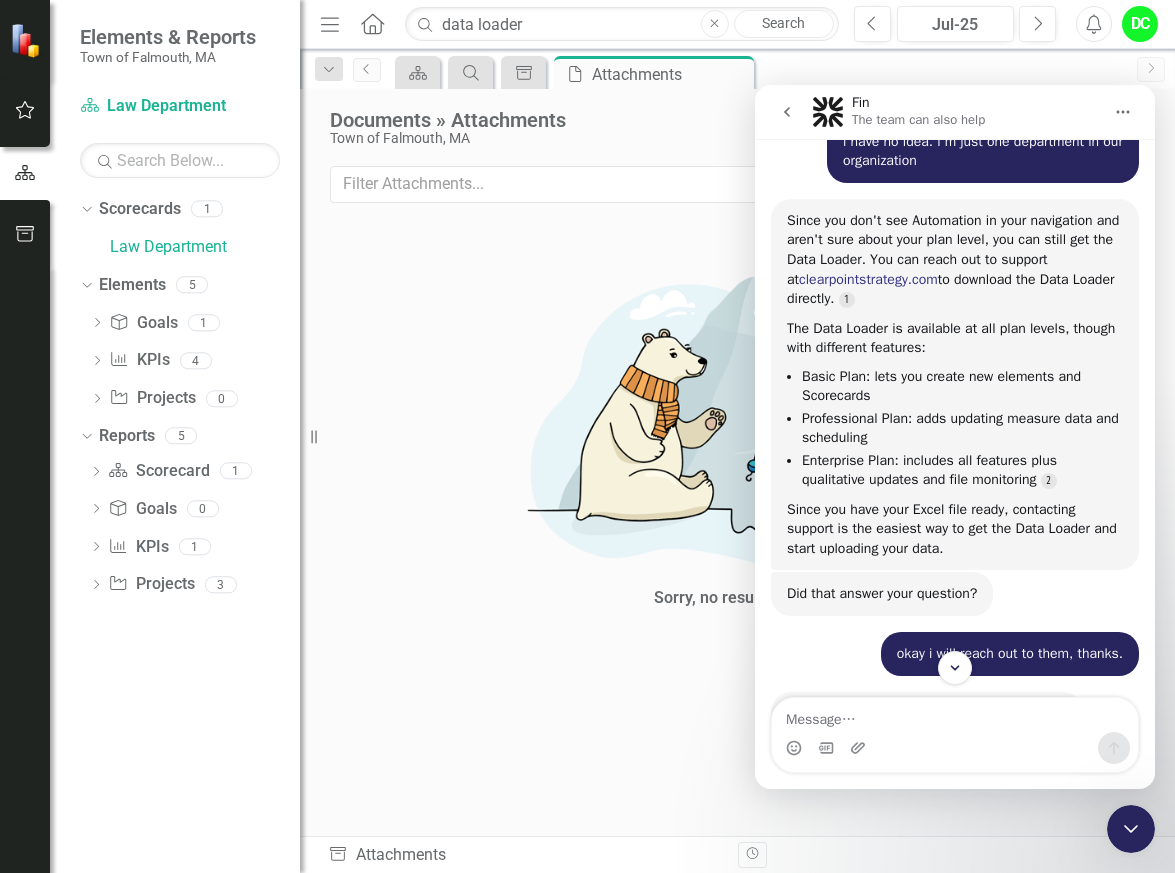 click on "clearpointstrategy.com" at bounding box center (868, 279) 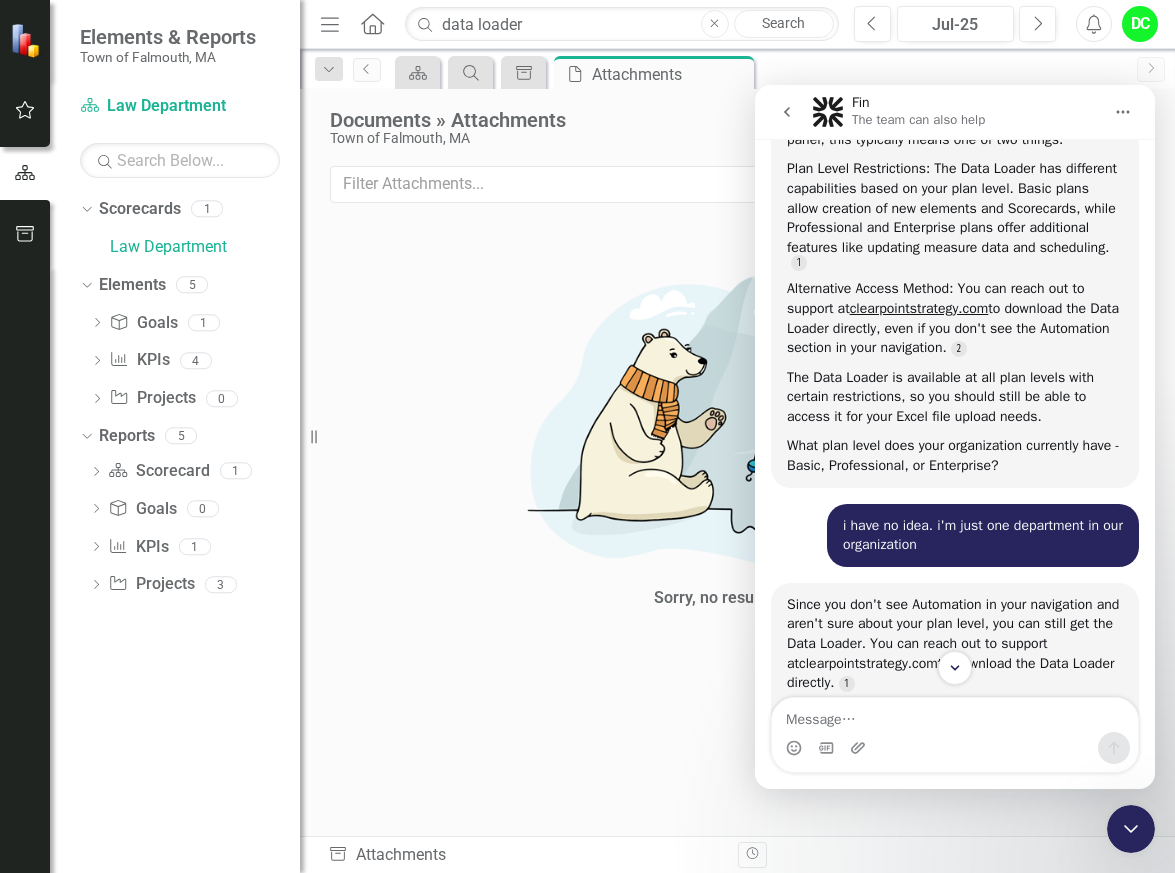 scroll, scrollTop: 4636, scrollLeft: 0, axis: vertical 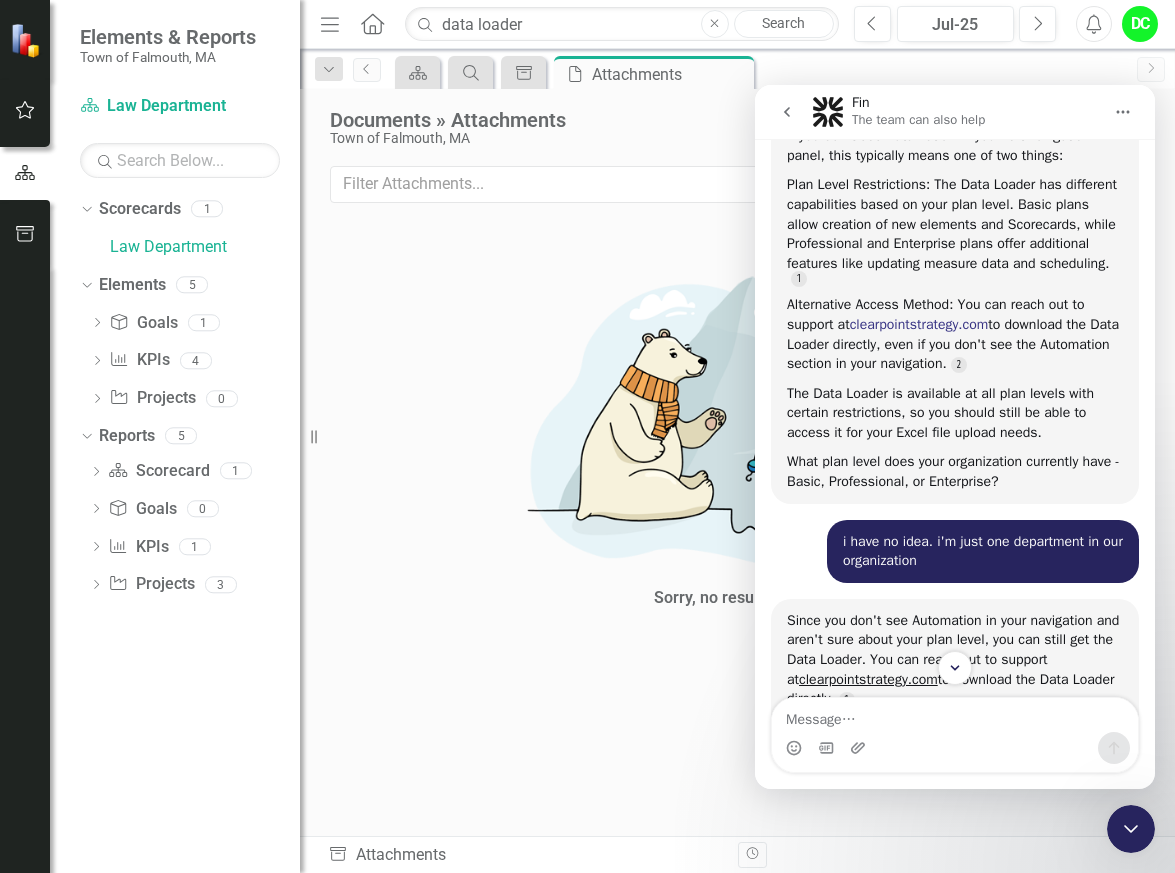 click on "clearpointstrategy.com" at bounding box center [919, 324] 